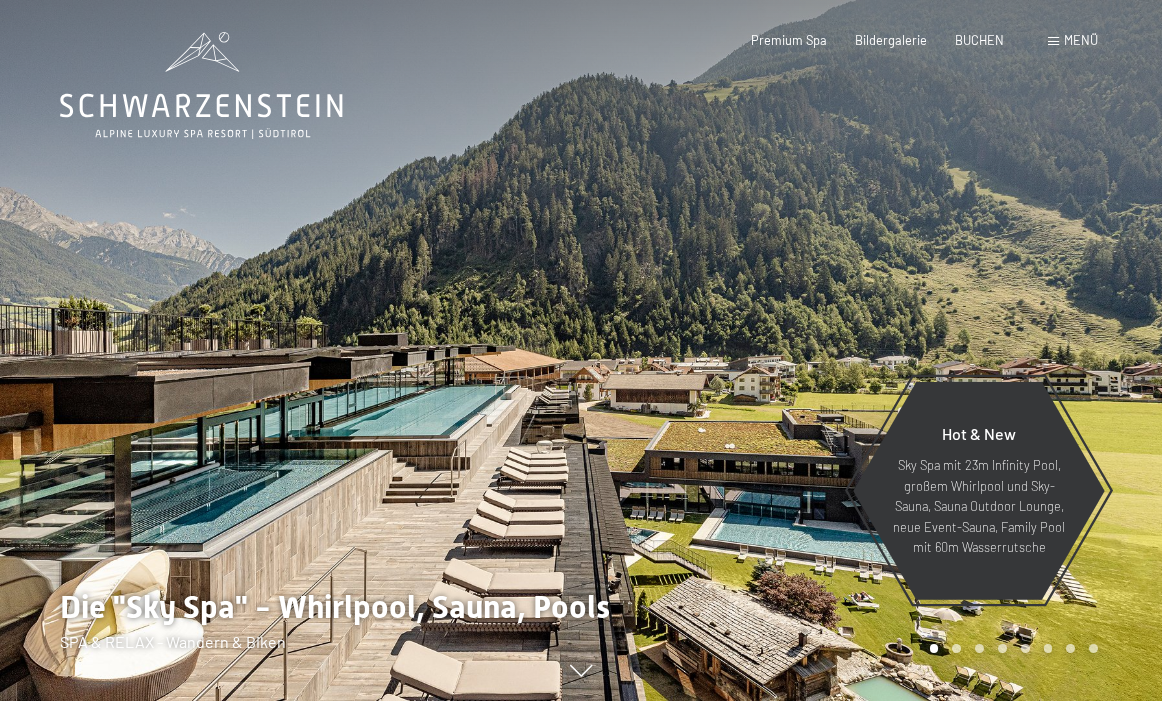 scroll, scrollTop: 0, scrollLeft: 0, axis: both 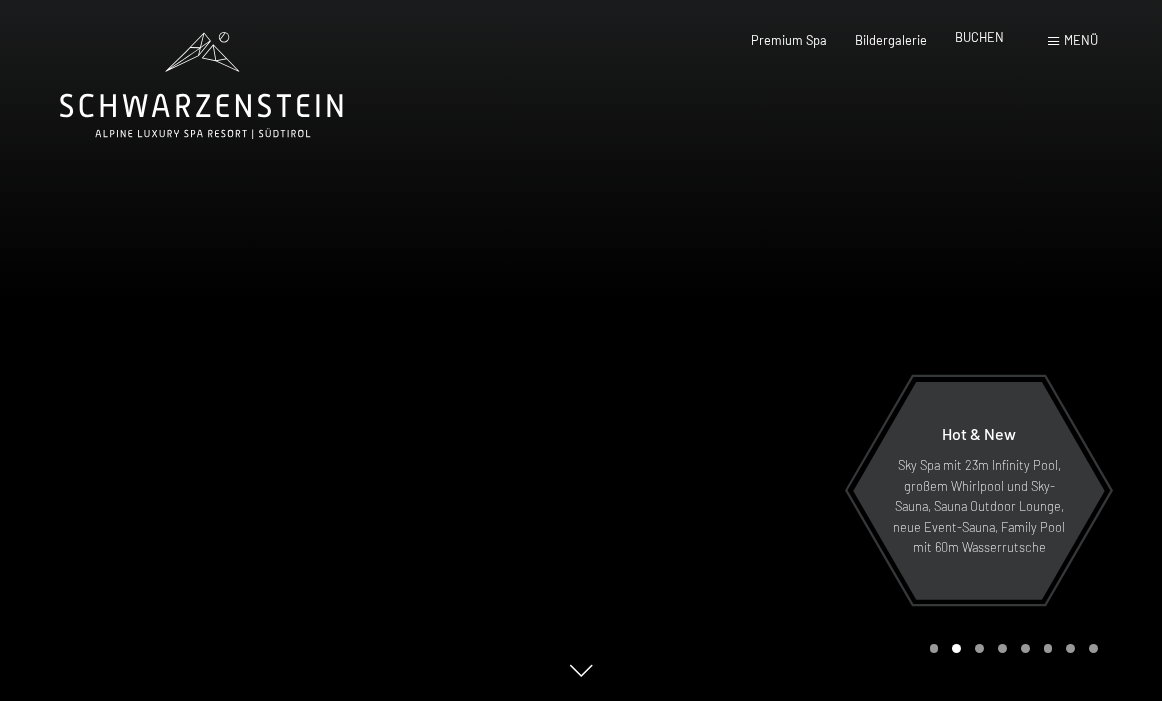 click on "BUCHEN" at bounding box center [979, 37] 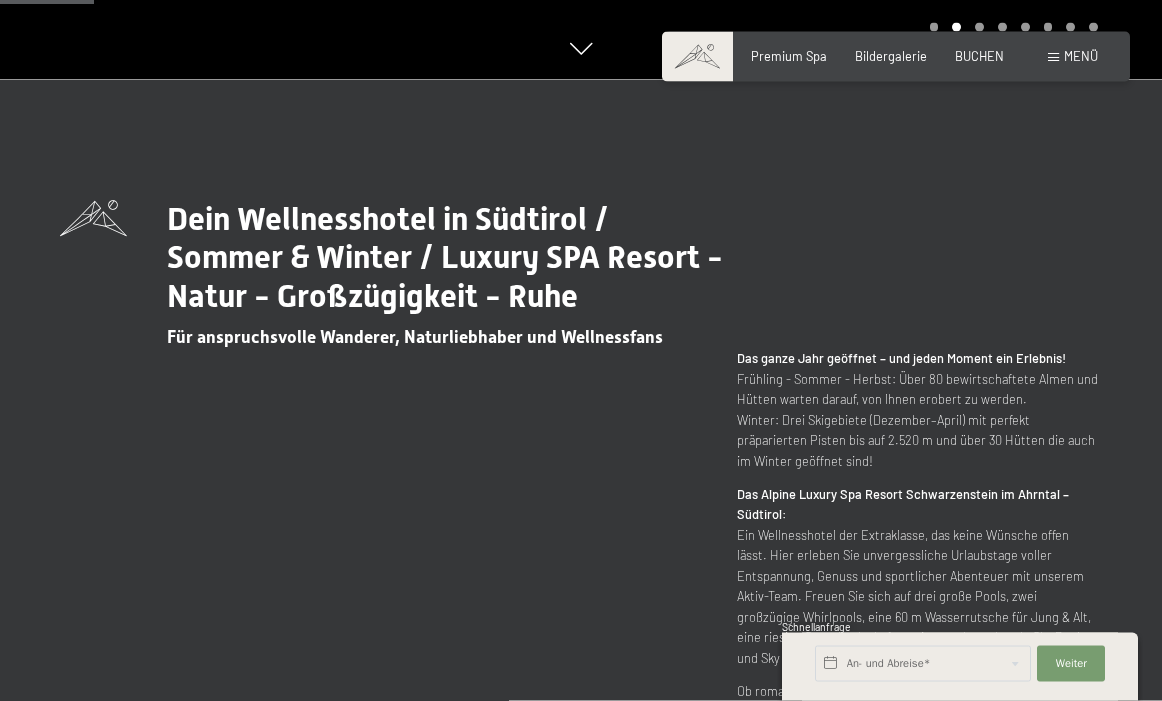 scroll, scrollTop: 626, scrollLeft: 0, axis: vertical 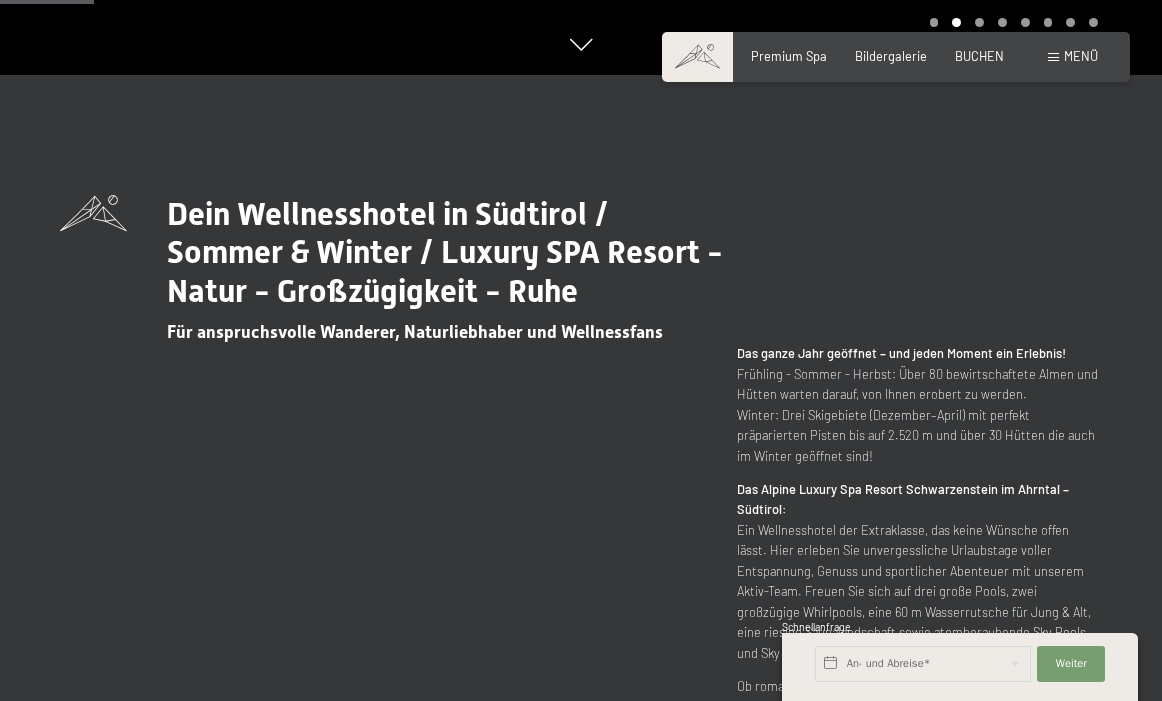click on "Menü" at bounding box center [1073, 57] 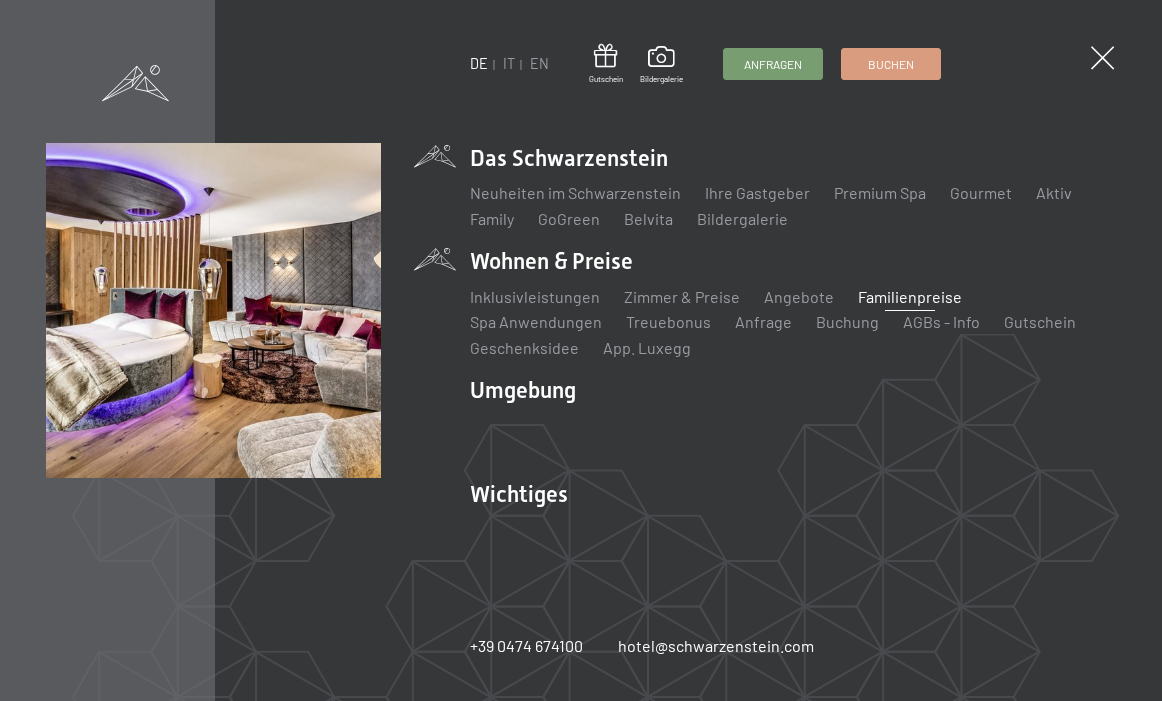 click on "Familienpreise" at bounding box center (910, 296) 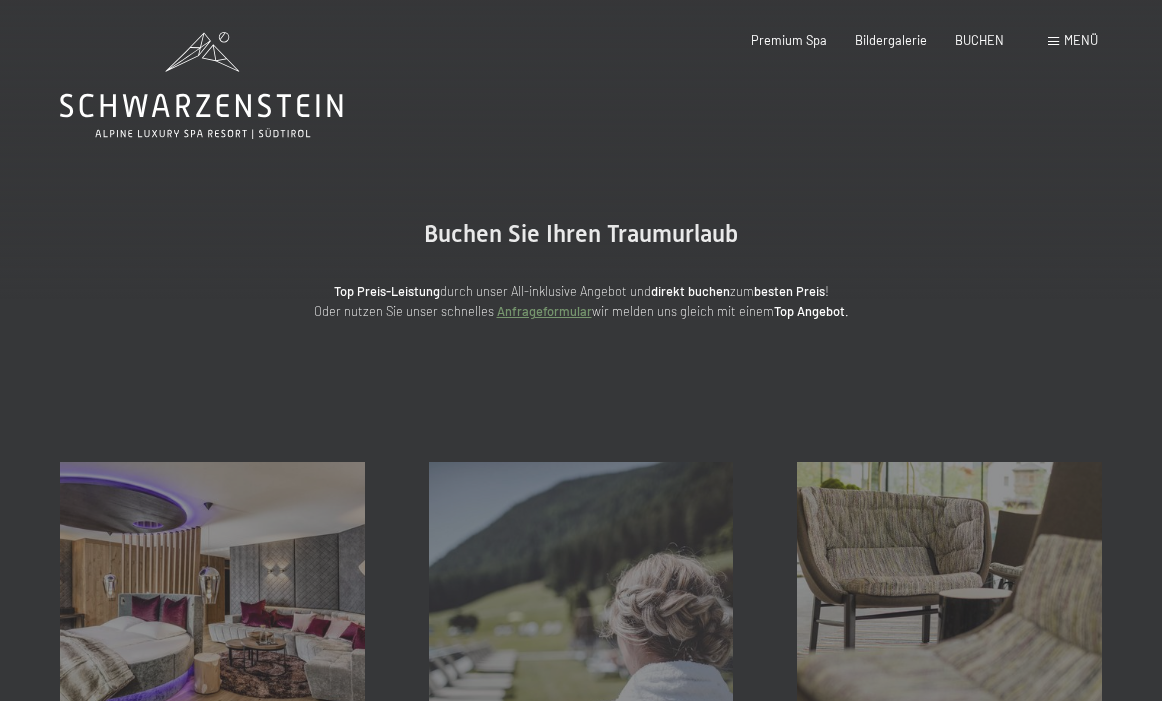scroll, scrollTop: 0, scrollLeft: 0, axis: both 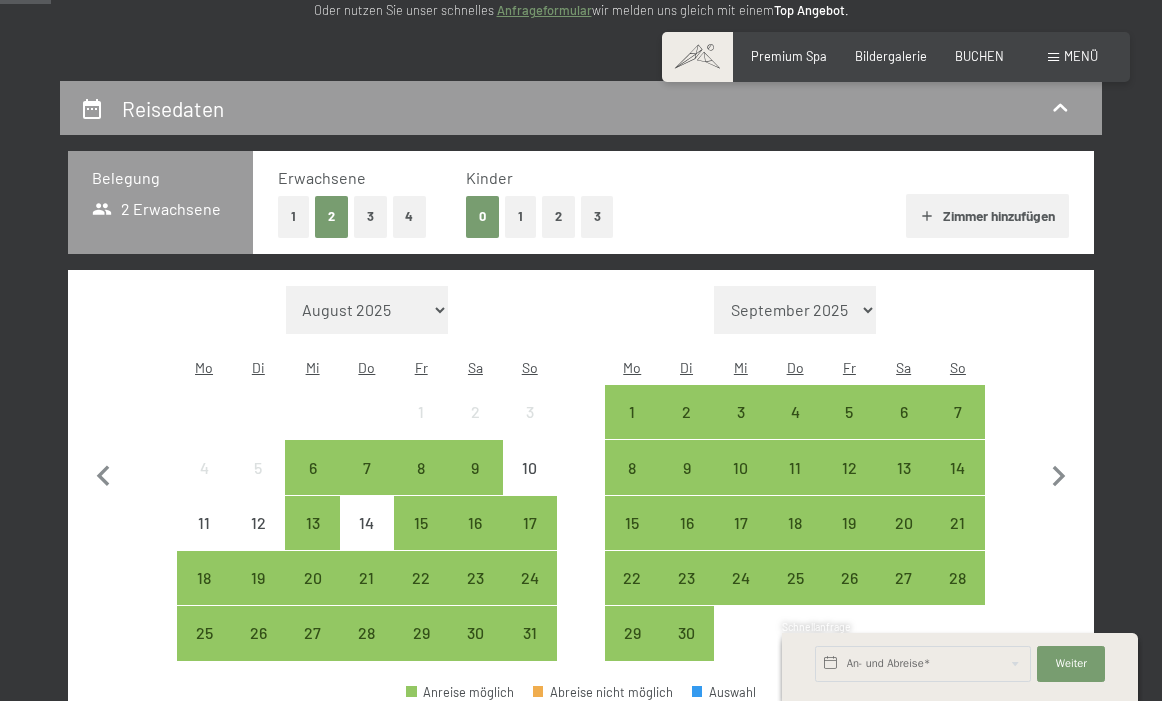 click on "1" at bounding box center [520, 216] 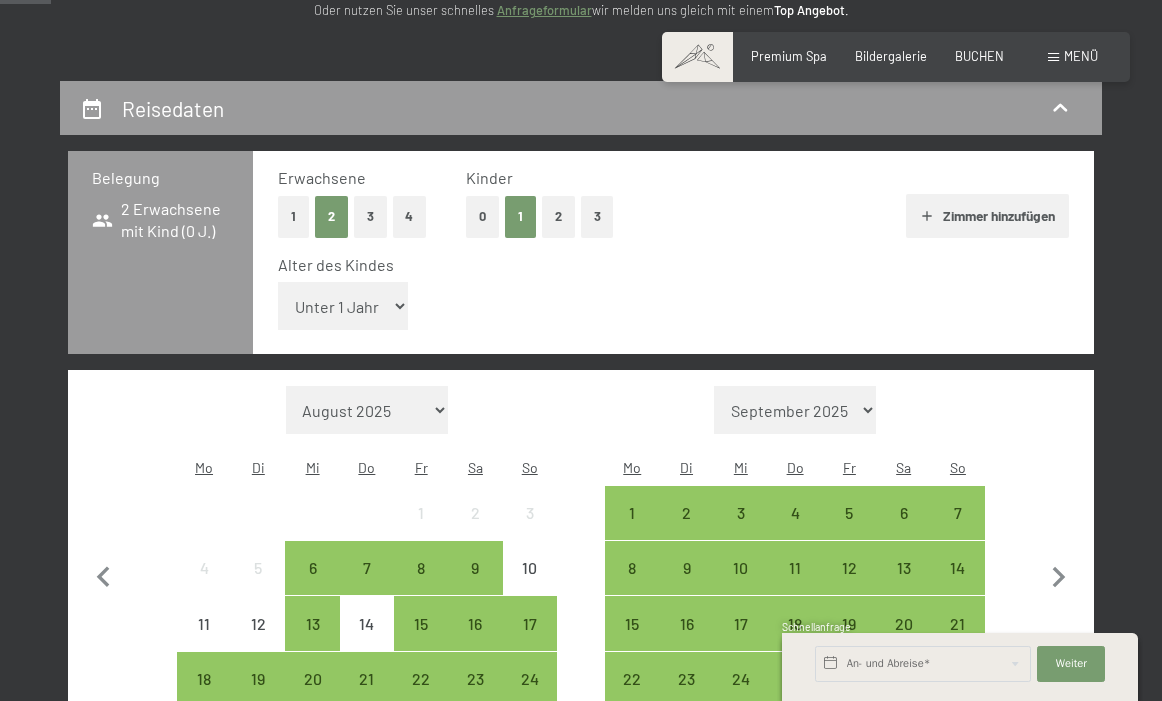 select on "10" 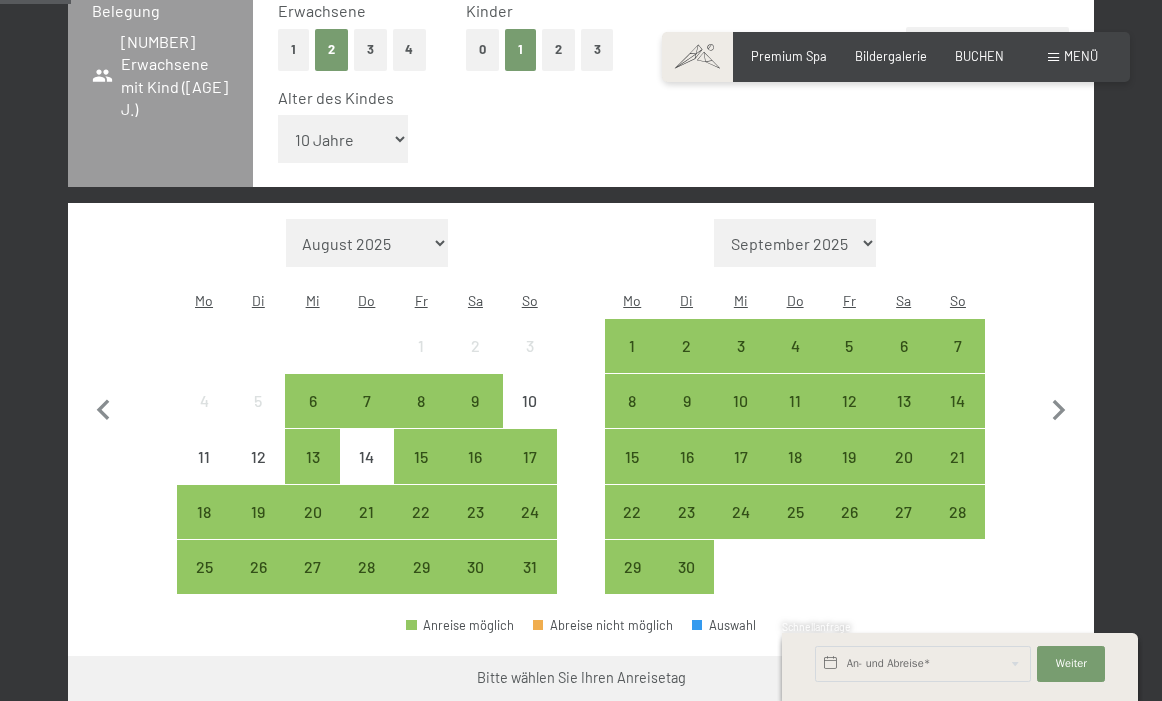 scroll, scrollTop: 475, scrollLeft: 0, axis: vertical 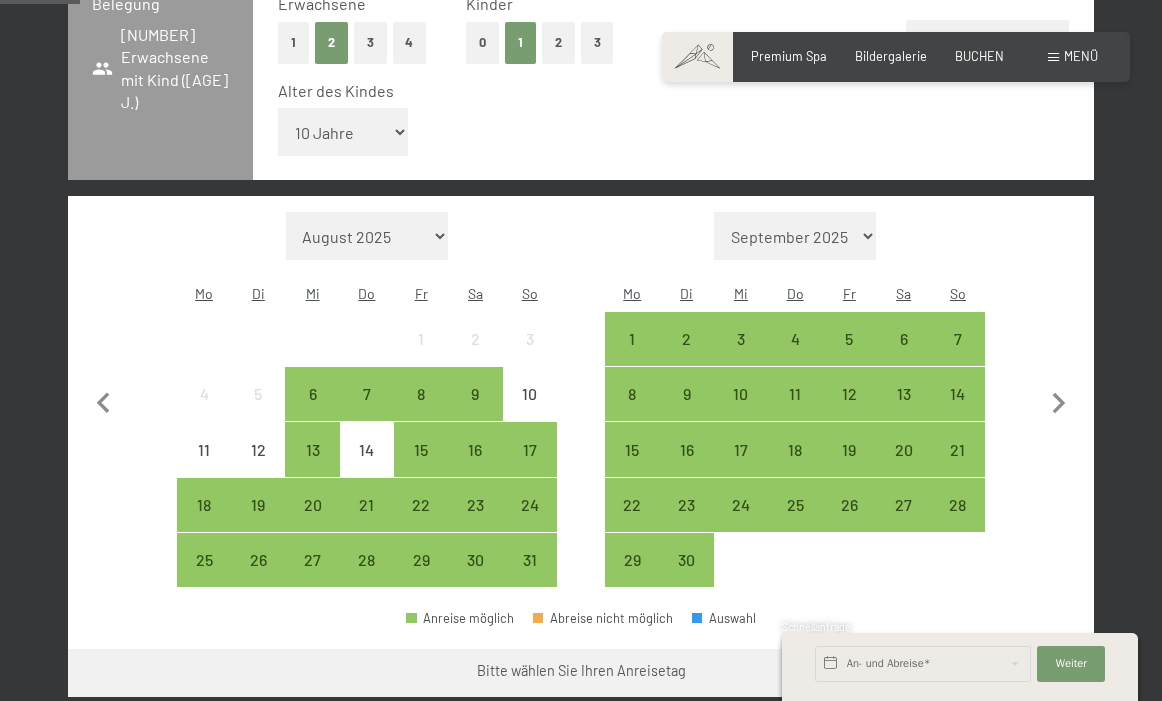 select on "2026-02-01" 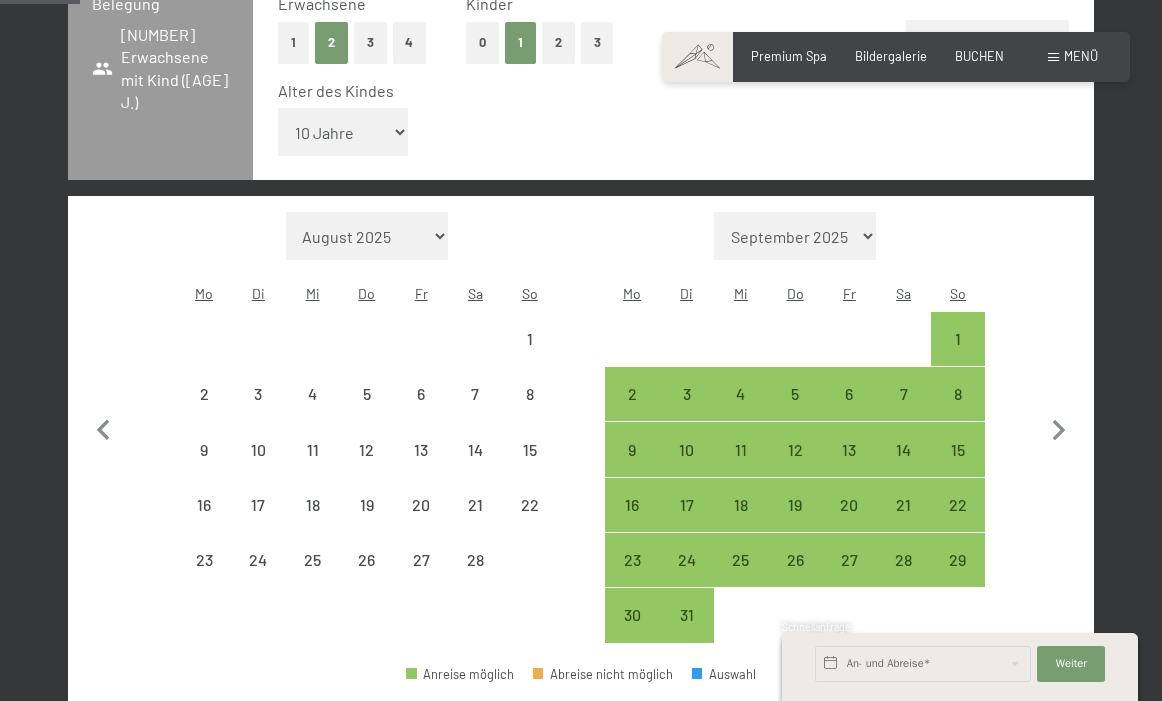 select on "2026-02-01" 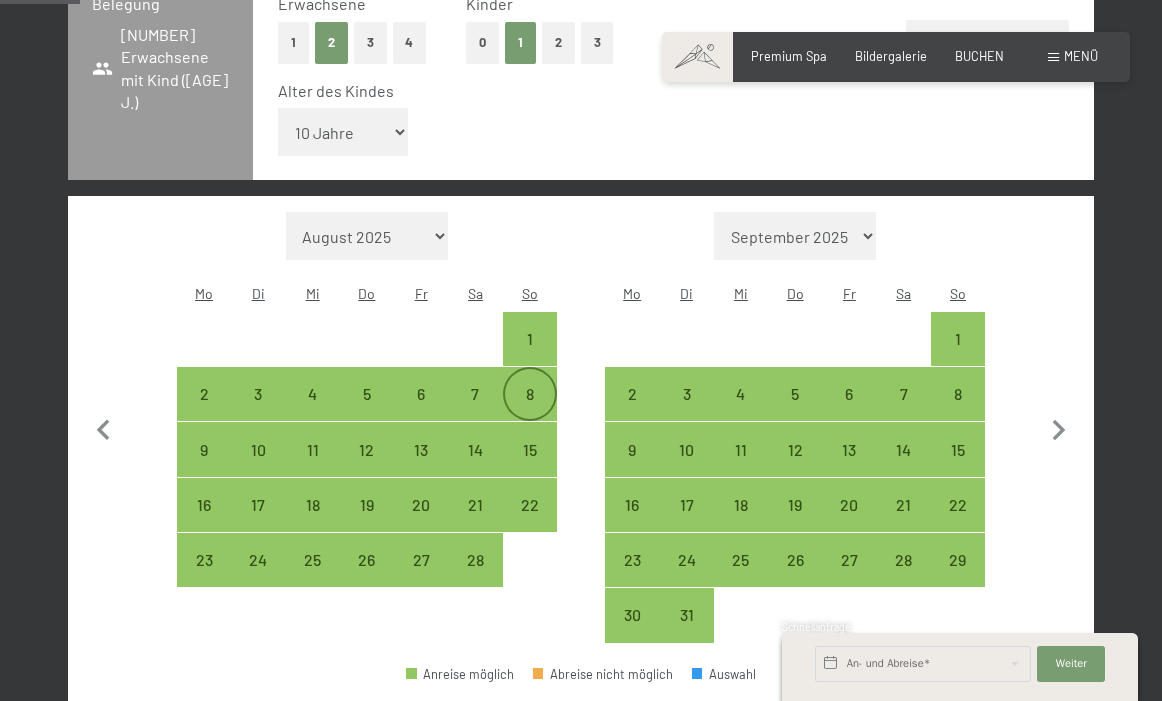 click on "8" at bounding box center (530, 411) 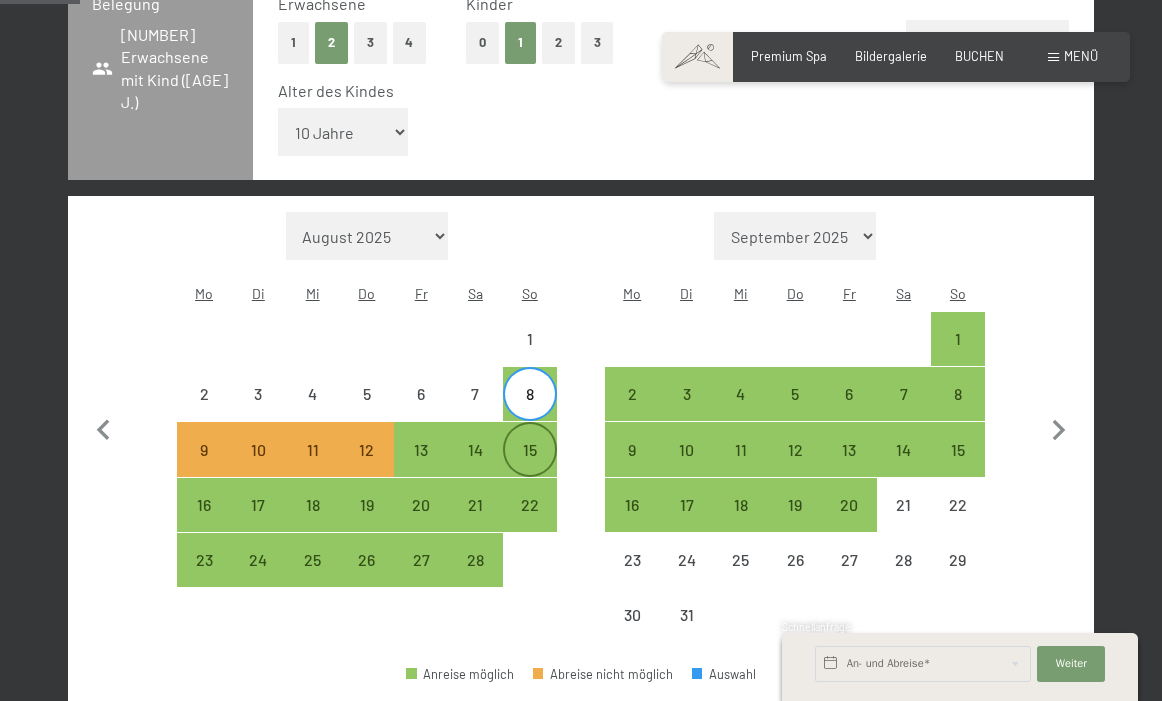 click on "15" at bounding box center (530, 467) 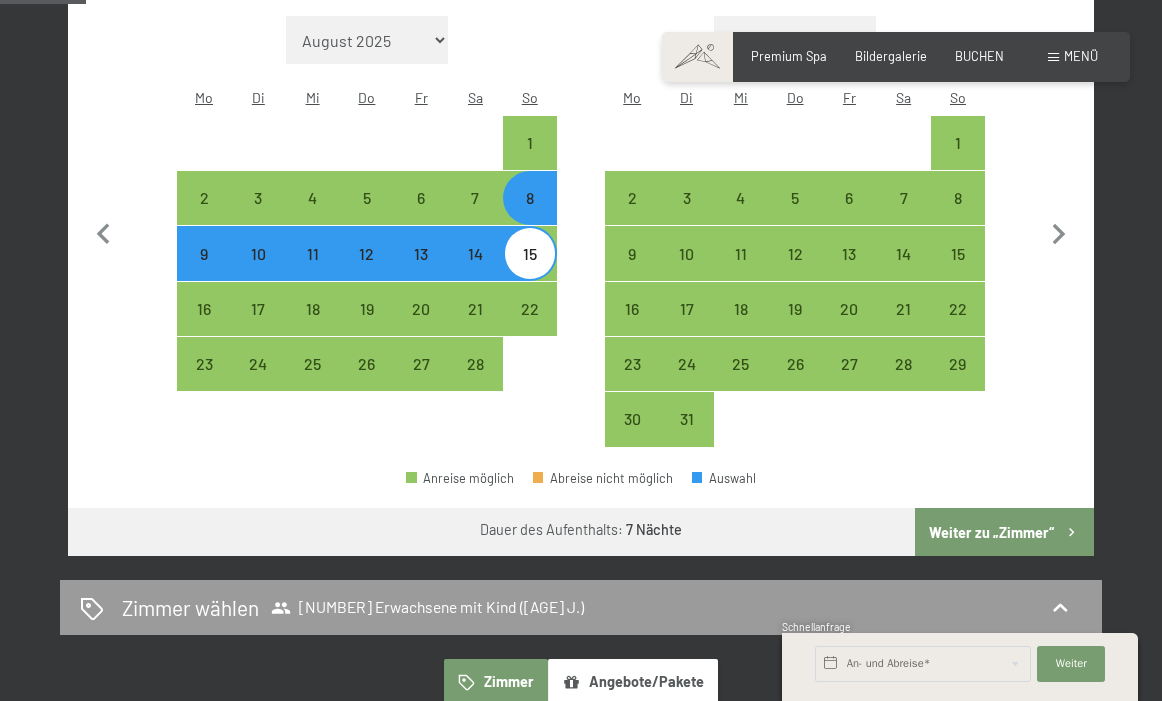scroll, scrollTop: 651, scrollLeft: 0, axis: vertical 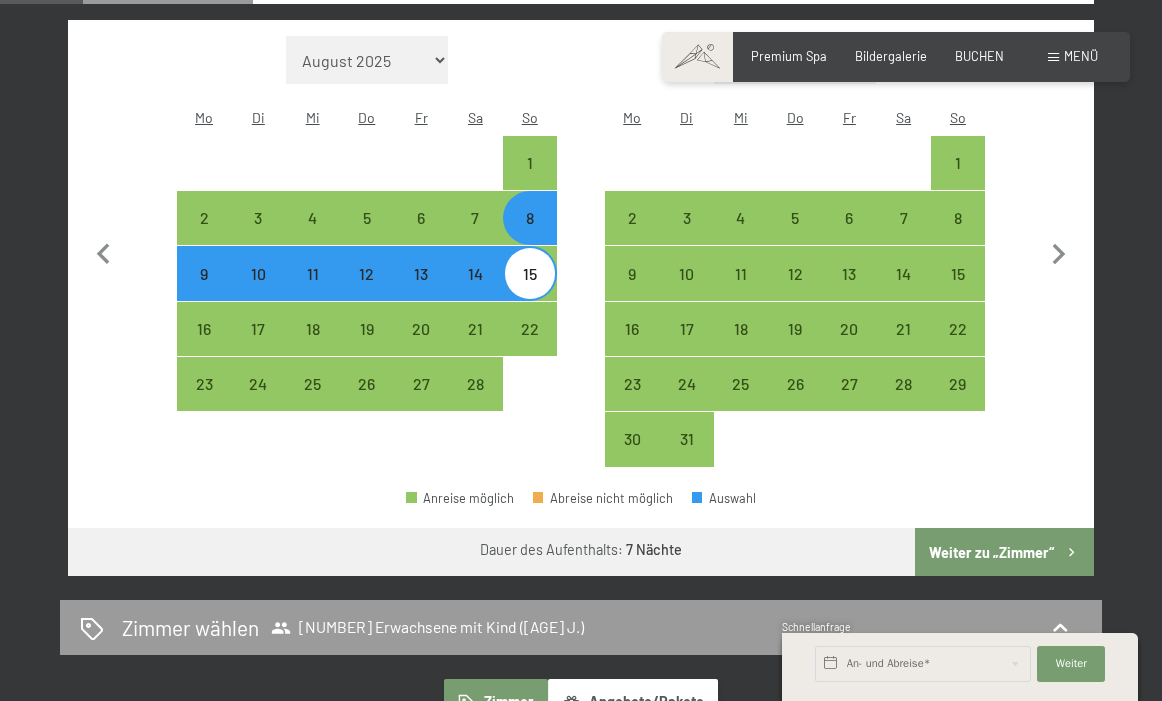 click on "Weiter zu „Zimmer“" at bounding box center (1004, 552) 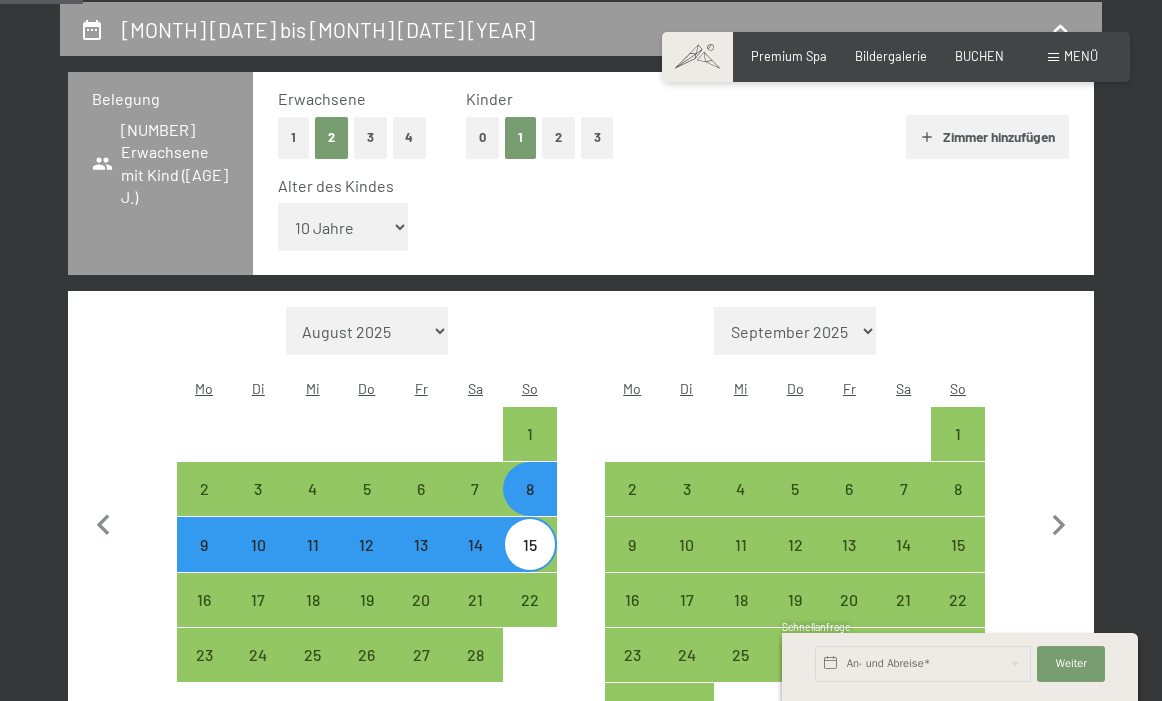 select on "2026-02-01" 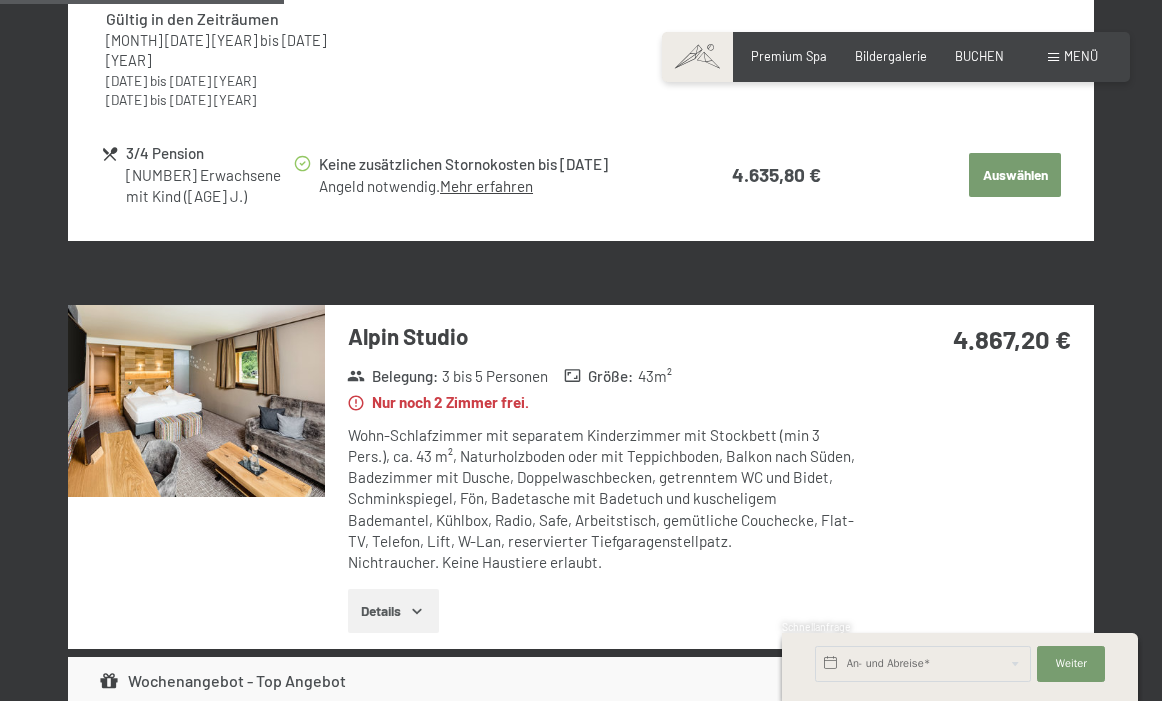 scroll, scrollTop: 2050, scrollLeft: 0, axis: vertical 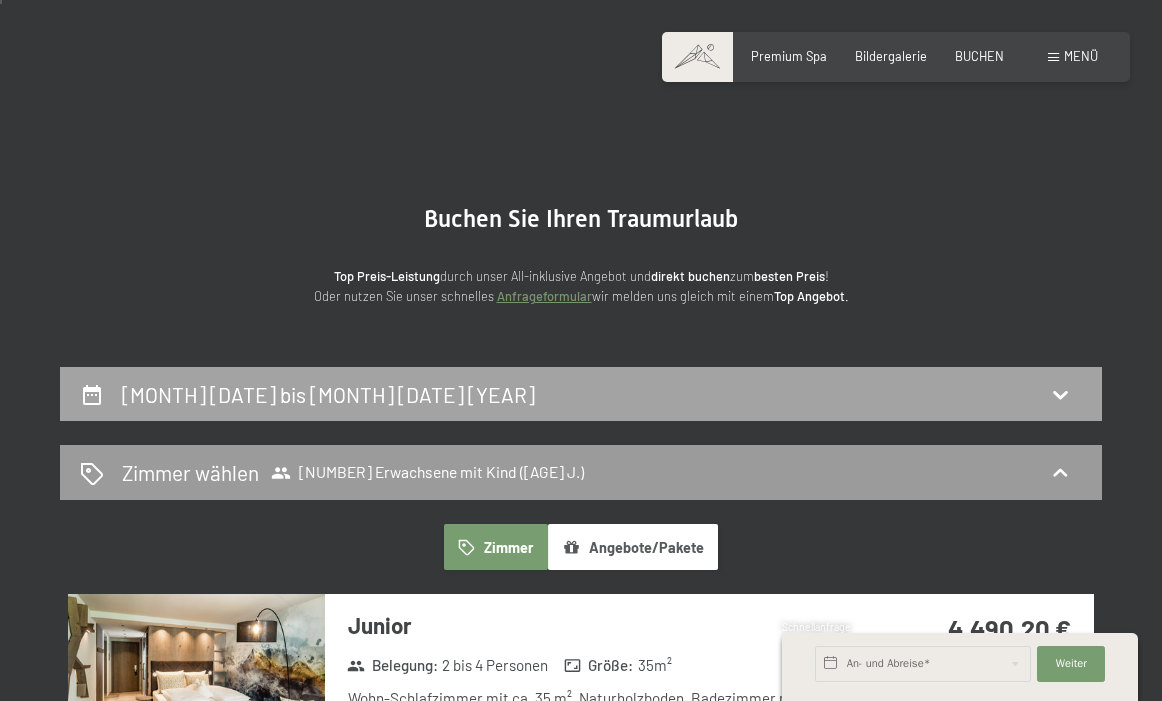 click on "8. Februar bis 15. Februar 2026" at bounding box center [581, 394] 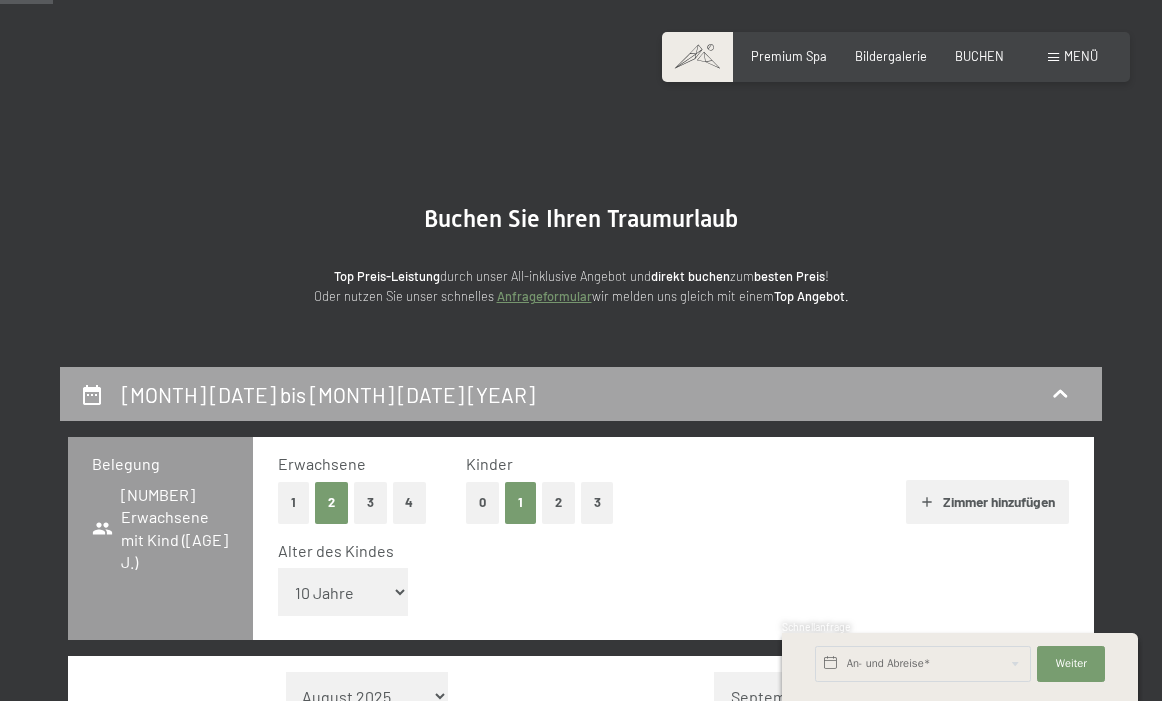scroll, scrollTop: 380, scrollLeft: 0, axis: vertical 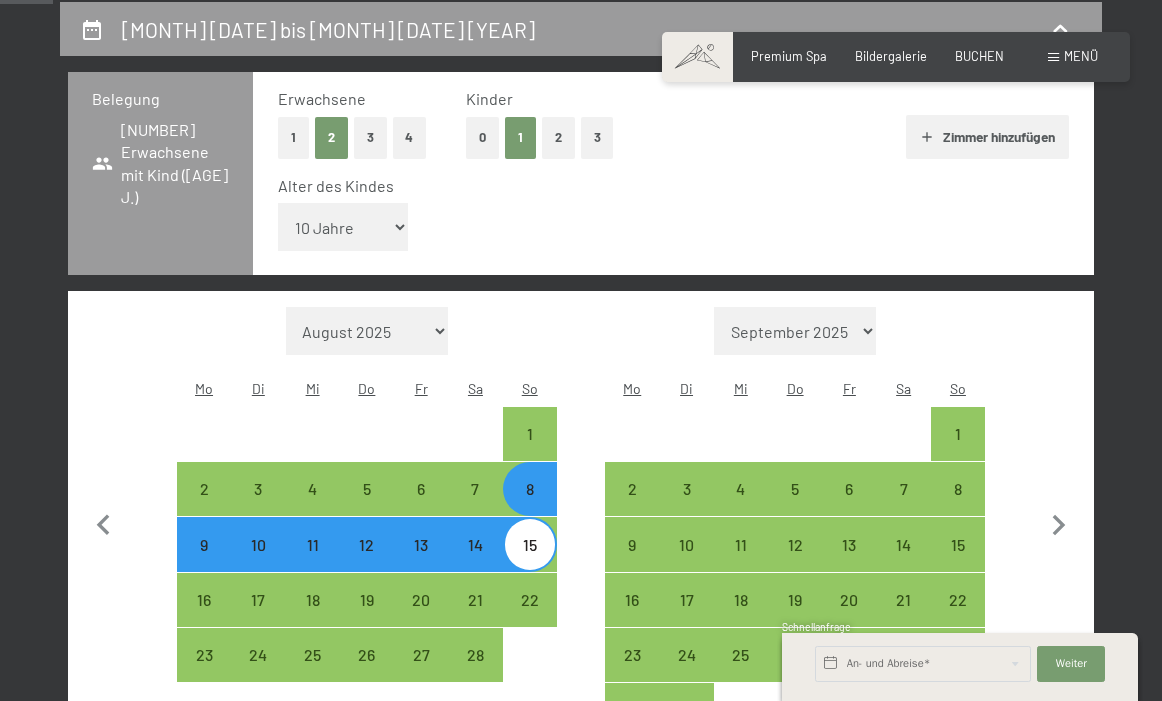 click on "8" at bounding box center [530, 506] 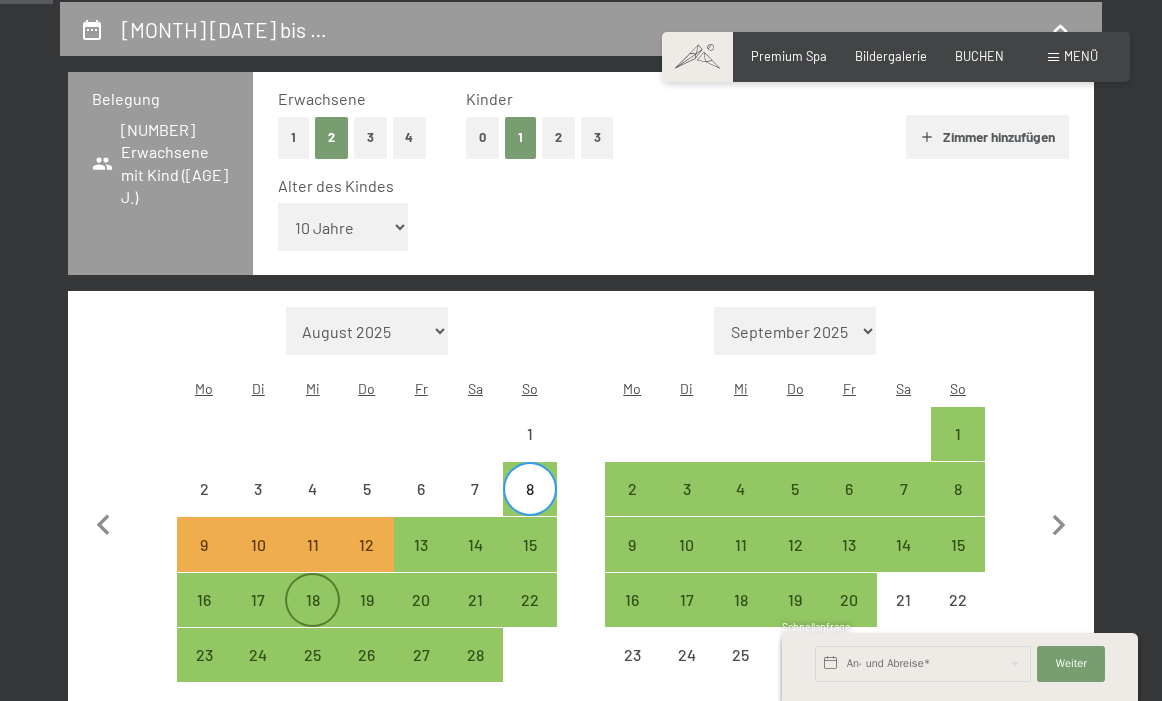 click on "18" at bounding box center (312, 617) 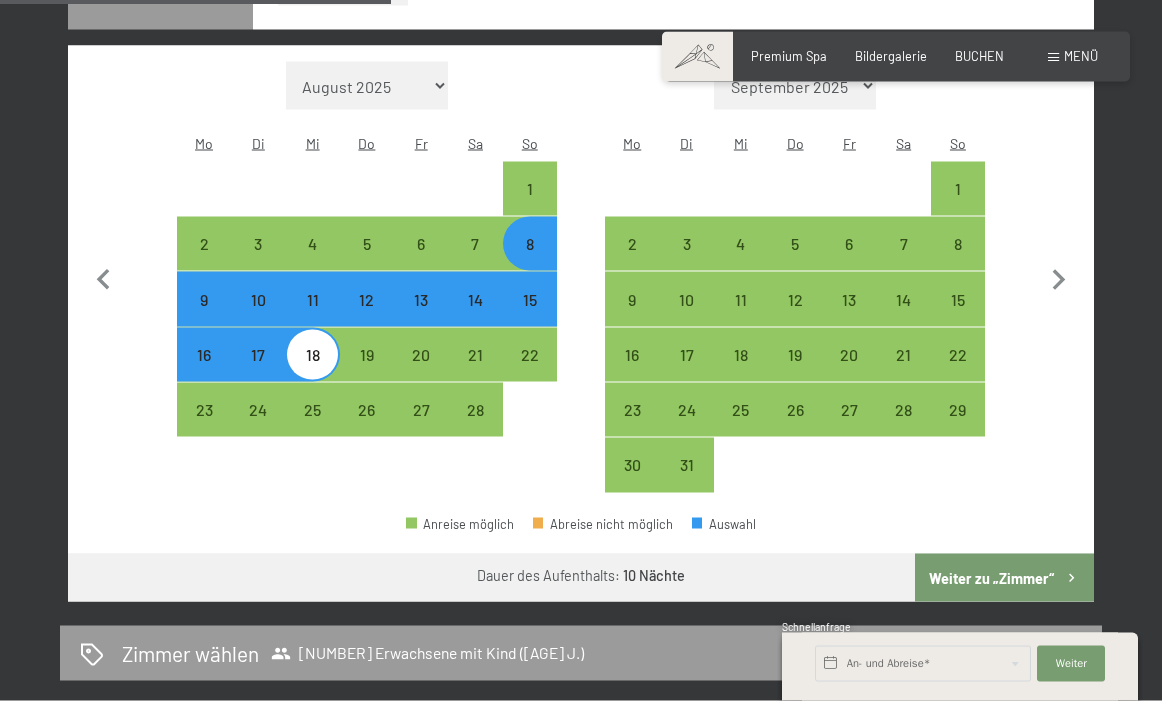 scroll, scrollTop: 626, scrollLeft: 0, axis: vertical 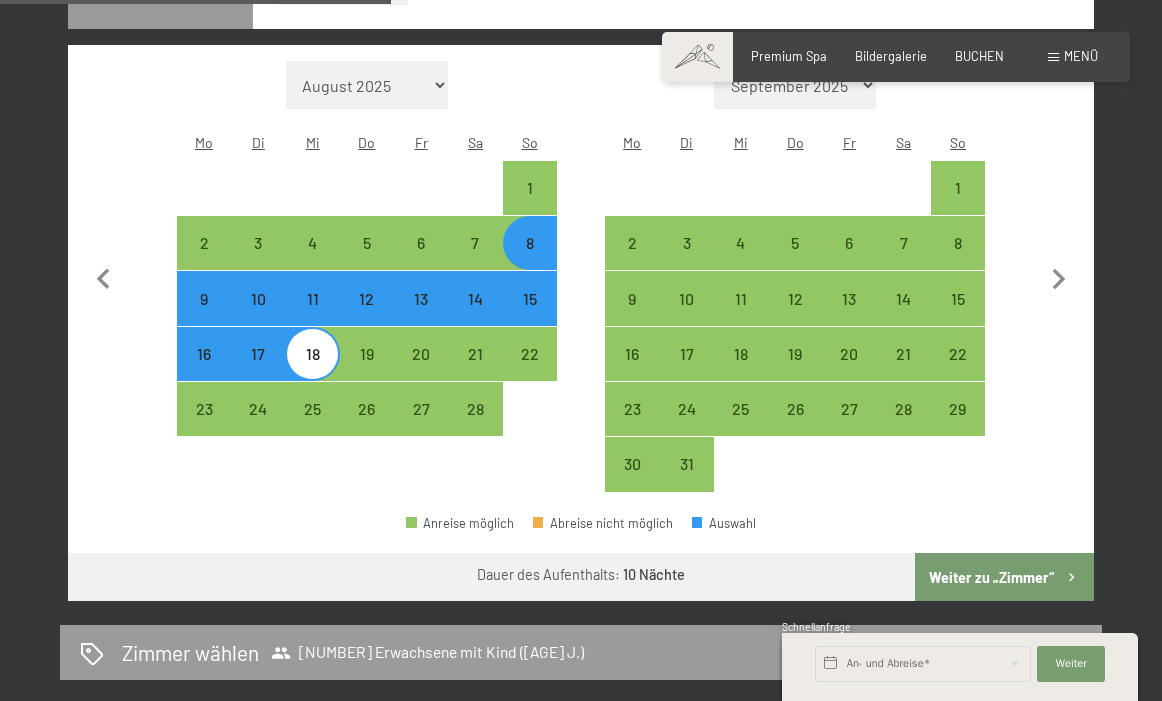 click on "Weiter zu „Zimmer“" at bounding box center [1004, 577] 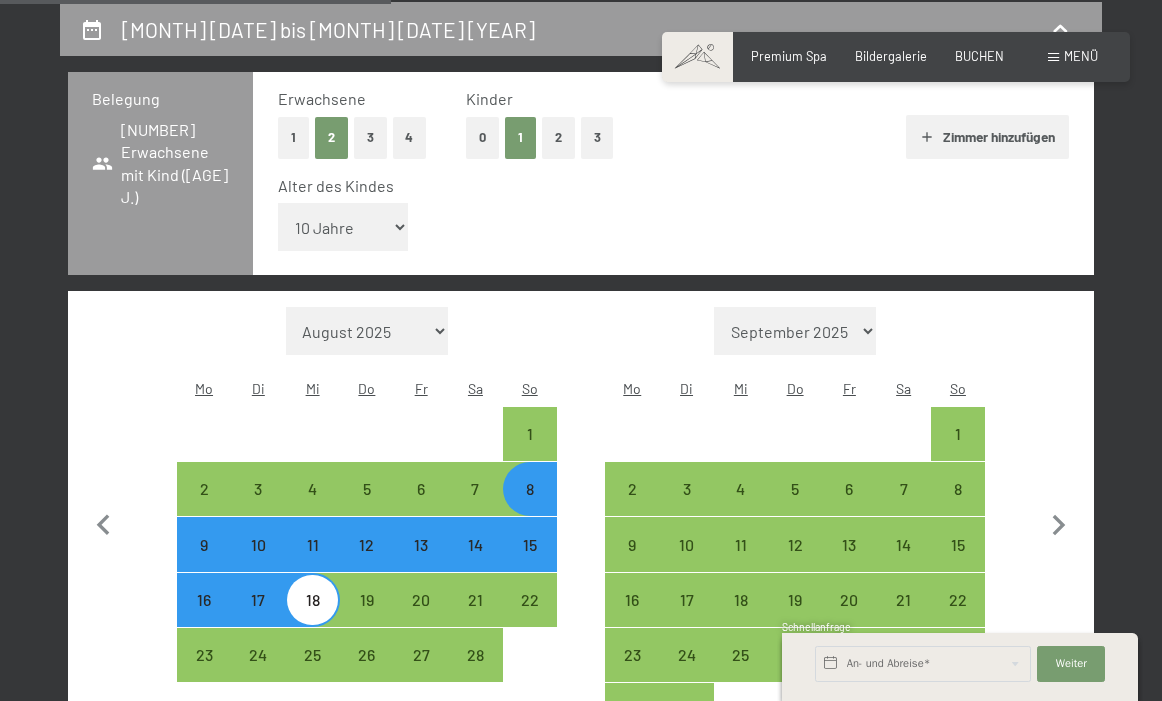select on "2026-02-01" 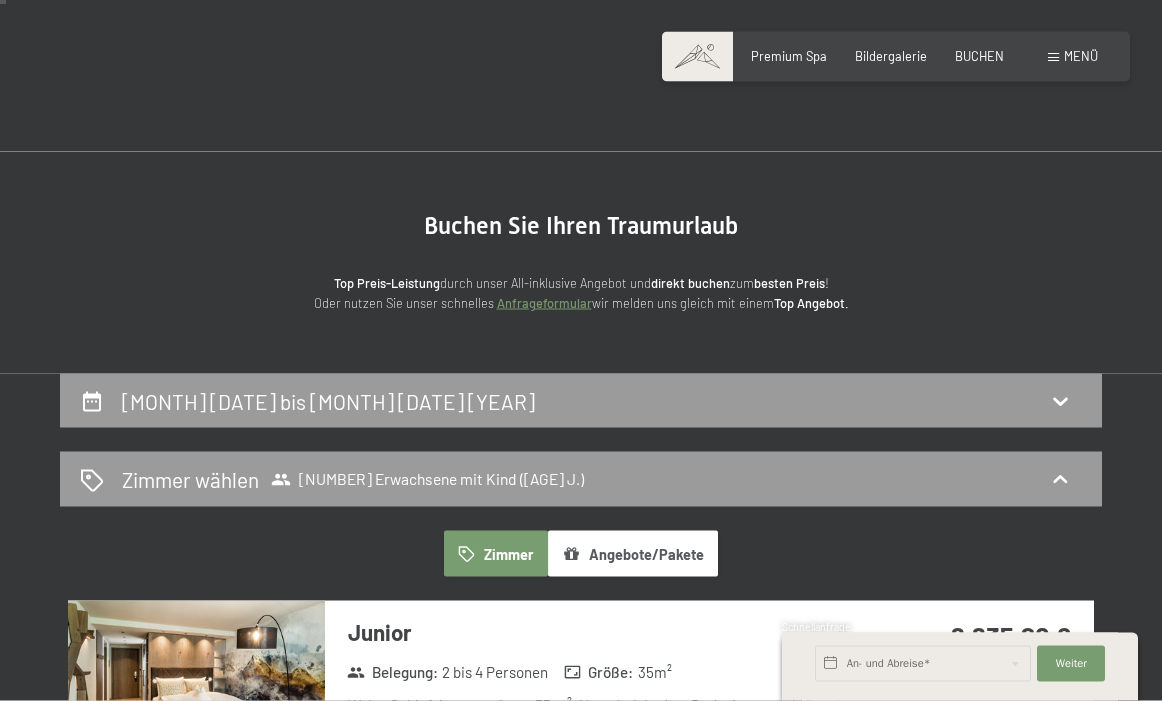 scroll, scrollTop: 0, scrollLeft: 0, axis: both 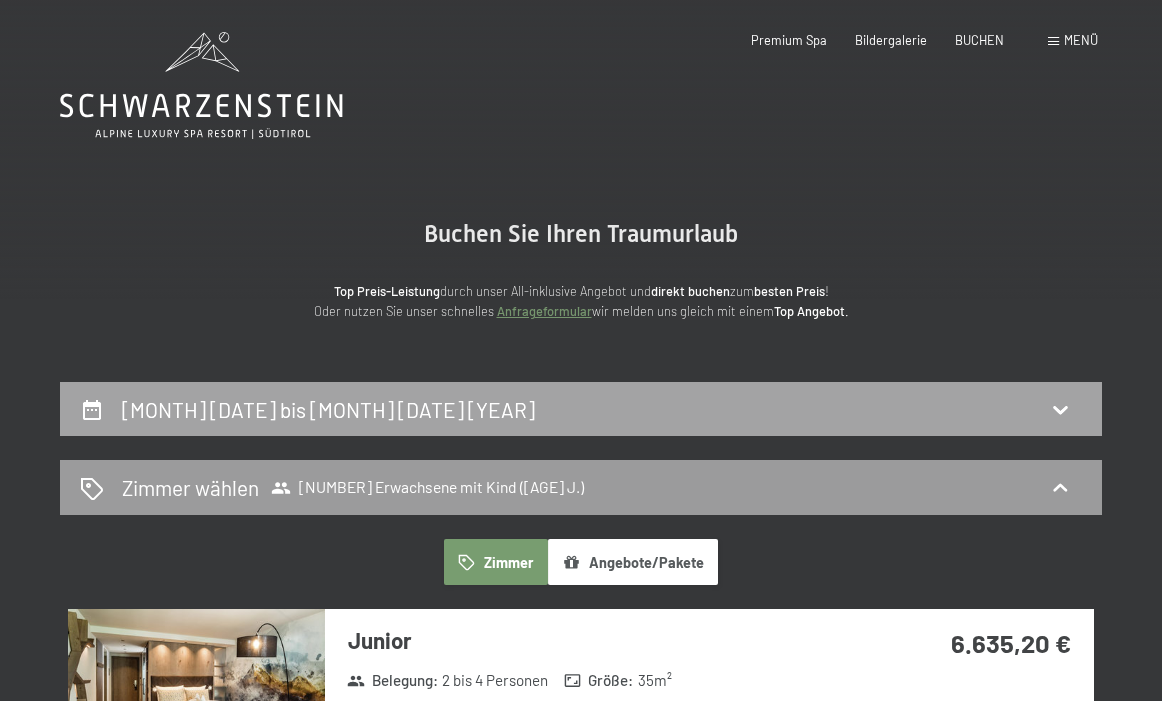 drag, startPoint x: 653, startPoint y: 405, endPoint x: 653, endPoint y: 25, distance: 380 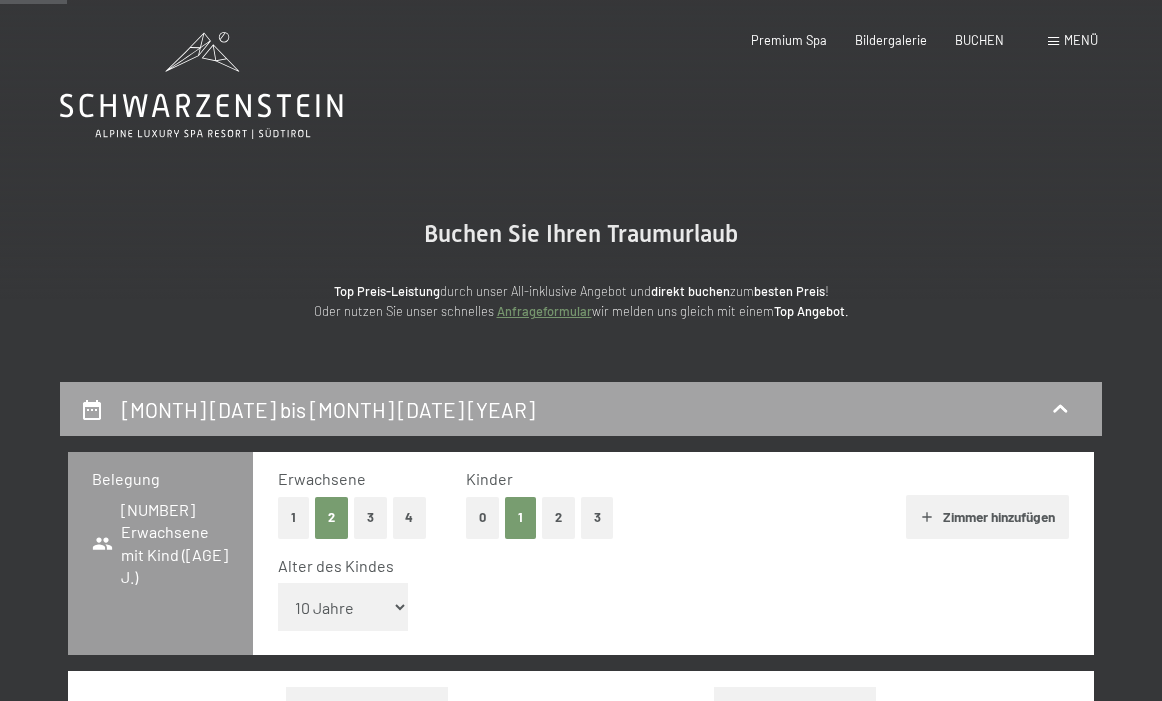 scroll, scrollTop: 380, scrollLeft: 0, axis: vertical 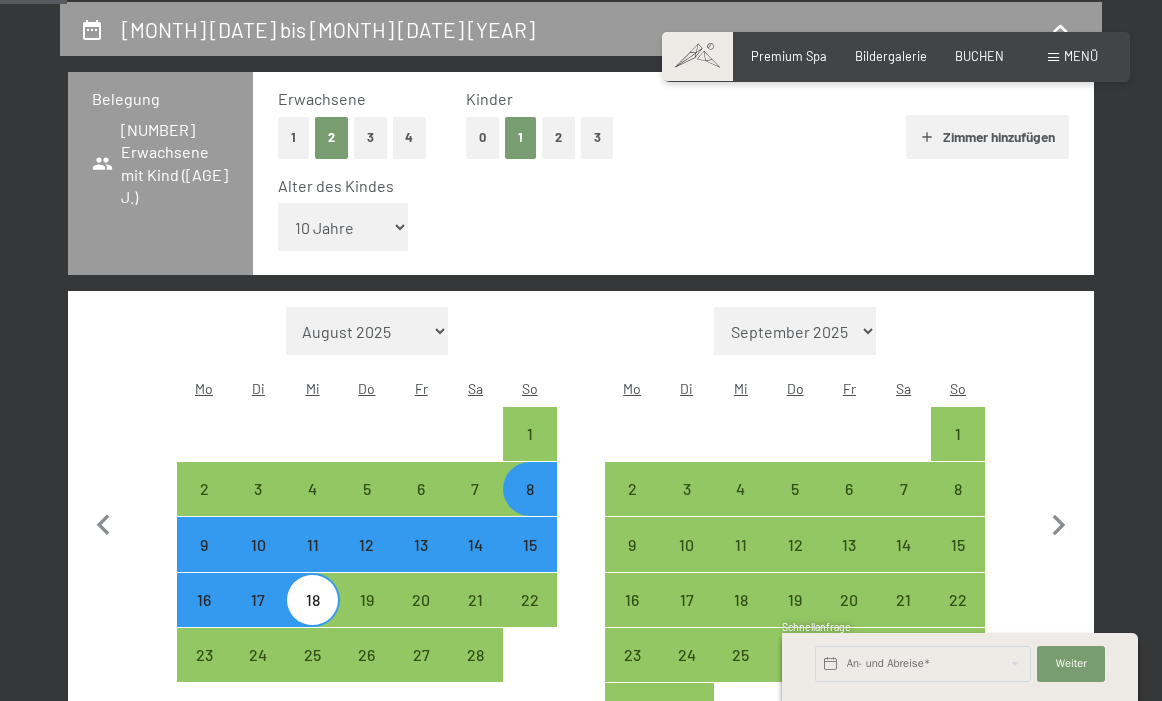click on "8" at bounding box center (530, 489) 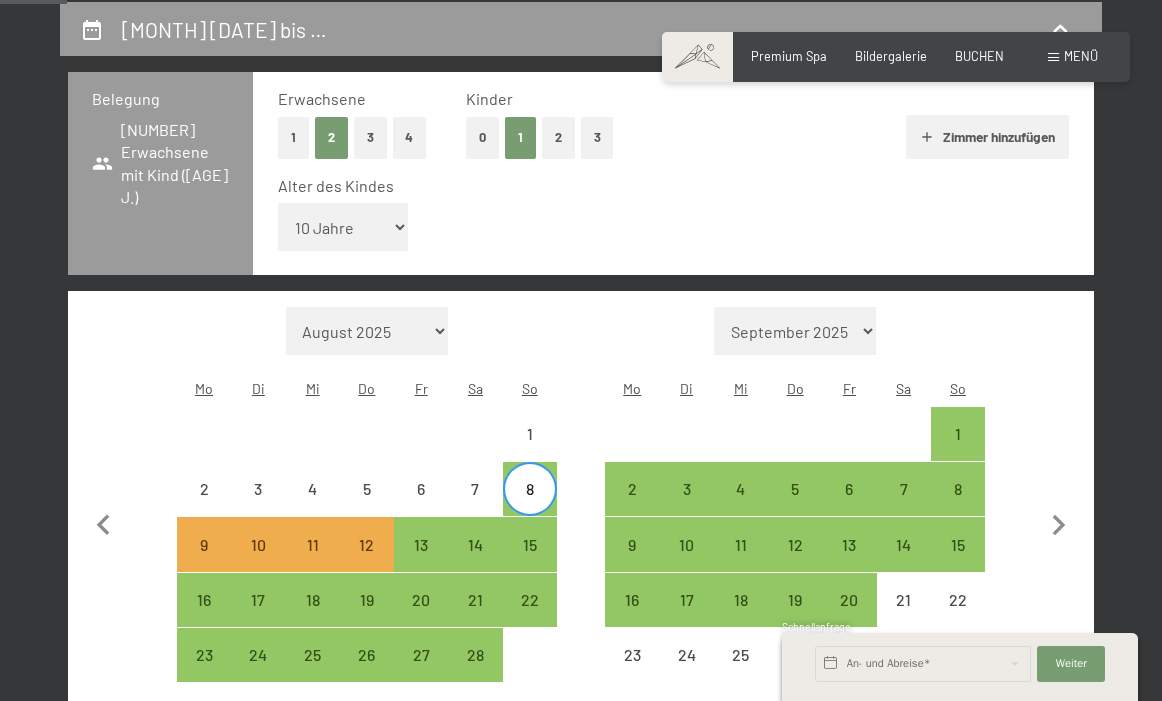click on "Einwilligung Marketing*" at bounding box center [458, 408] 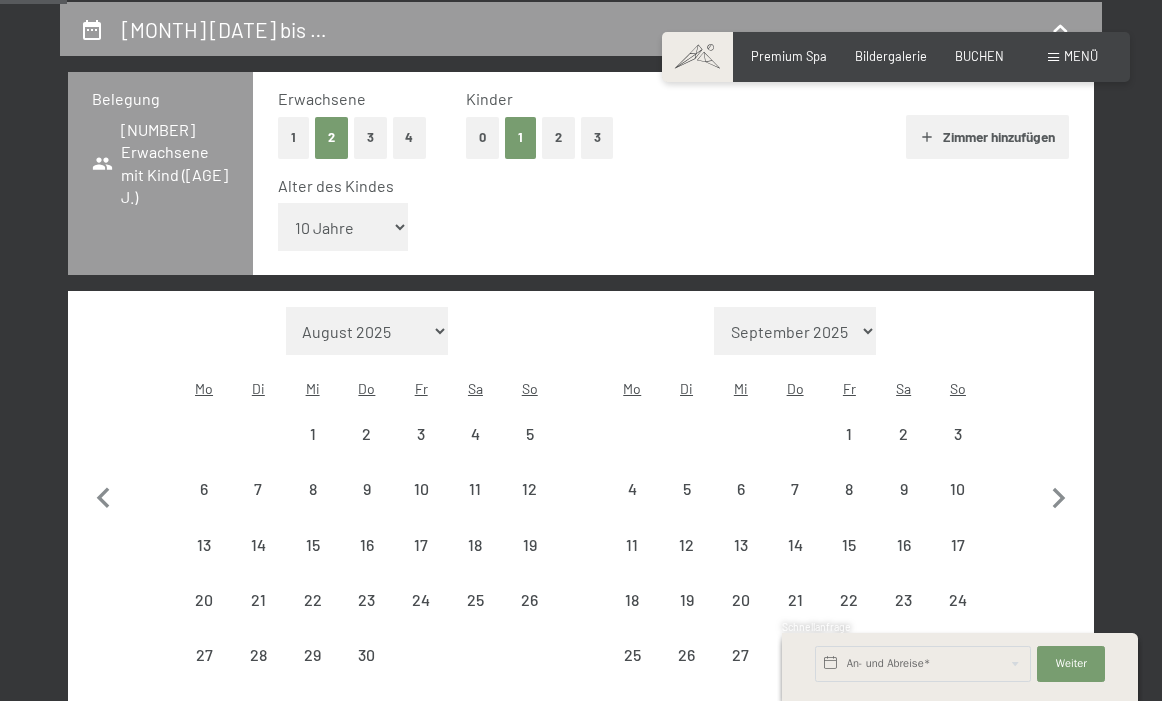 select on "2026-04-01" 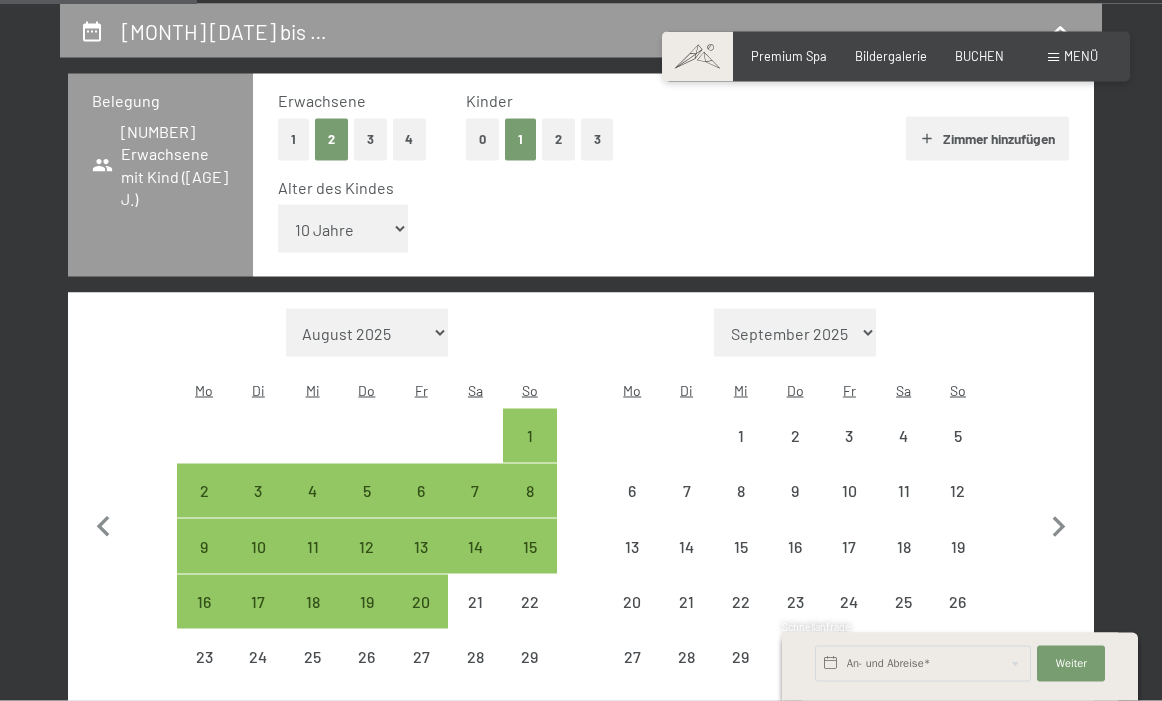 scroll, scrollTop: 435, scrollLeft: 0, axis: vertical 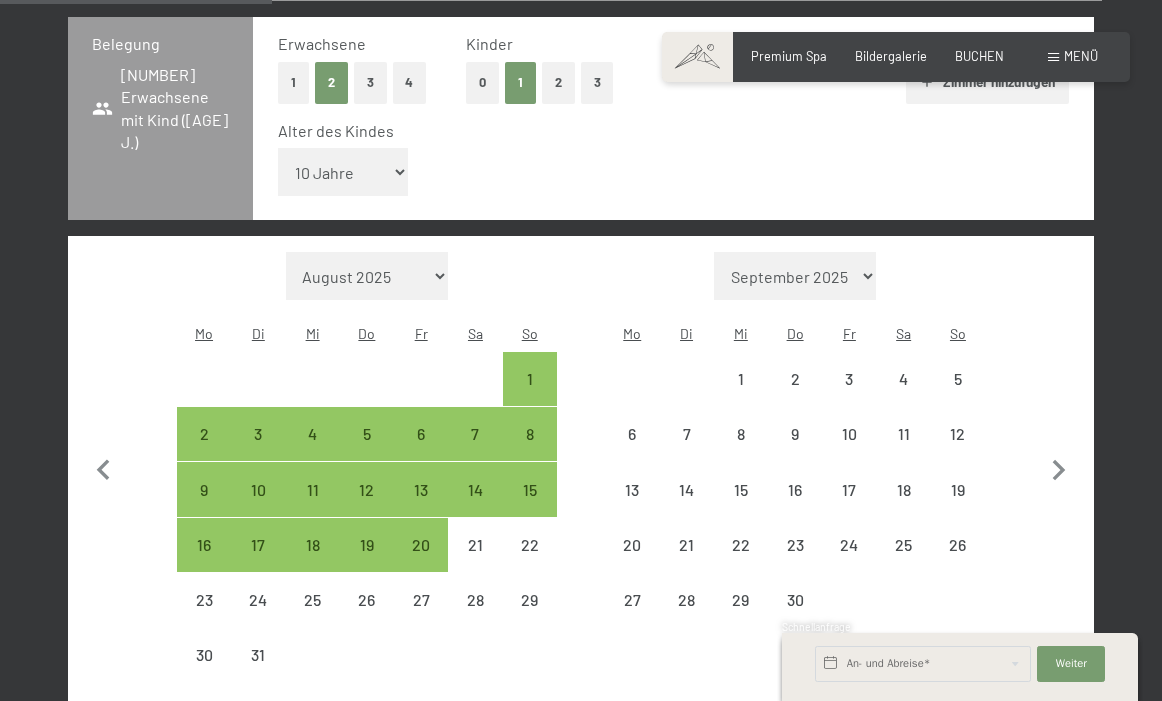 select on "2026-08-01" 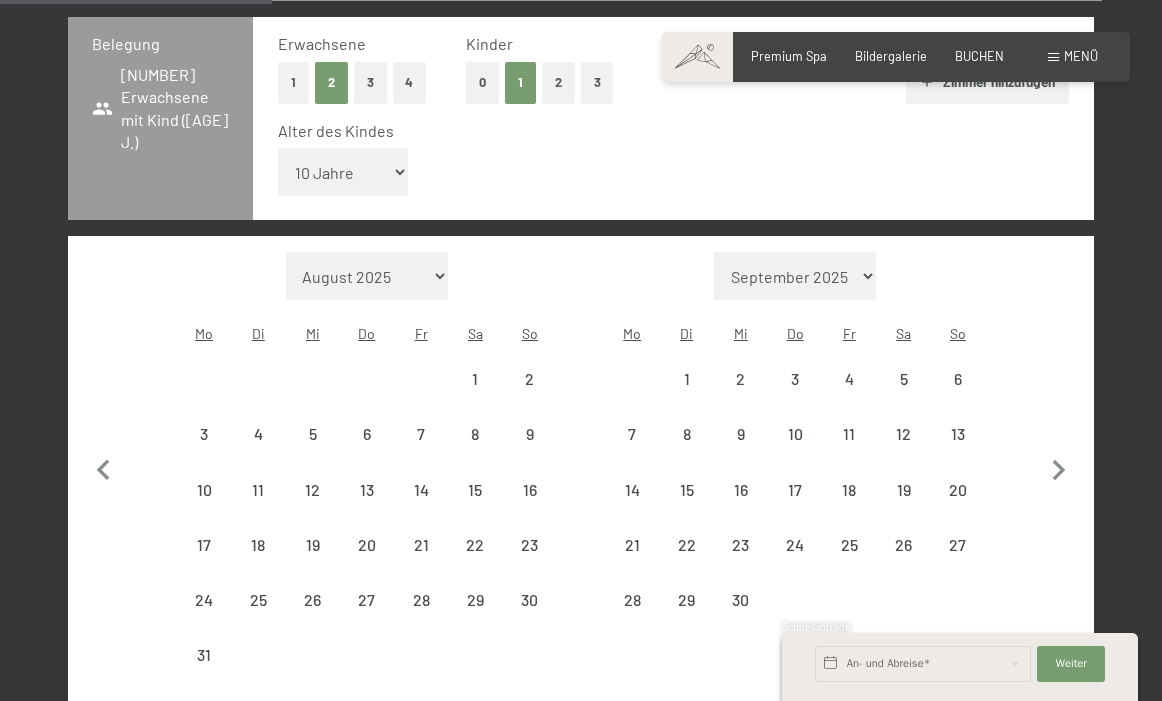 select on "2026-08-01" 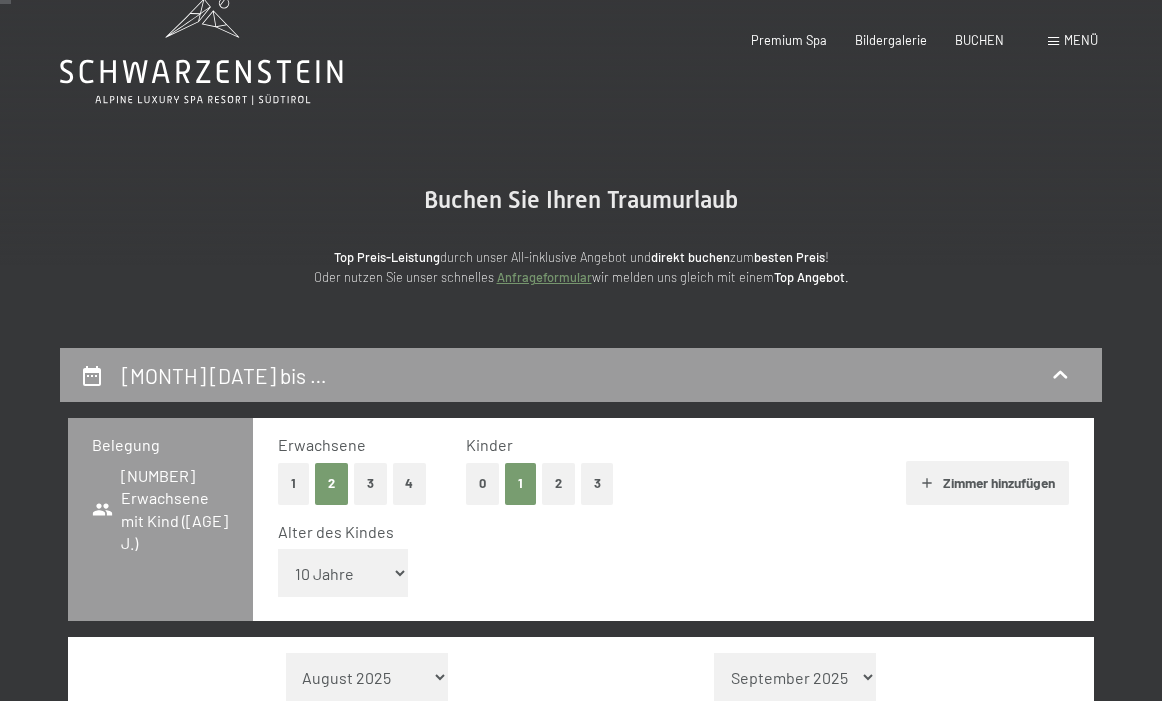 scroll, scrollTop: 0, scrollLeft: 0, axis: both 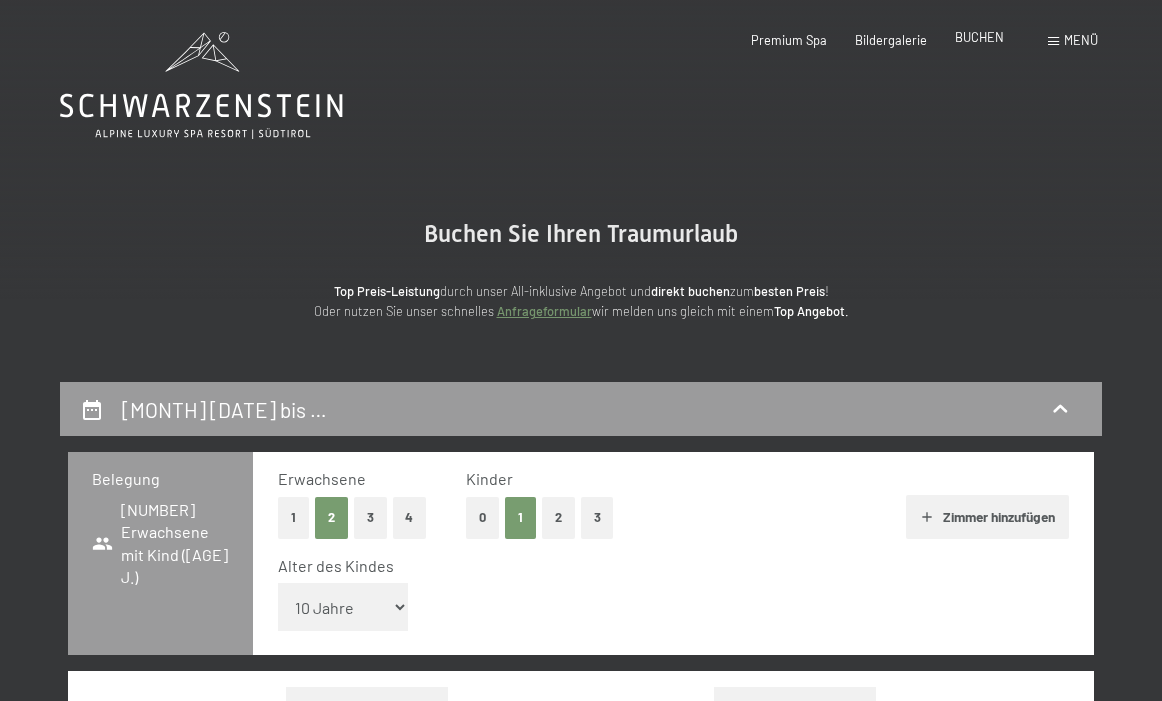 click on "BUCHEN" at bounding box center (979, 37) 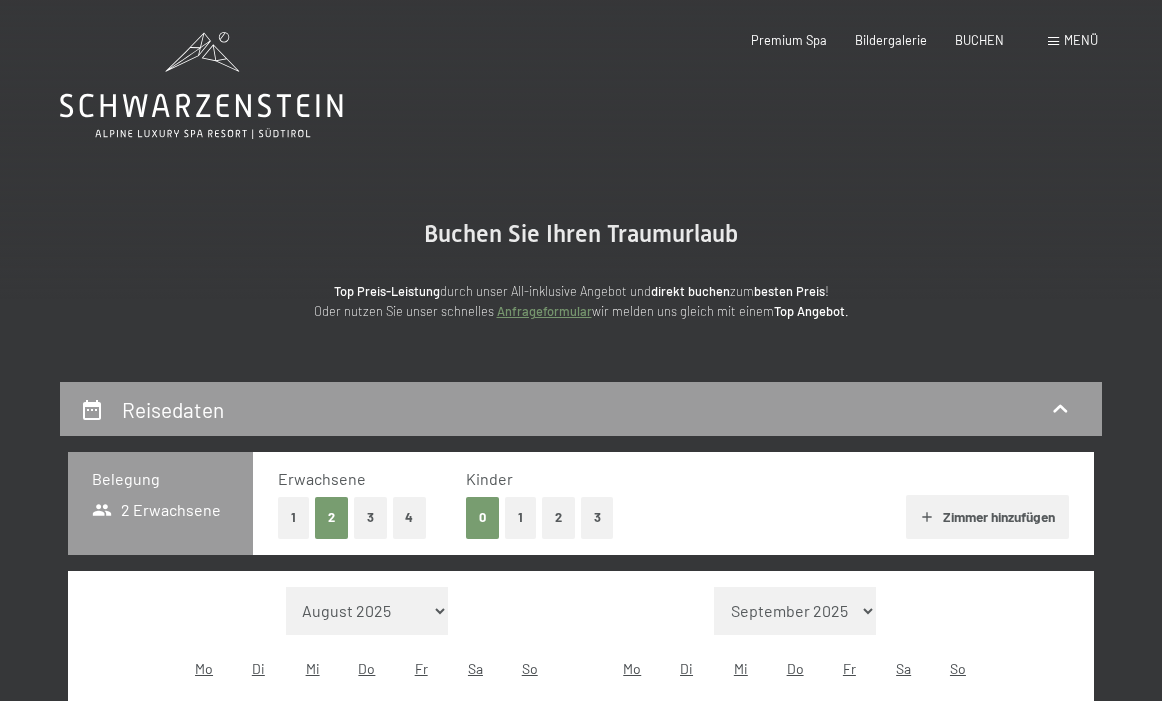 scroll, scrollTop: 0, scrollLeft: 0, axis: both 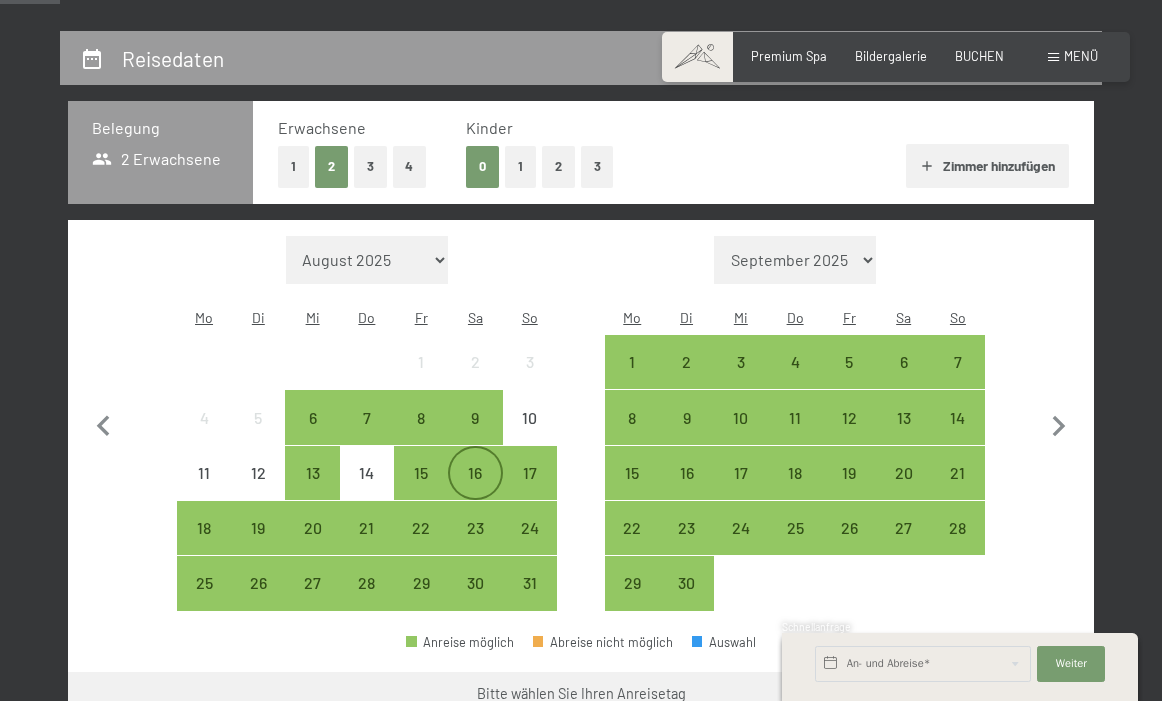 click on "16" at bounding box center [475, 490] 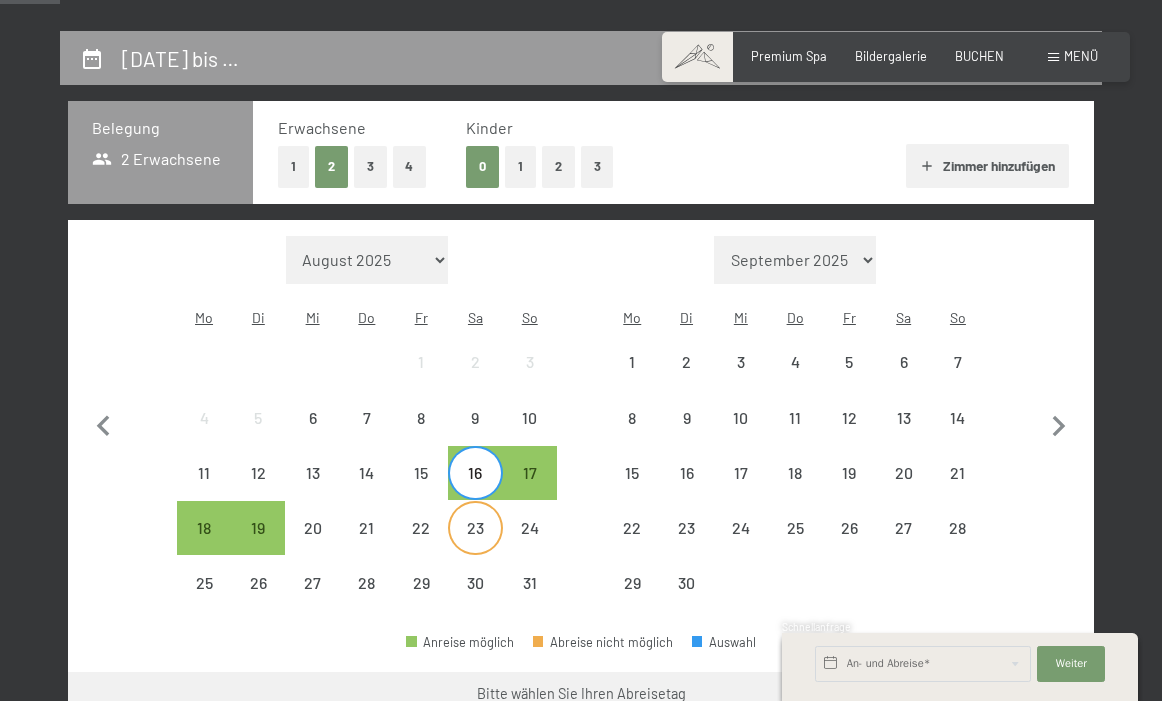 click on "23" at bounding box center [475, 545] 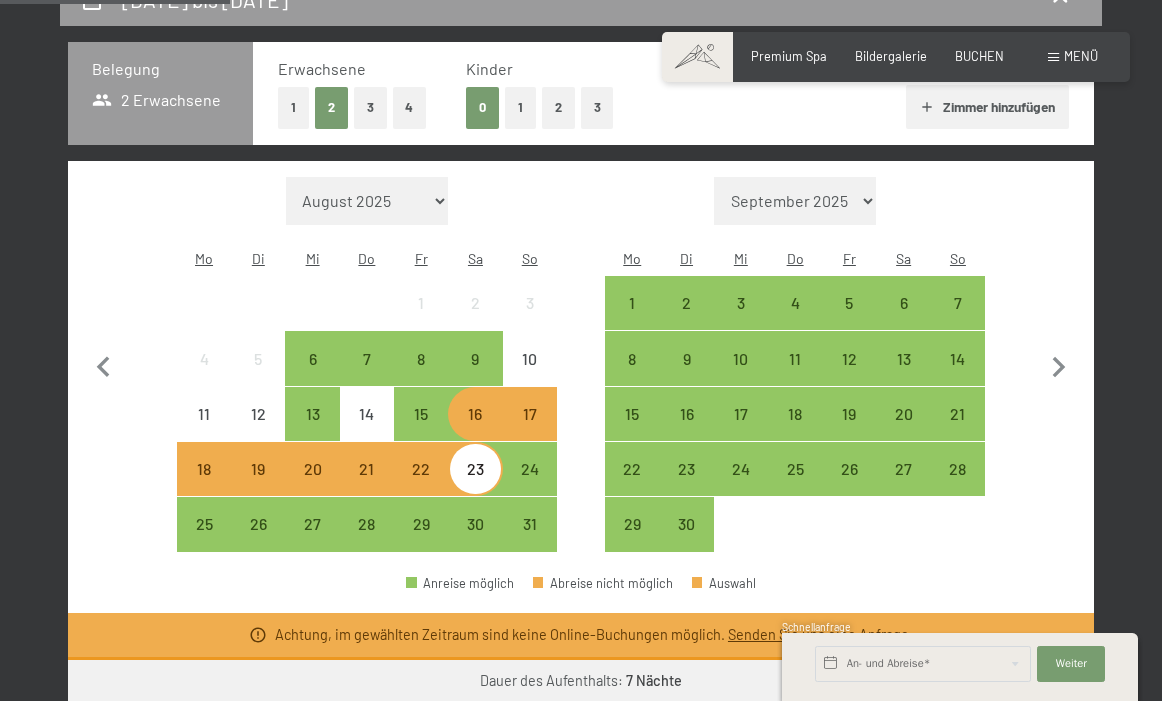 scroll, scrollTop: 413, scrollLeft: 0, axis: vertical 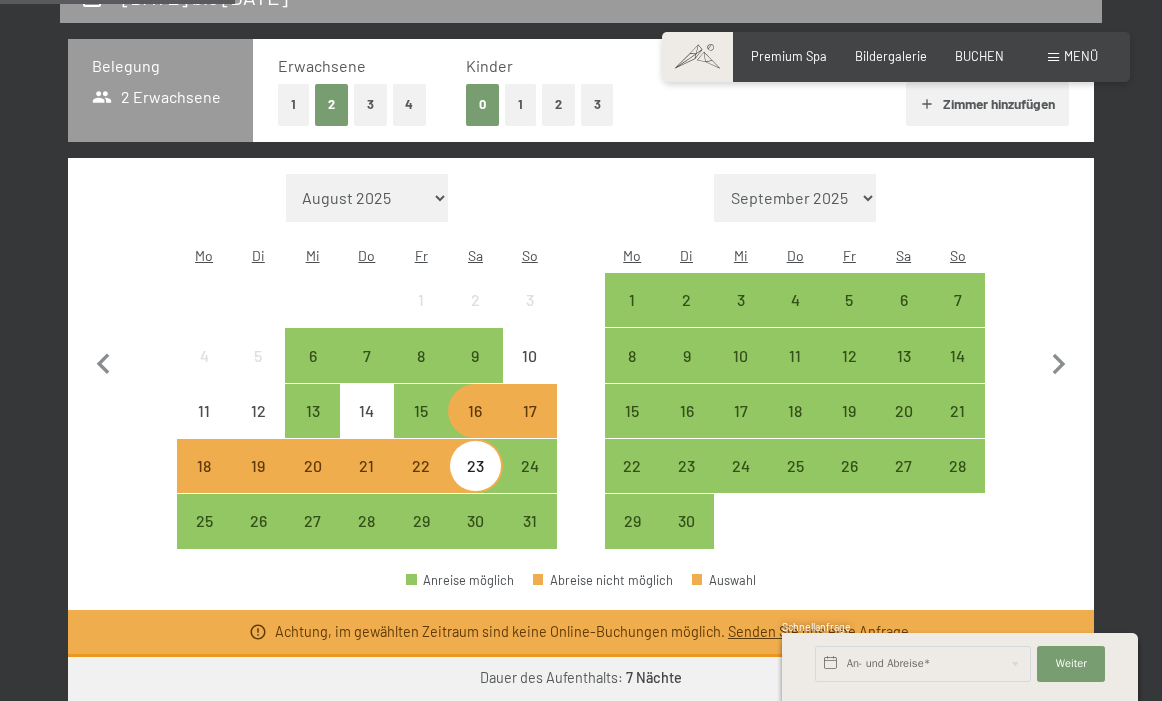 click on "Einwilligung Marketing*" at bounding box center [458, 408] 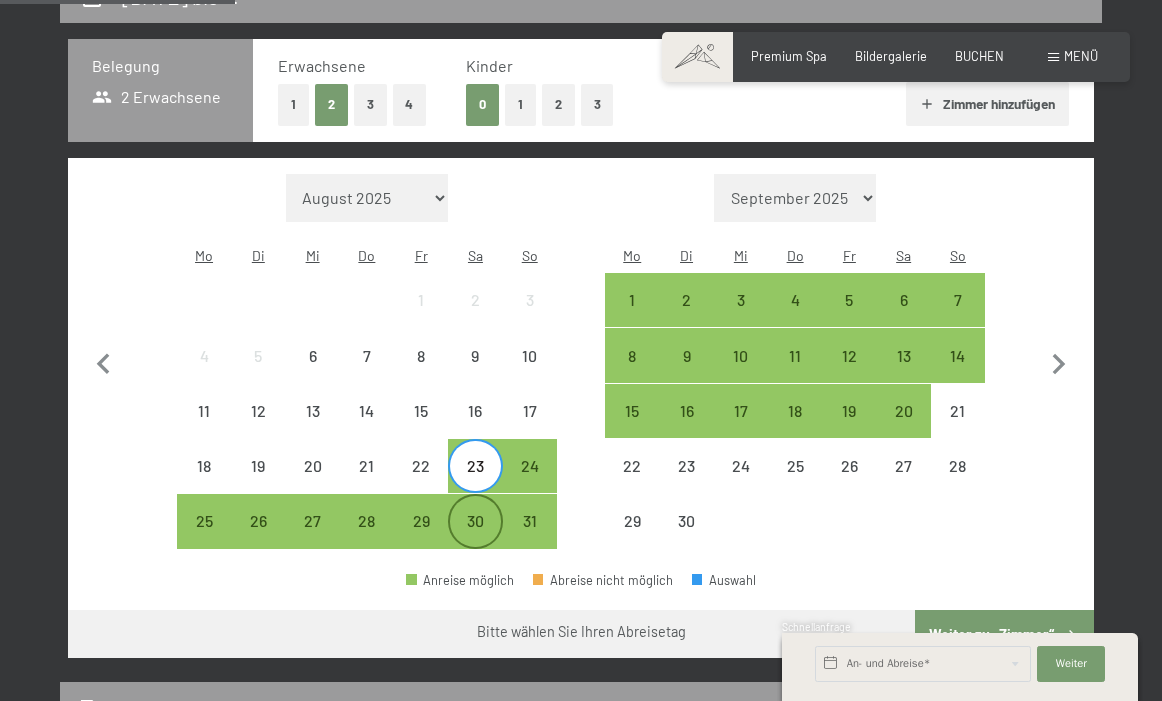 click on "30" at bounding box center [475, 538] 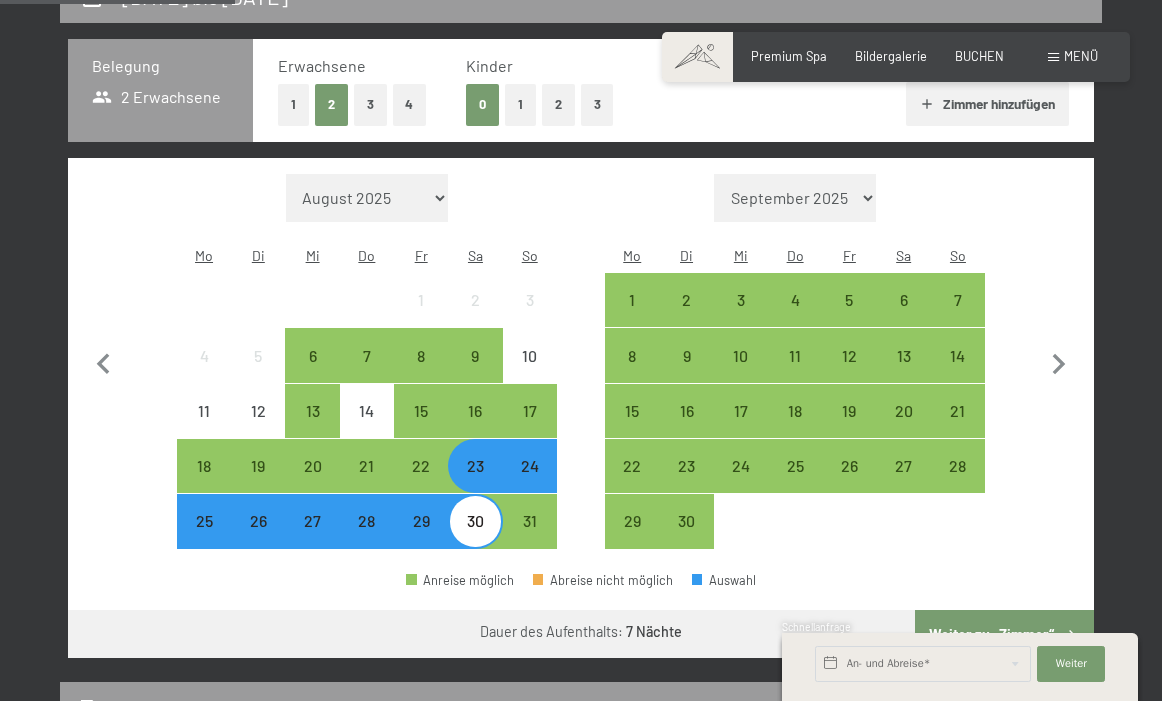 drag, startPoint x: 1039, startPoint y: 608, endPoint x: 1039, endPoint y: 641, distance: 33 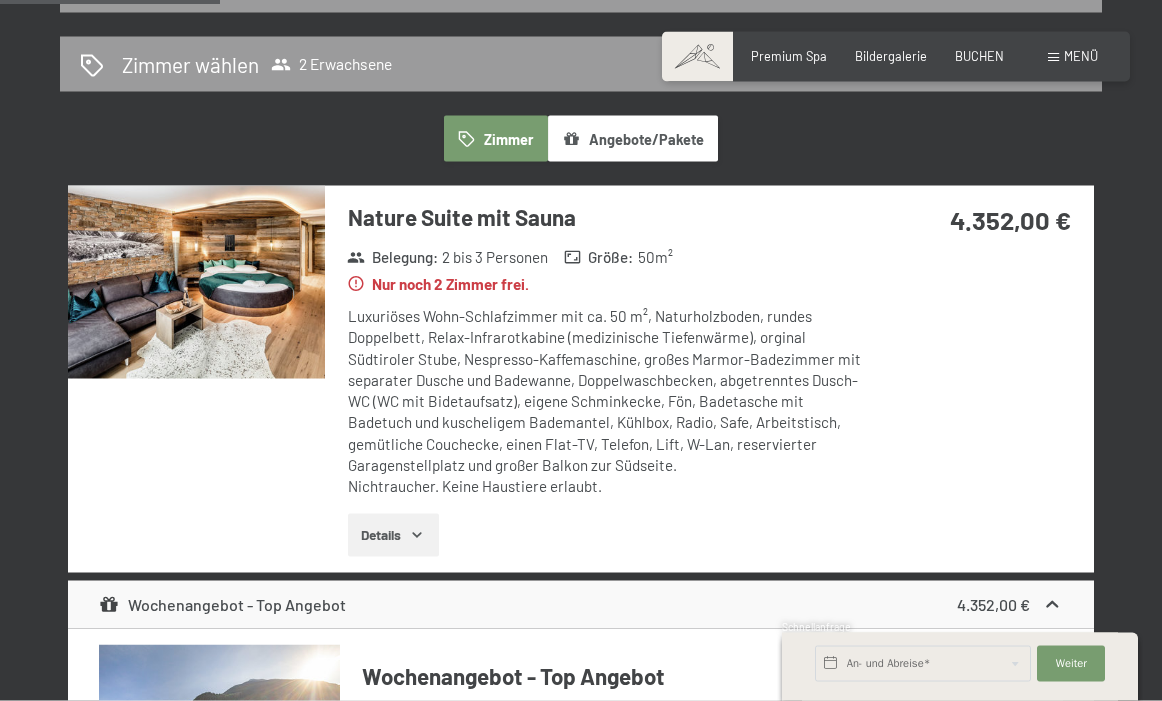 scroll, scrollTop: 416, scrollLeft: 0, axis: vertical 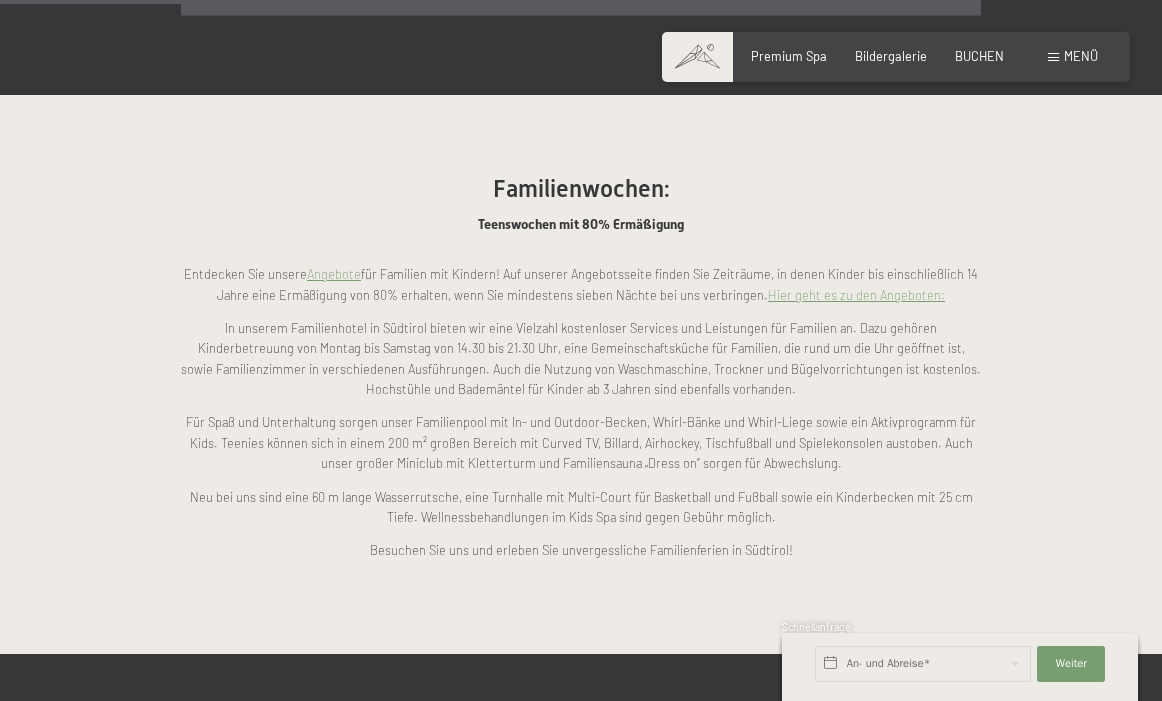 click on "Hier geht es zu den Angeboten:" at bounding box center [856, 295] 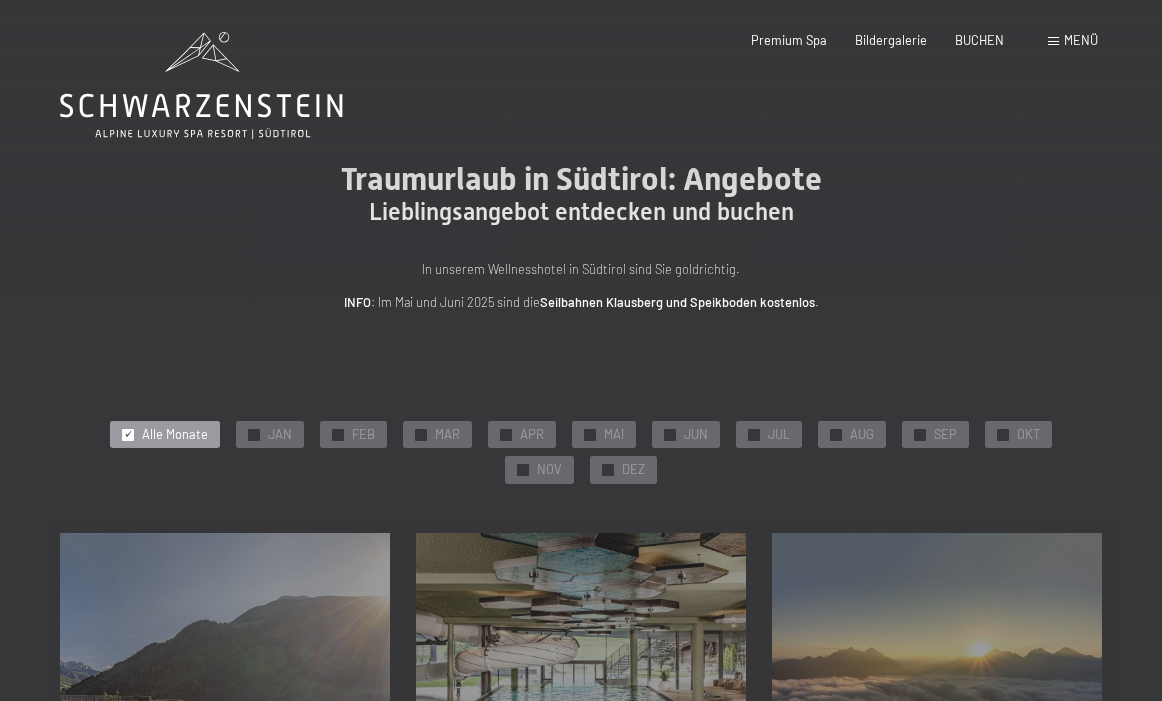 scroll, scrollTop: 0, scrollLeft: 0, axis: both 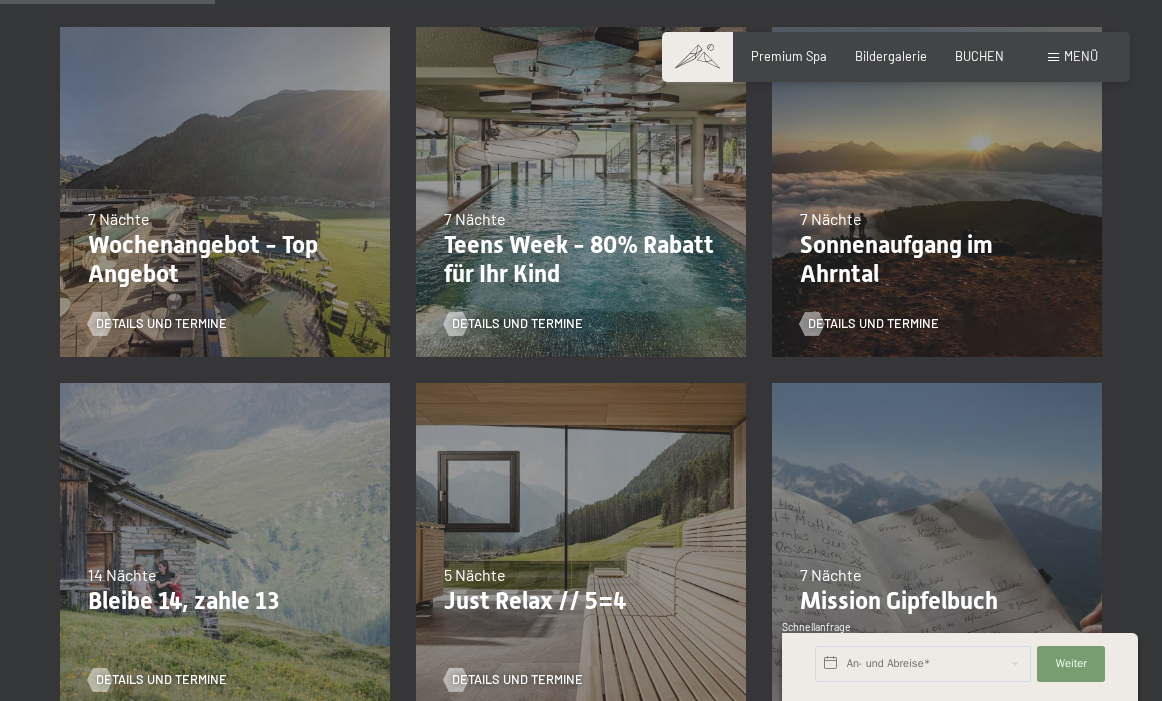 click on "Teens Week - 80% Rabatt für Ihr Kind" at bounding box center [581, 260] 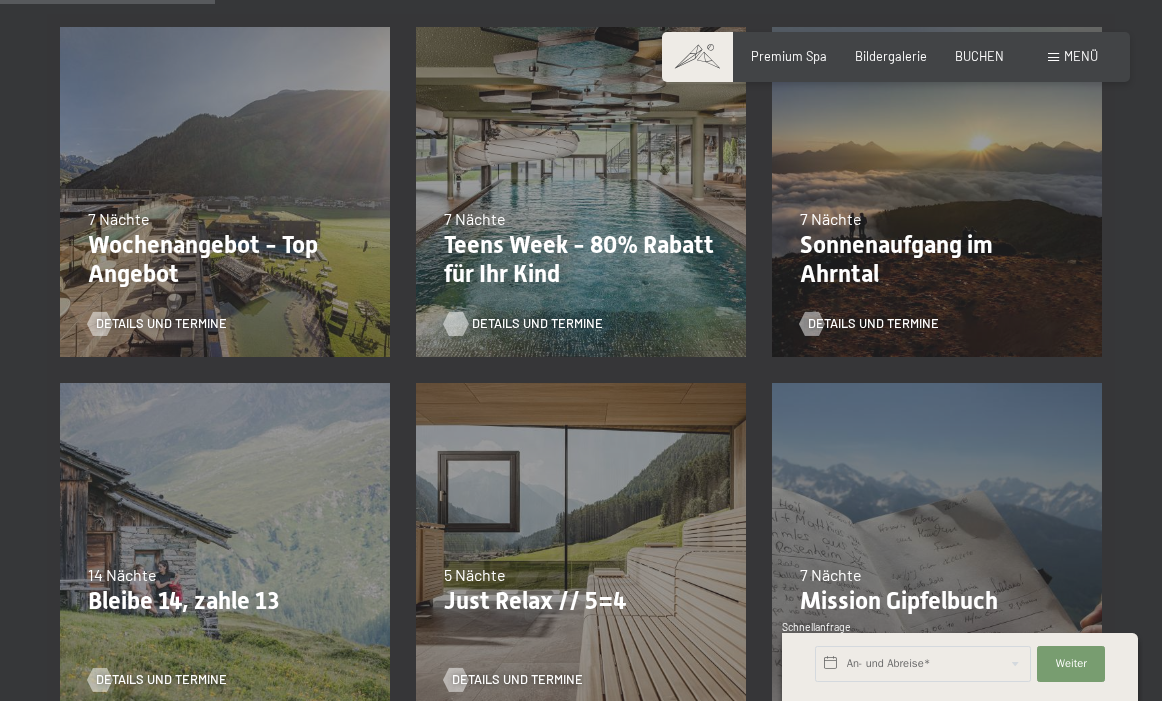 click on "Details und Termine" at bounding box center (537, 324) 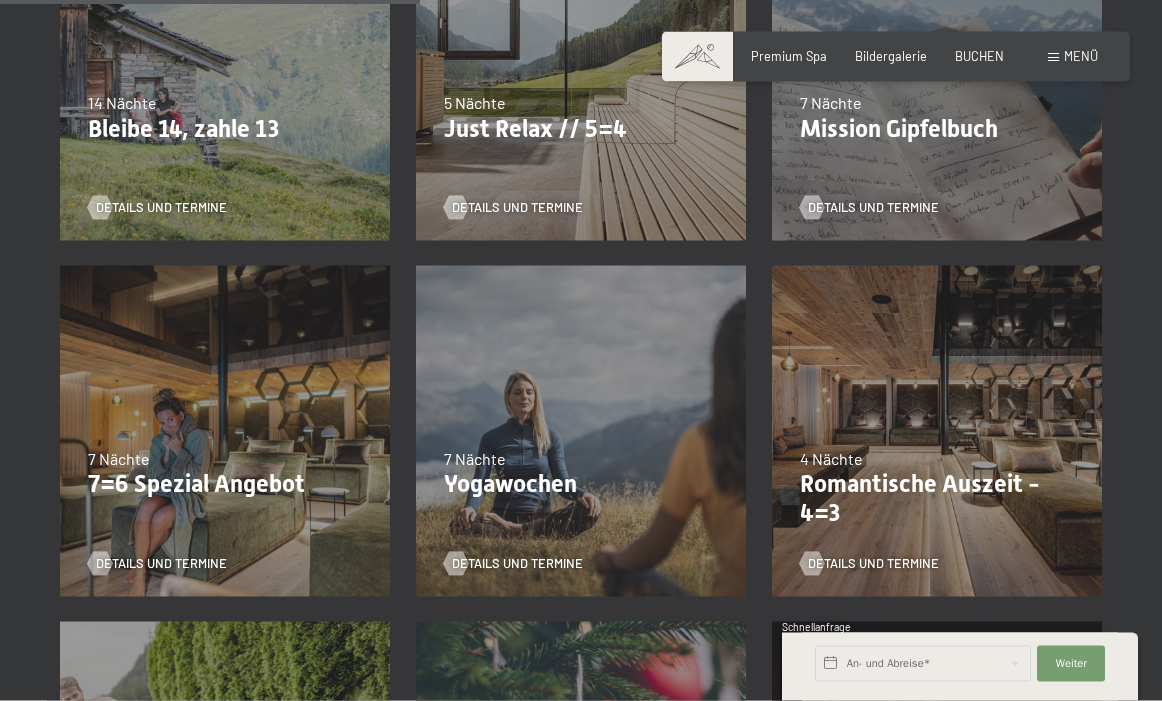 scroll, scrollTop: 983, scrollLeft: 0, axis: vertical 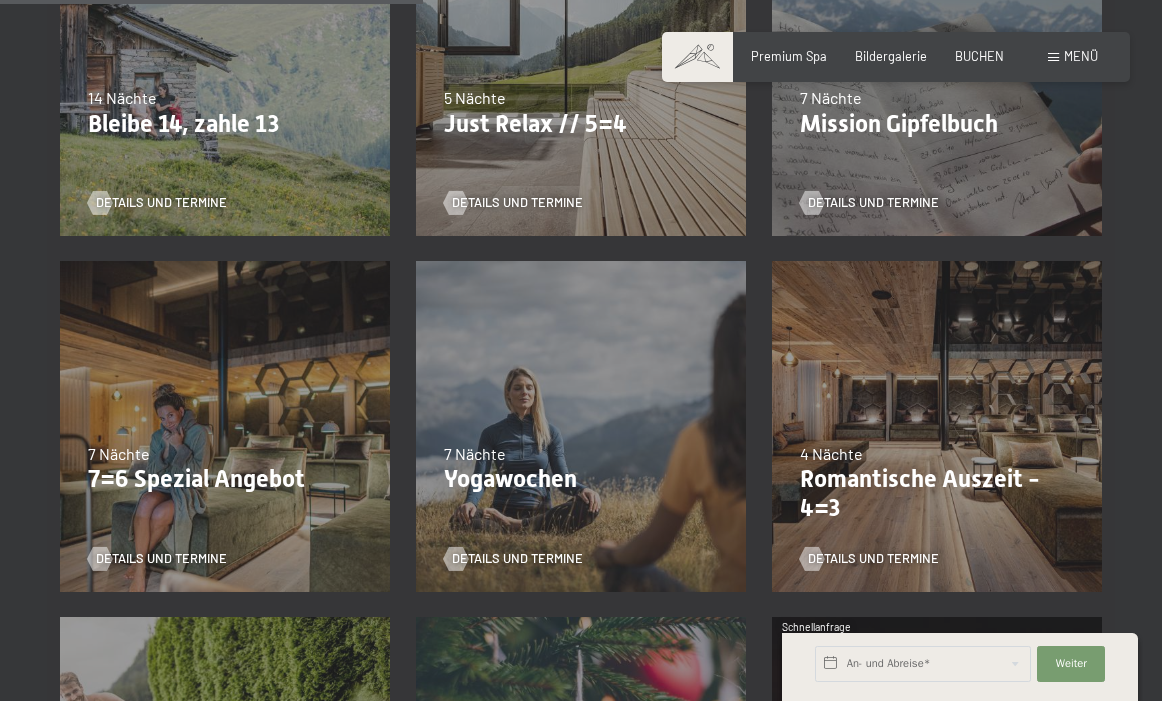click on "04.10.–26.10.2025     01.11.–21.12.2025     10.01.–01.02.2026     07.03.–29.03.2026     16.05.–24.05.2026     06.06.–21.06.2026     12.09.–25.10.2026     31.10.–26.12.2026          7 Nächte         7=6 Spezial Angebot                 Details und Termine" at bounding box center (225, 427) 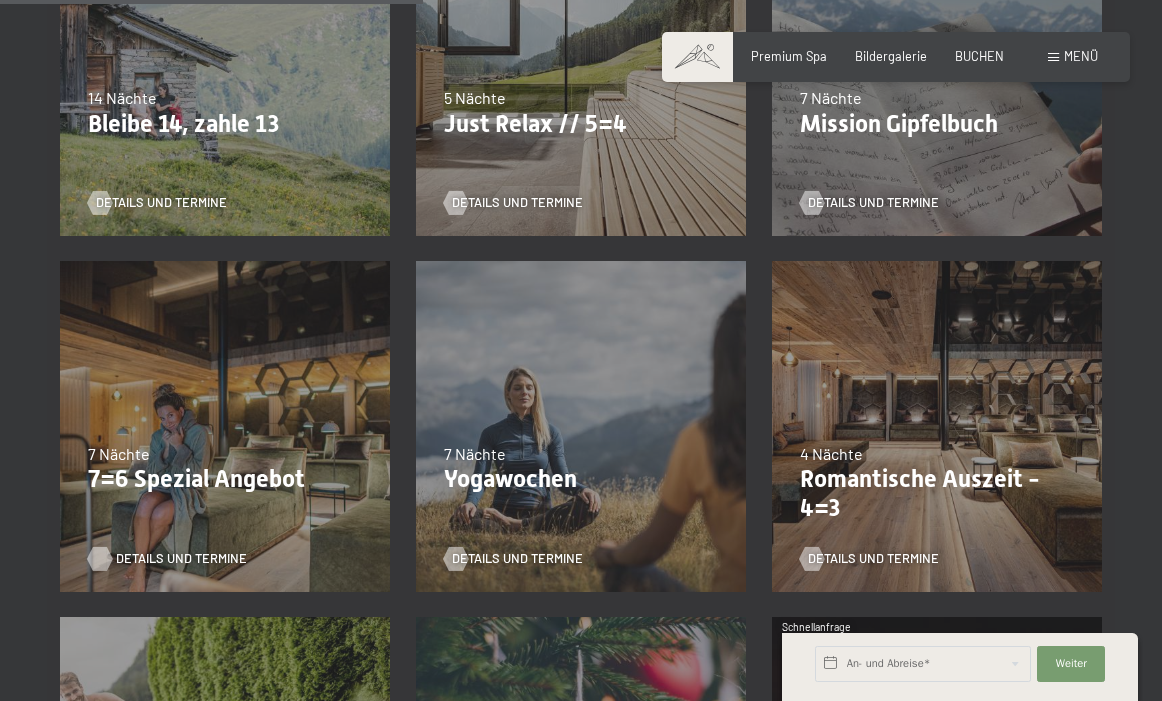 click on "Details und Termine" at bounding box center [181, 559] 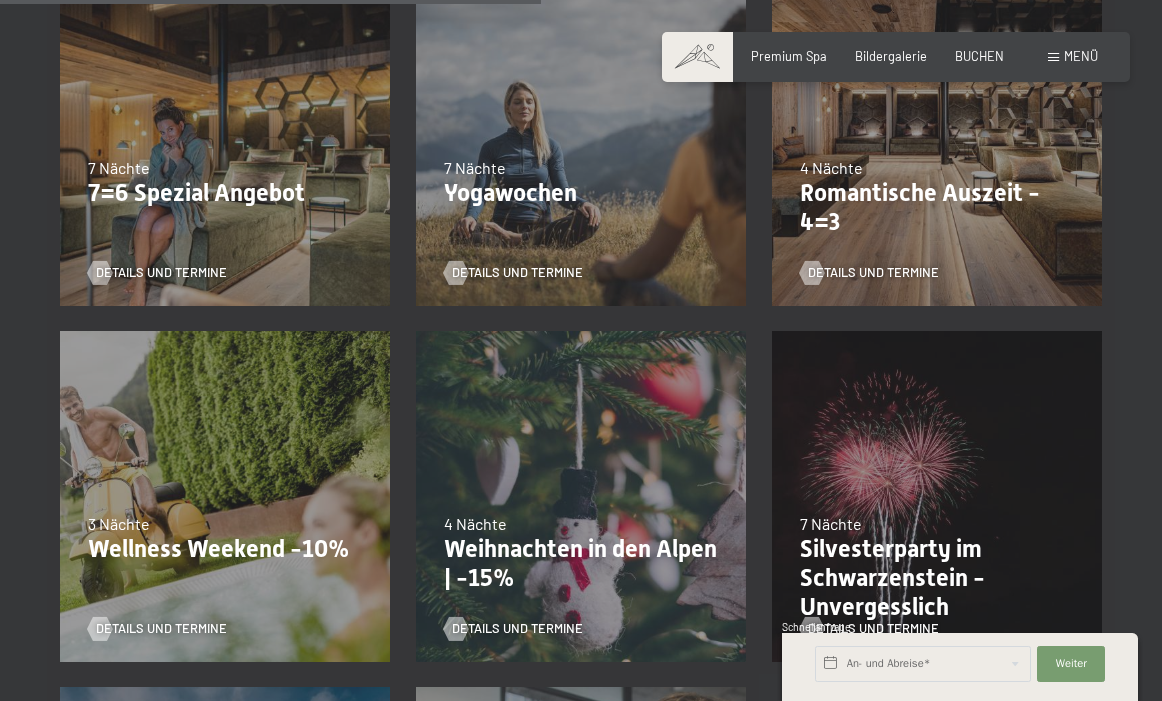 scroll, scrollTop: 1237, scrollLeft: 0, axis: vertical 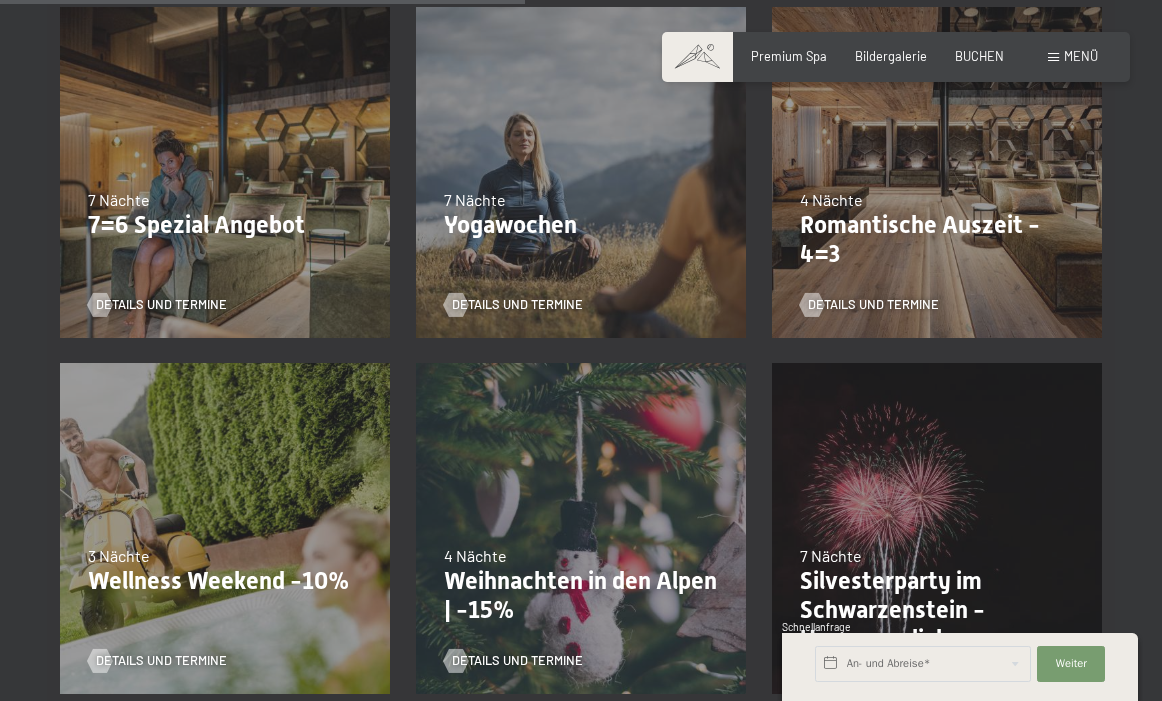 click on "Romantische Auszeit - 4=3" at bounding box center (937, 240) 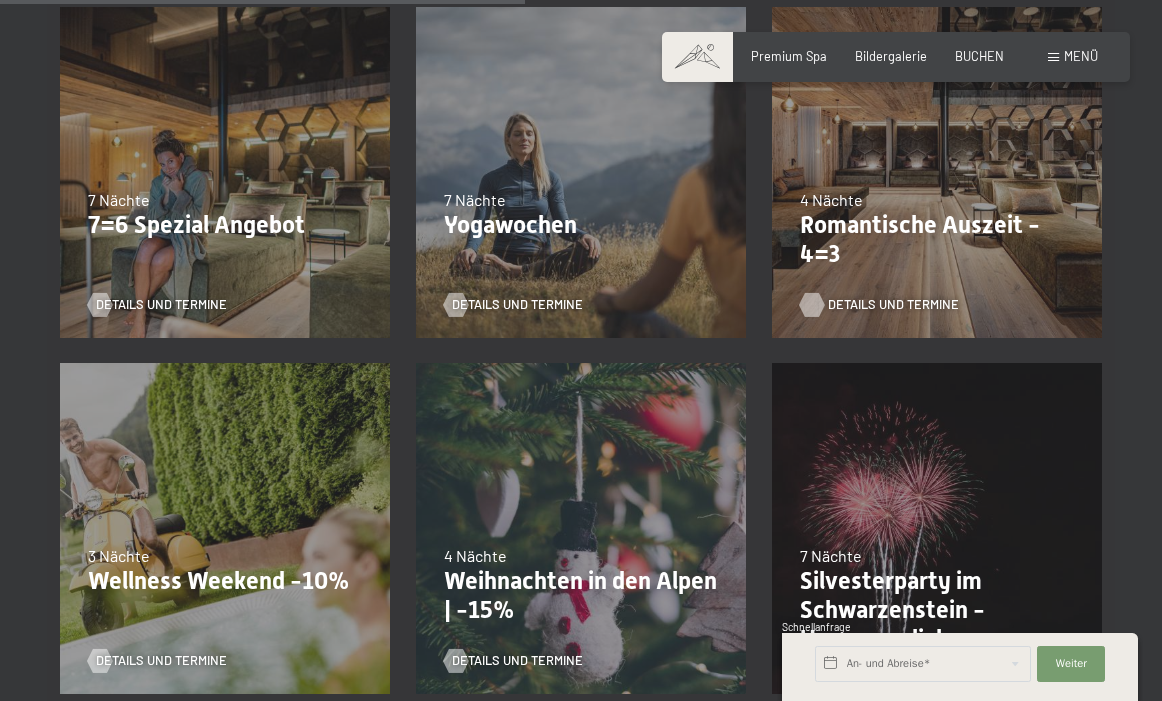 click on "Details und Termine" at bounding box center [893, 305] 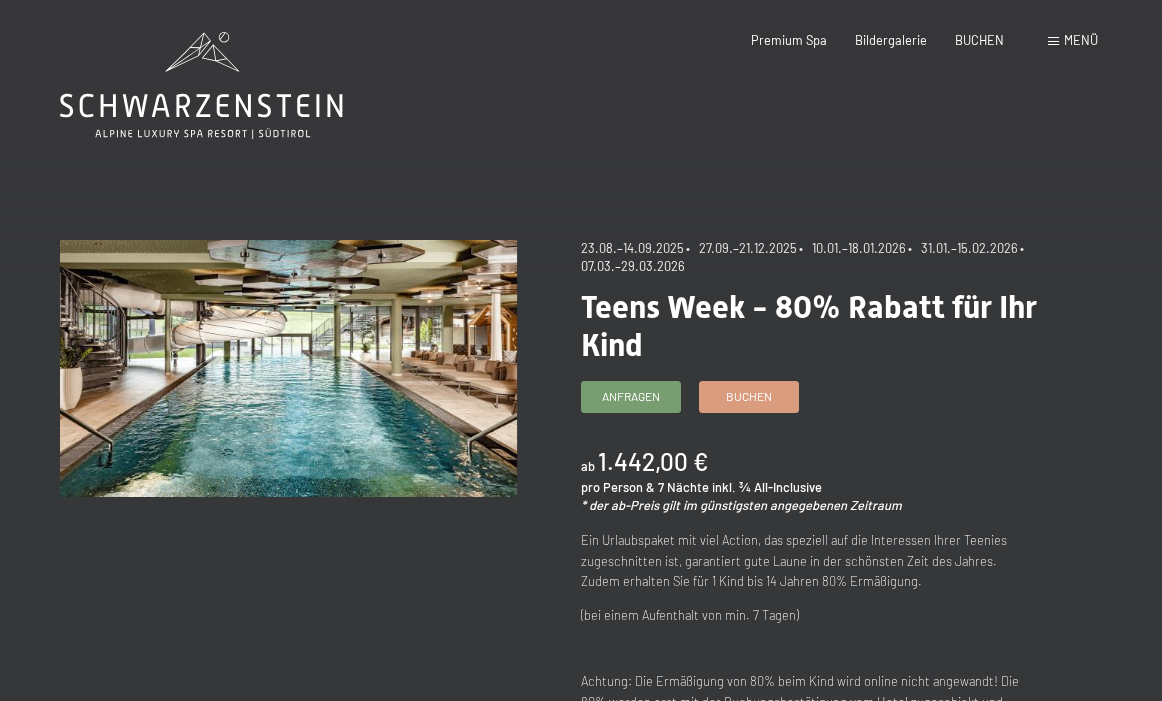 scroll, scrollTop: 0, scrollLeft: 0, axis: both 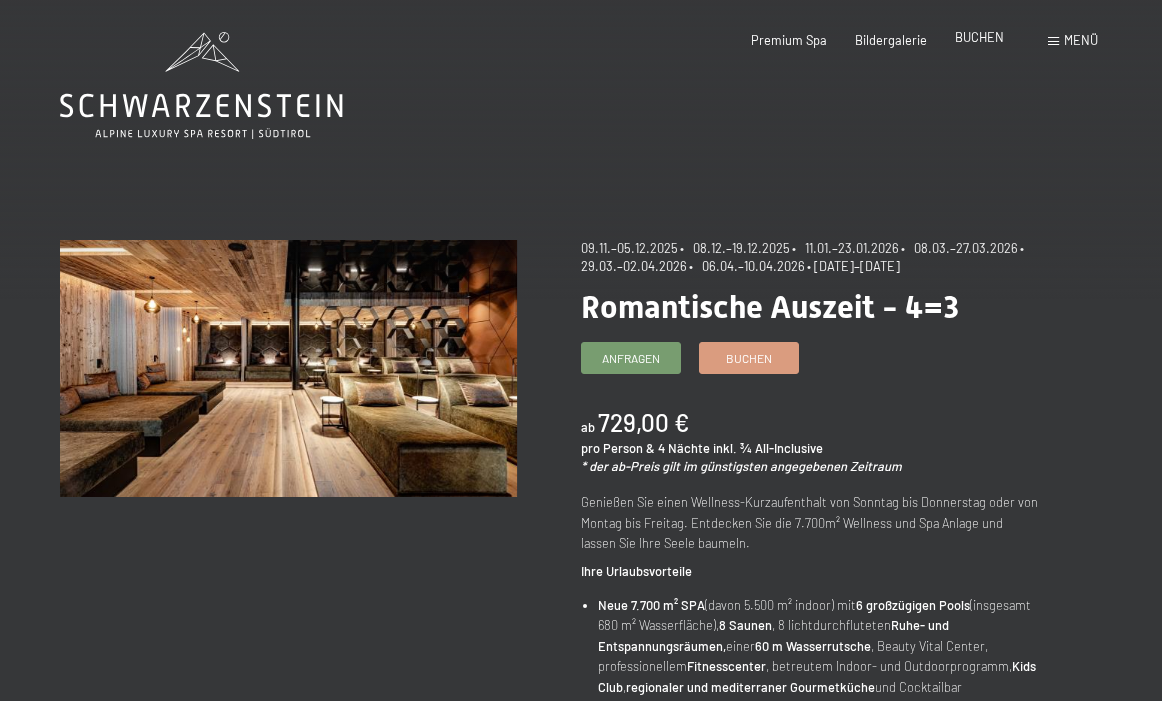click on "BUCHEN" at bounding box center [979, 37] 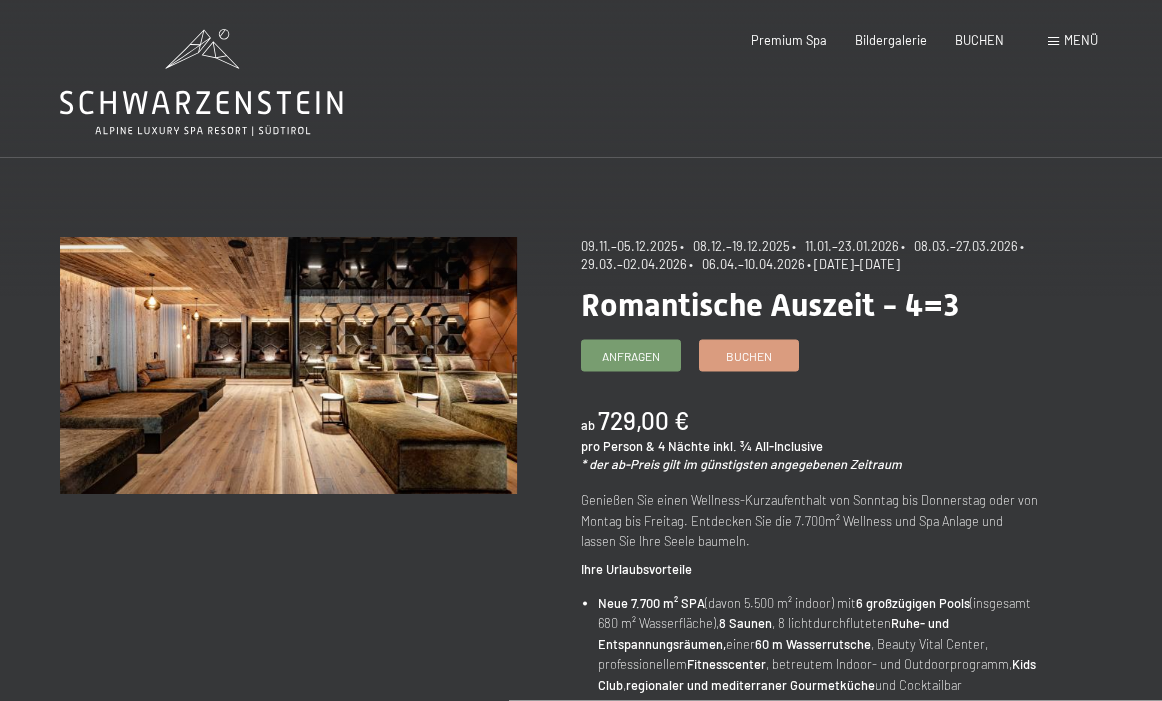 scroll, scrollTop: 0, scrollLeft: 0, axis: both 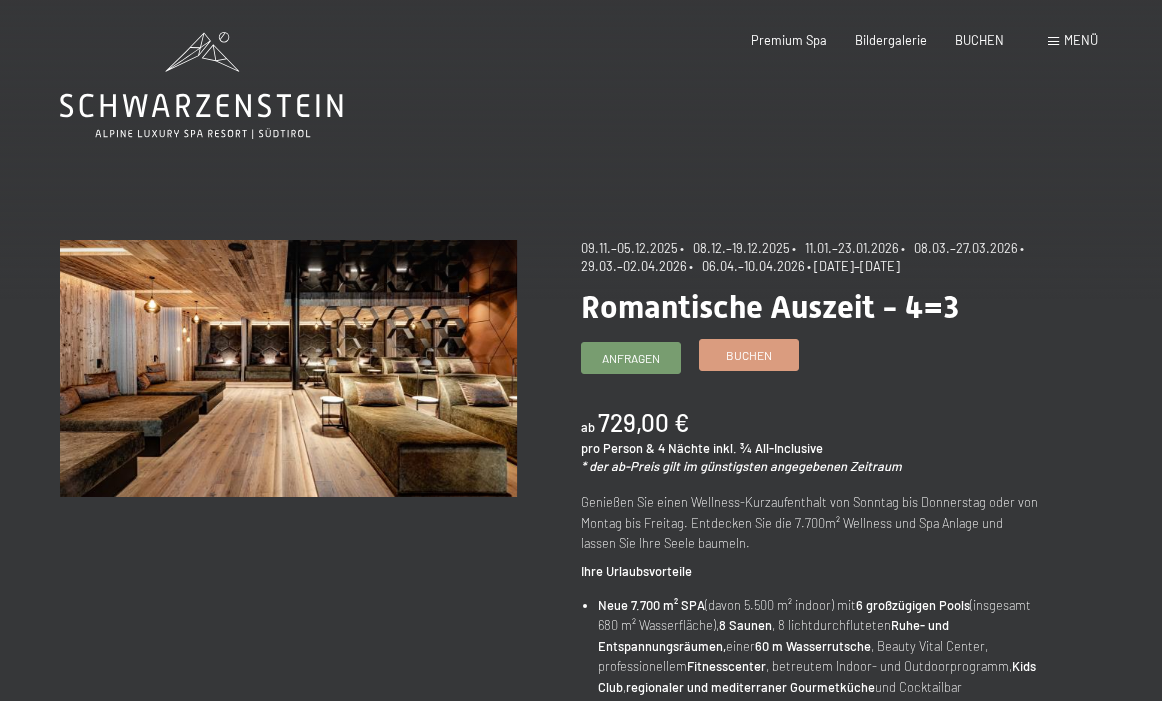 click on "Buchen" at bounding box center (749, 355) 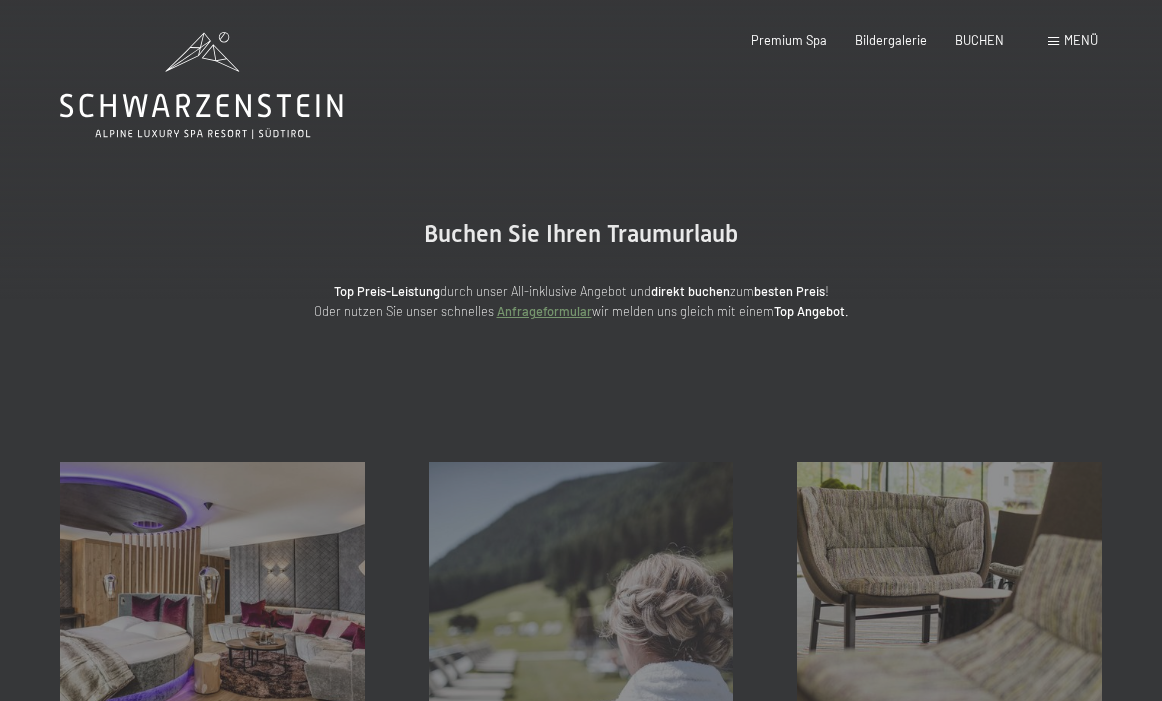 scroll, scrollTop: 0, scrollLeft: 0, axis: both 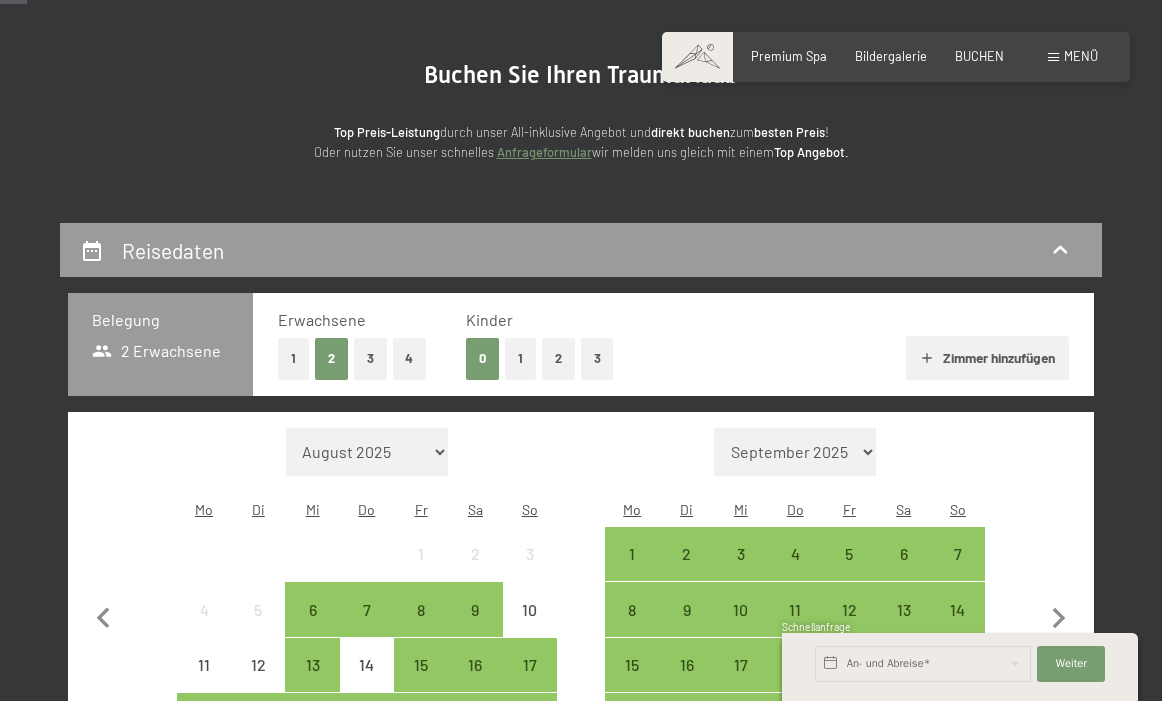 click on "1" at bounding box center [520, 358] 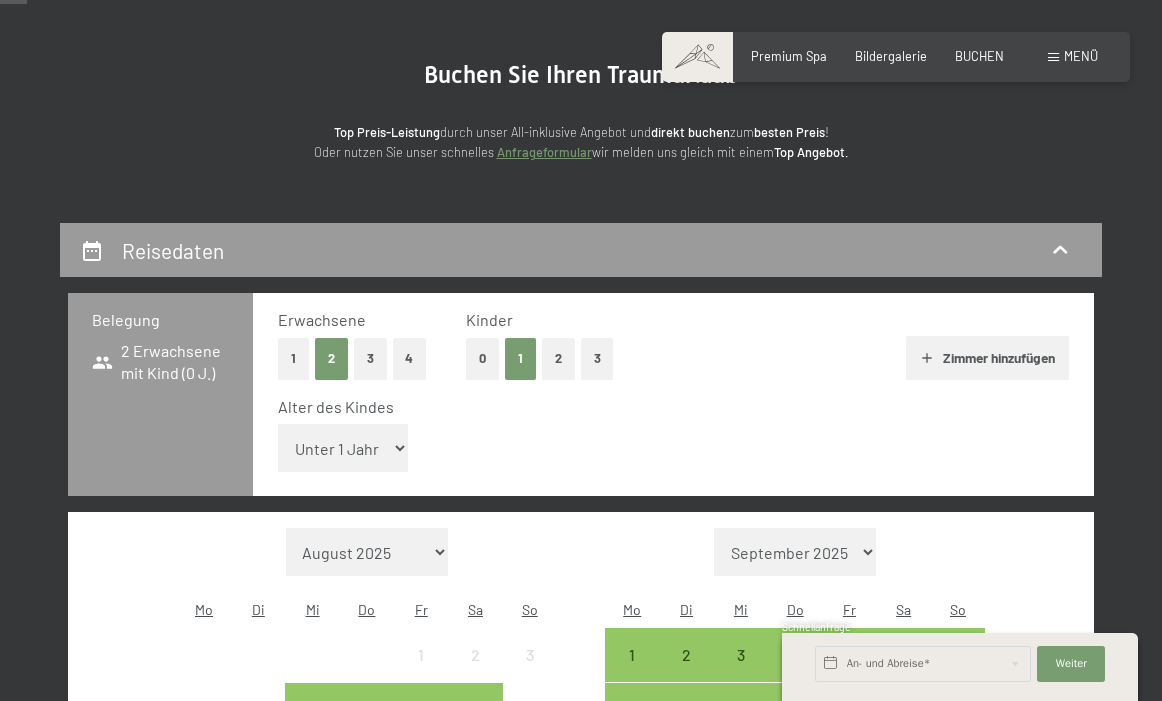 select on "10" 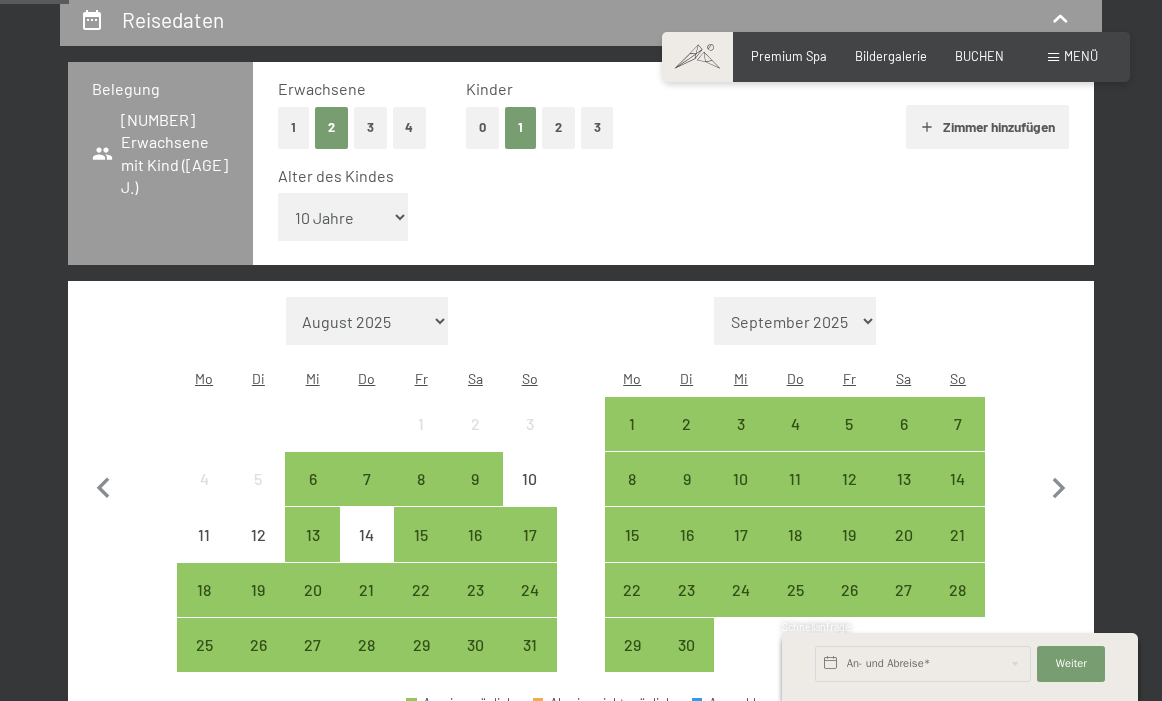 scroll, scrollTop: 413, scrollLeft: 0, axis: vertical 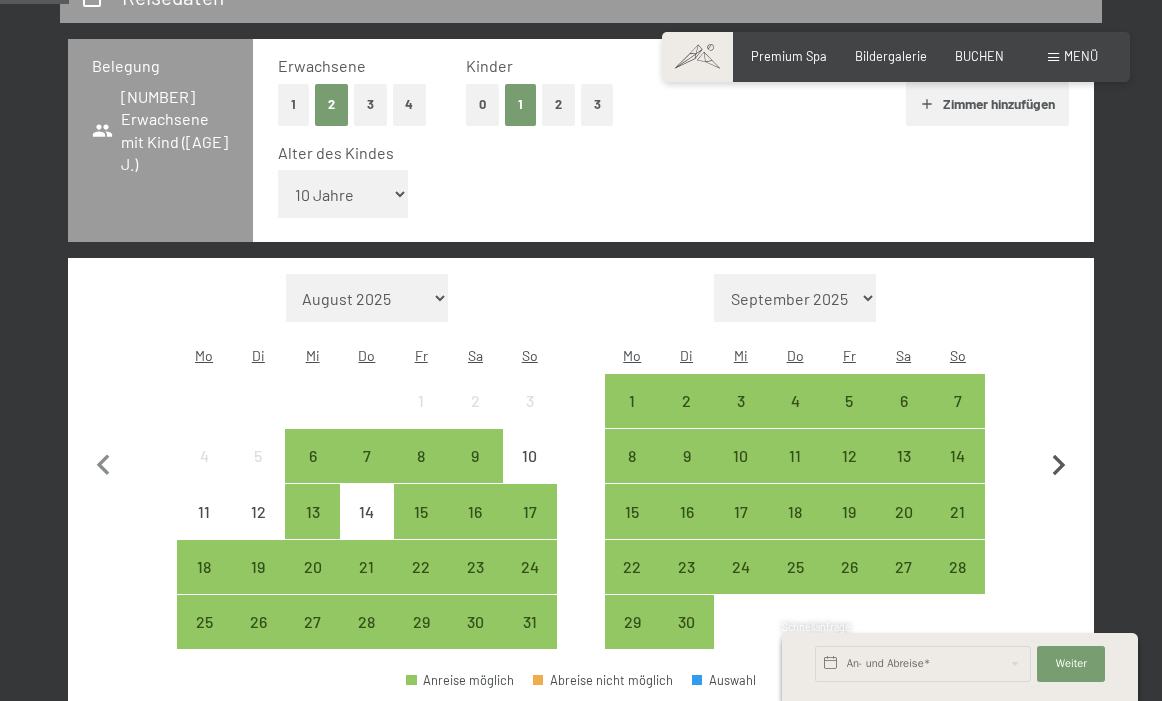 click 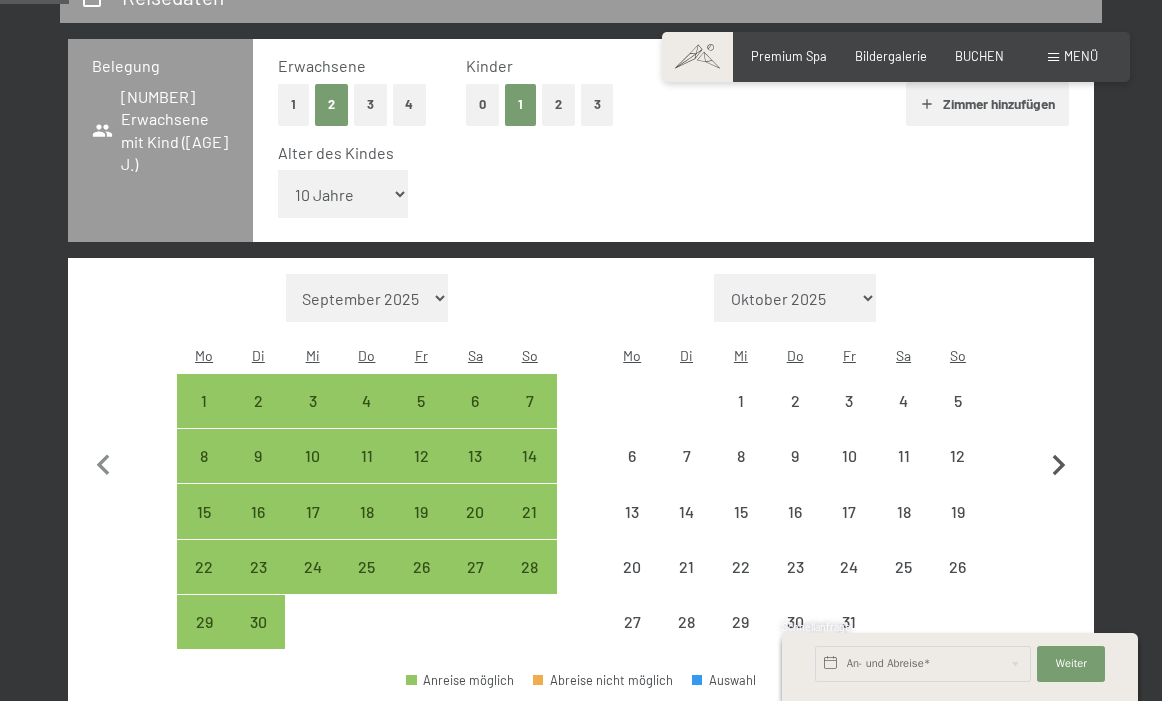 select on "2025-09-01" 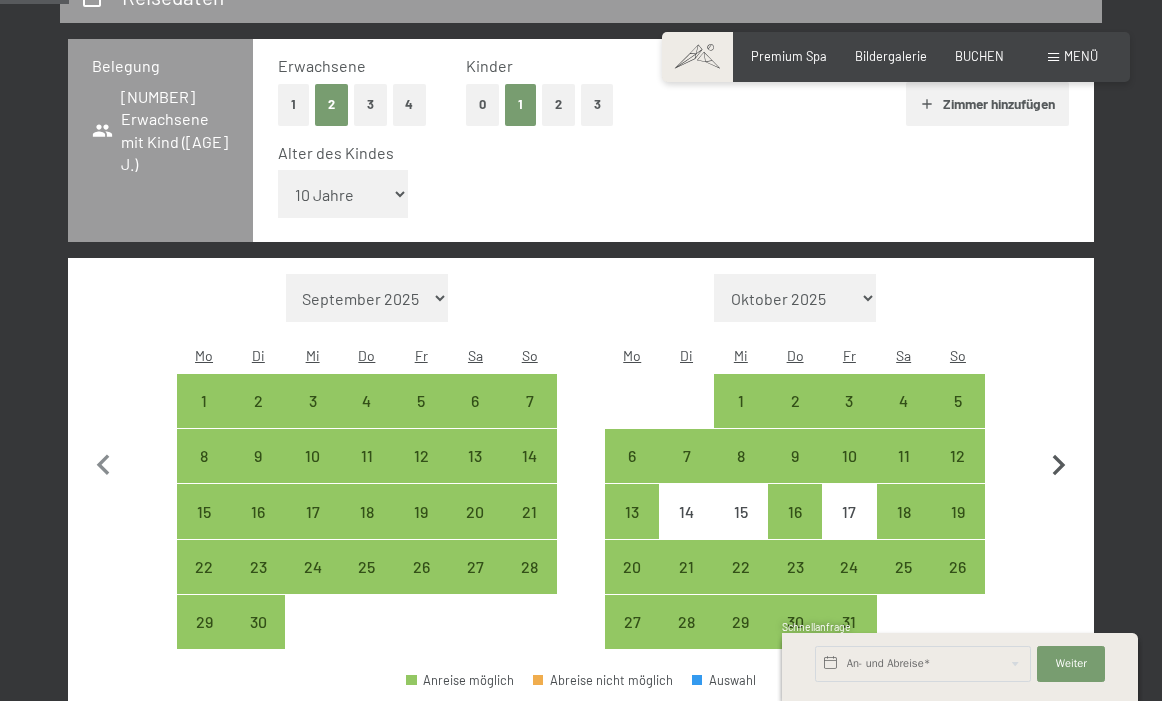 click 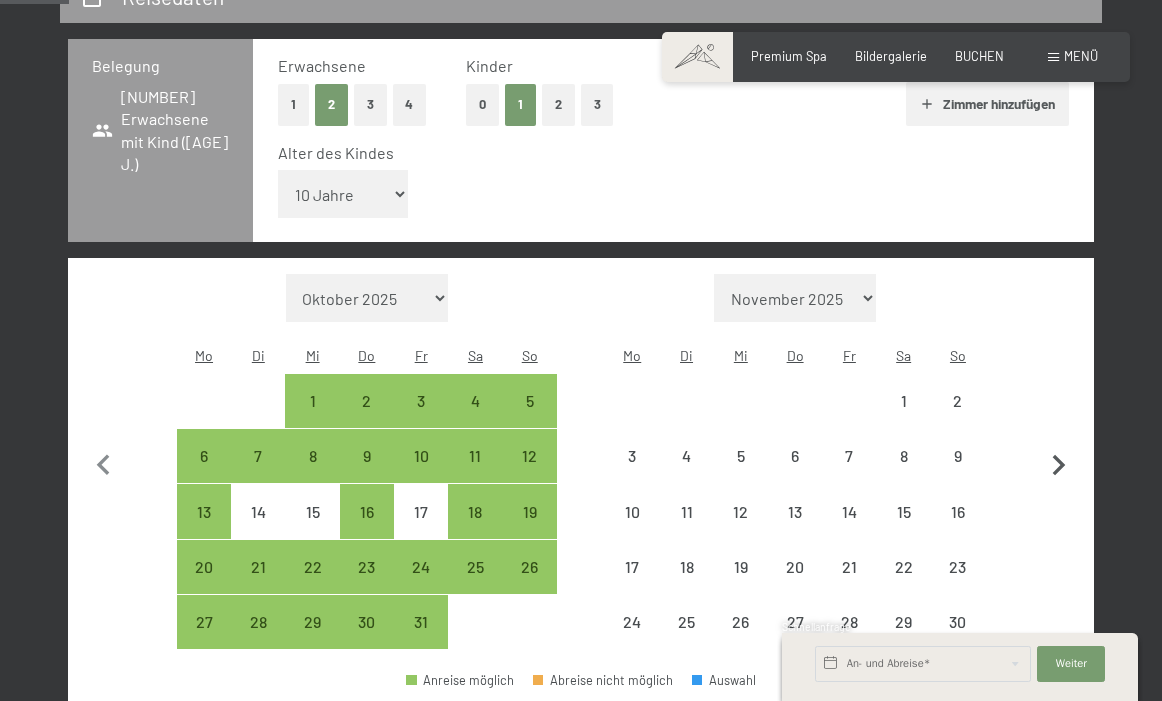 select on "2025-10-01" 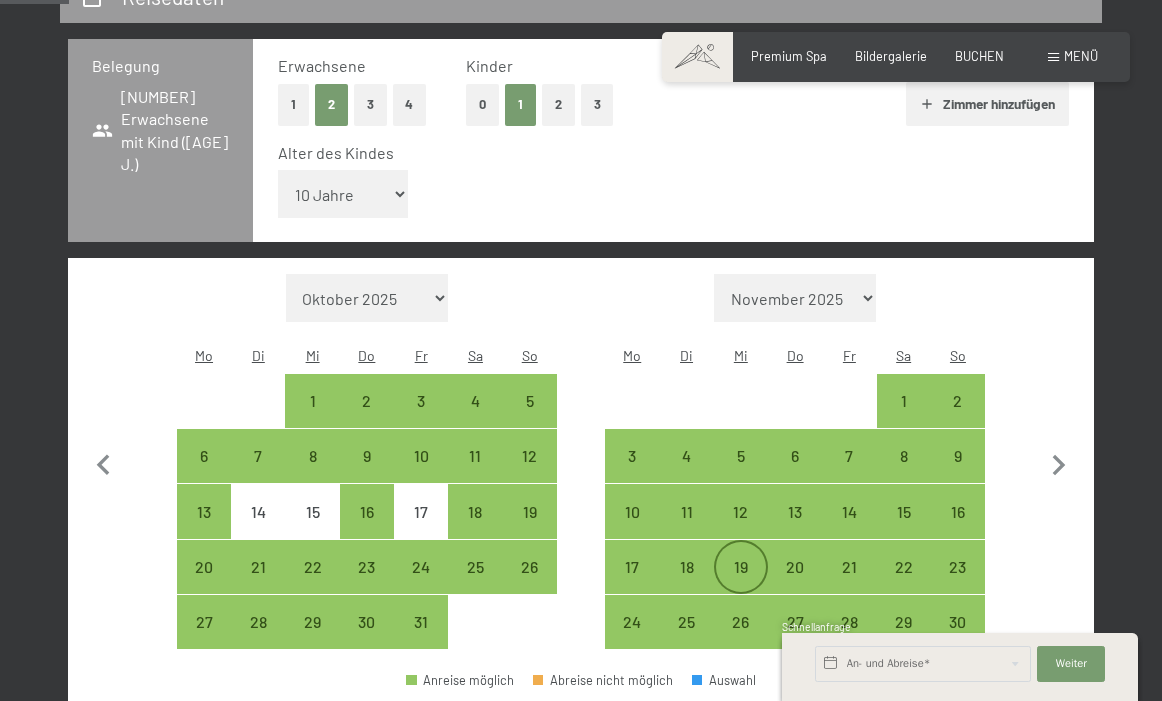 click on "19" at bounding box center [741, 584] 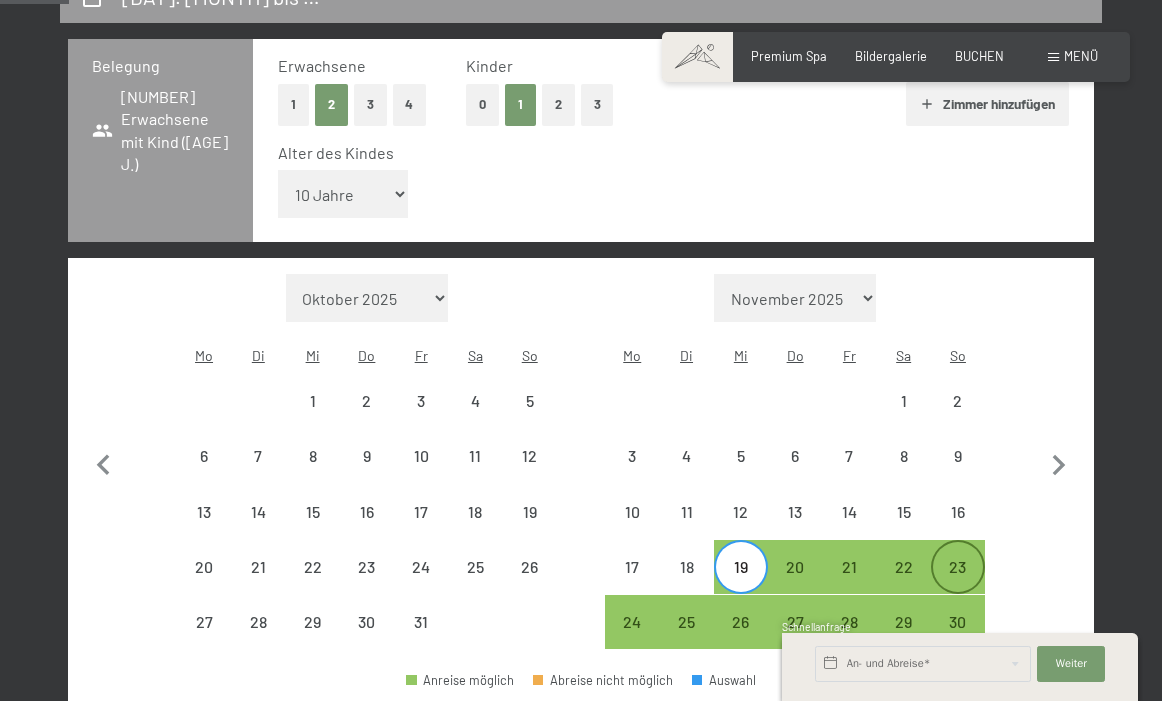 click on "23" at bounding box center [958, 567] 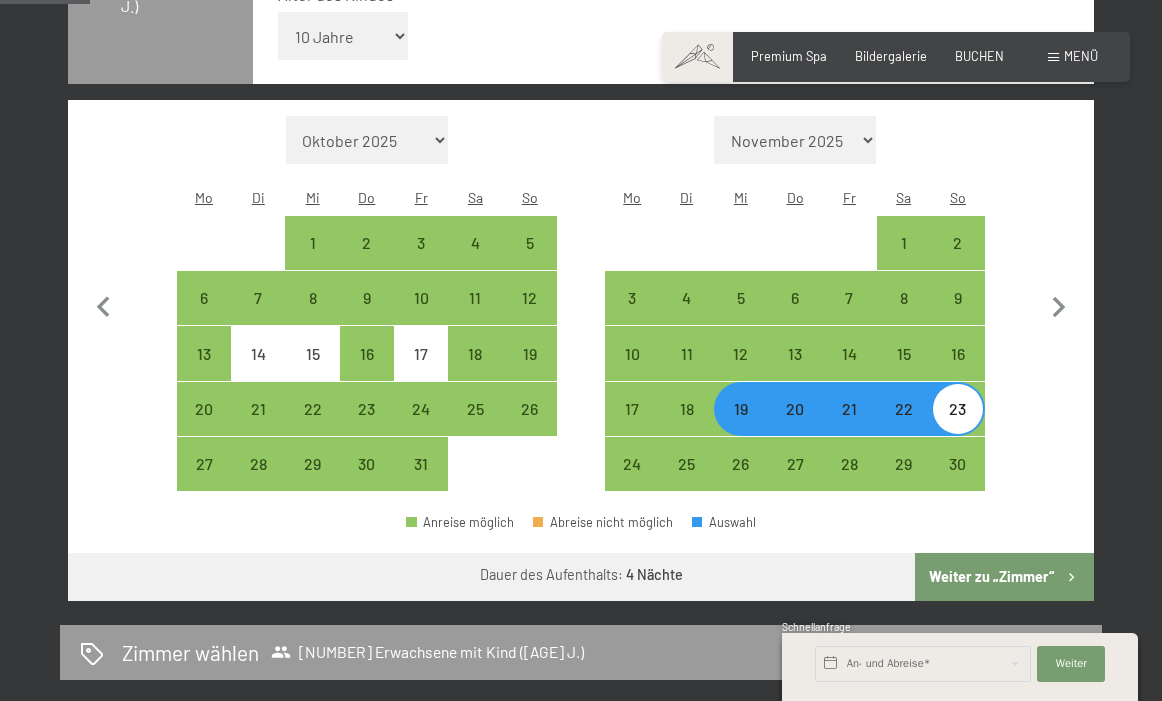 drag, startPoint x: 980, startPoint y: 539, endPoint x: 980, endPoint y: 730, distance: 191 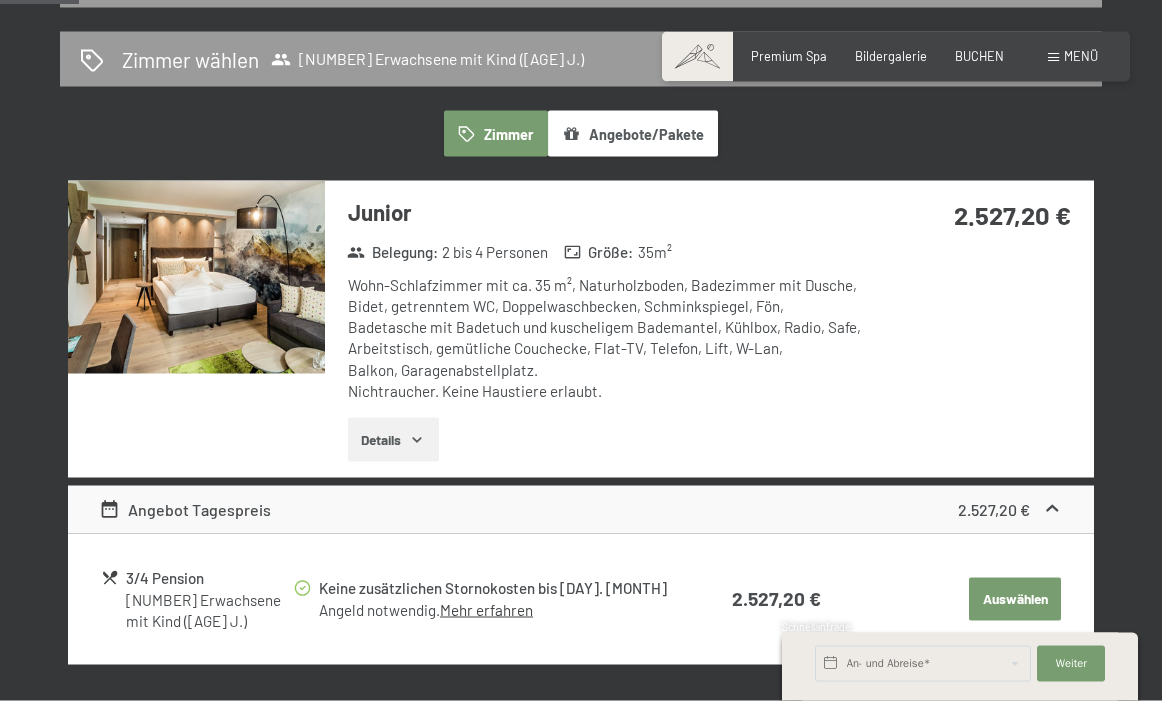 scroll, scrollTop: 484, scrollLeft: 0, axis: vertical 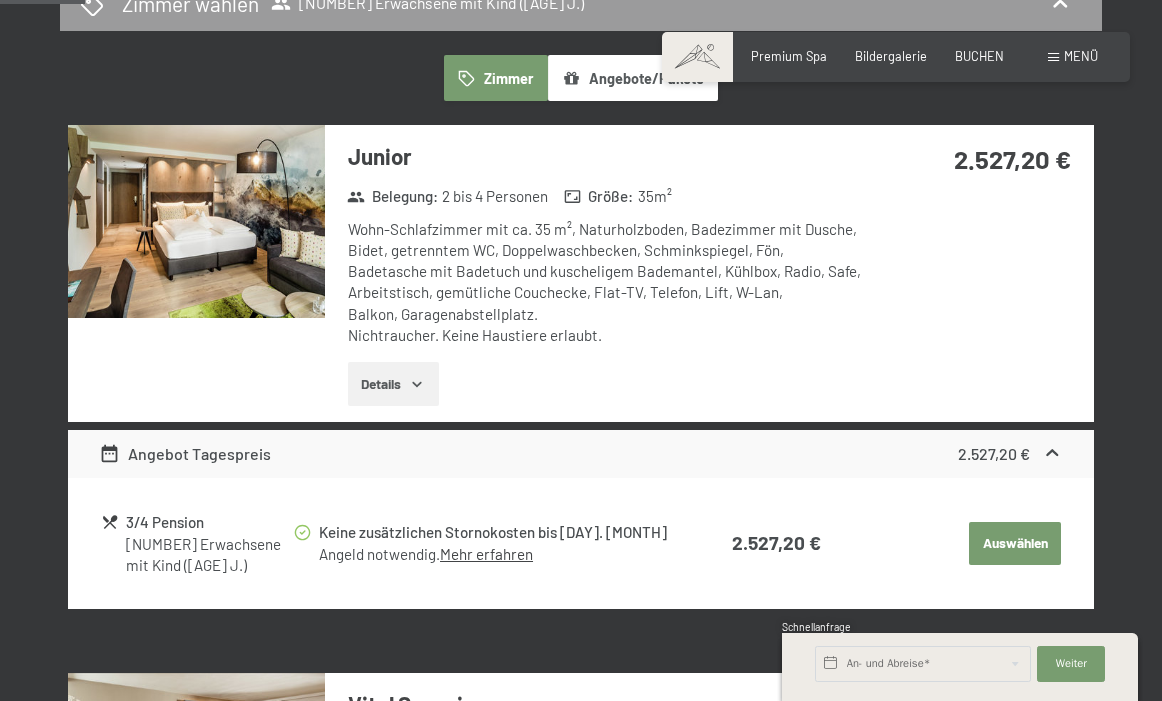 click on "Details" at bounding box center (393, 384) 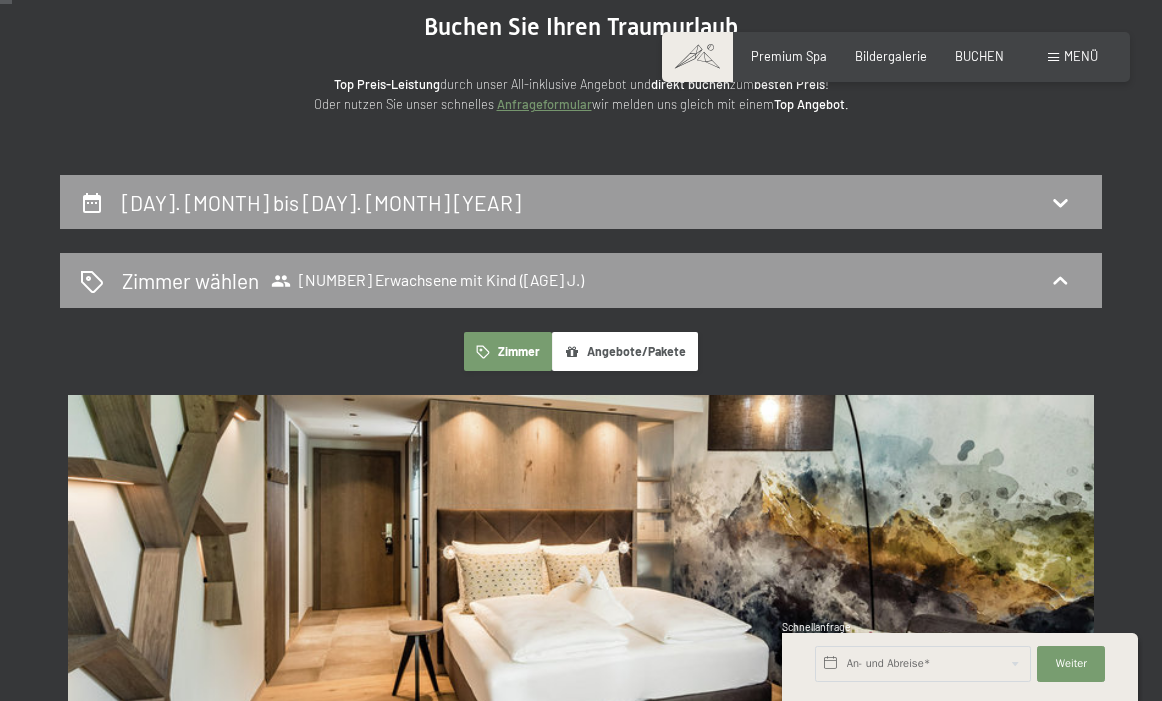 scroll, scrollTop: 111, scrollLeft: 0, axis: vertical 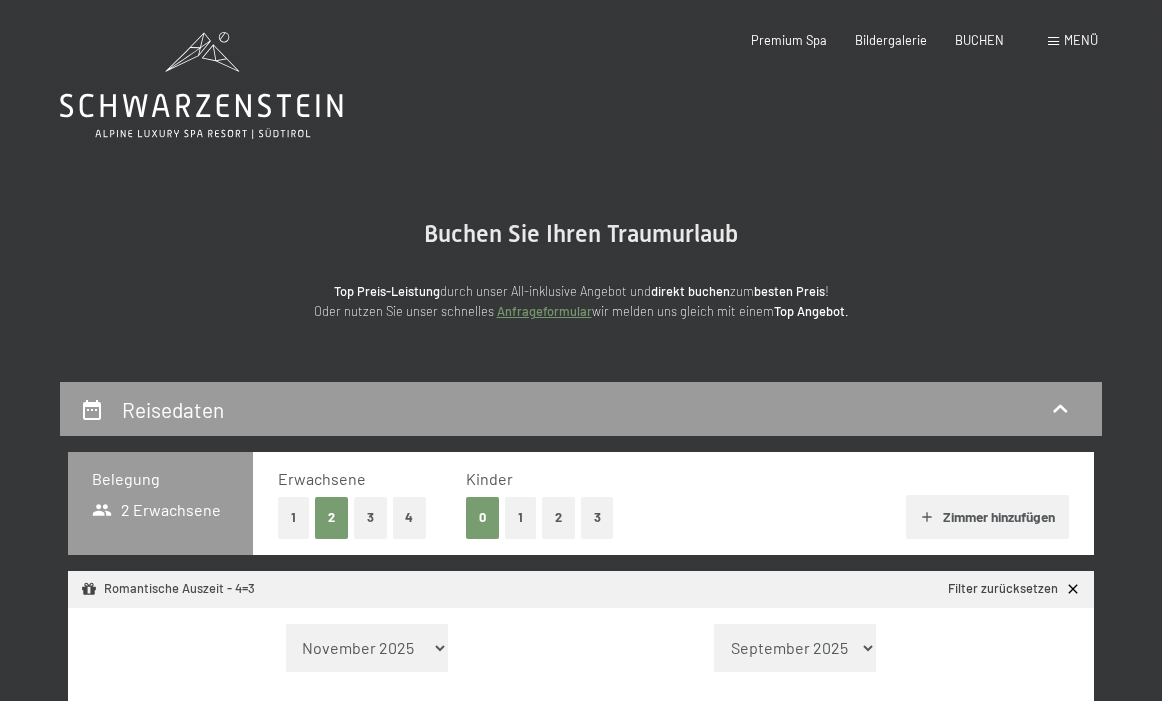 select on "2025-11-01" 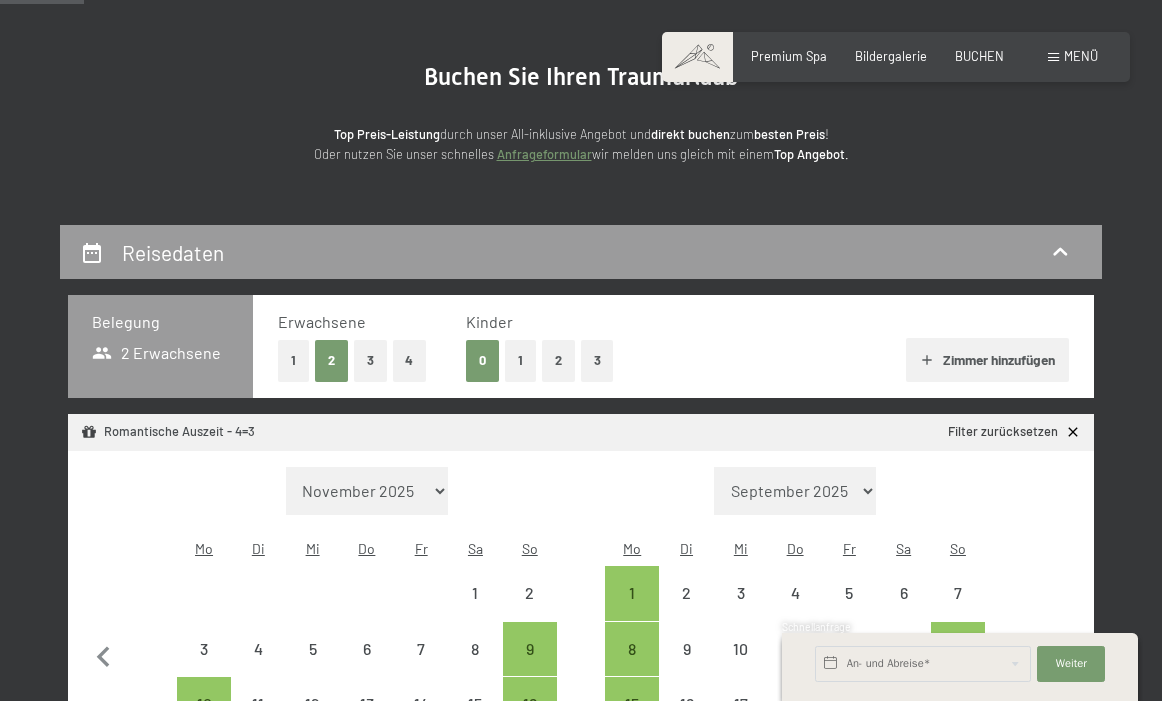scroll, scrollTop: 166, scrollLeft: 0, axis: vertical 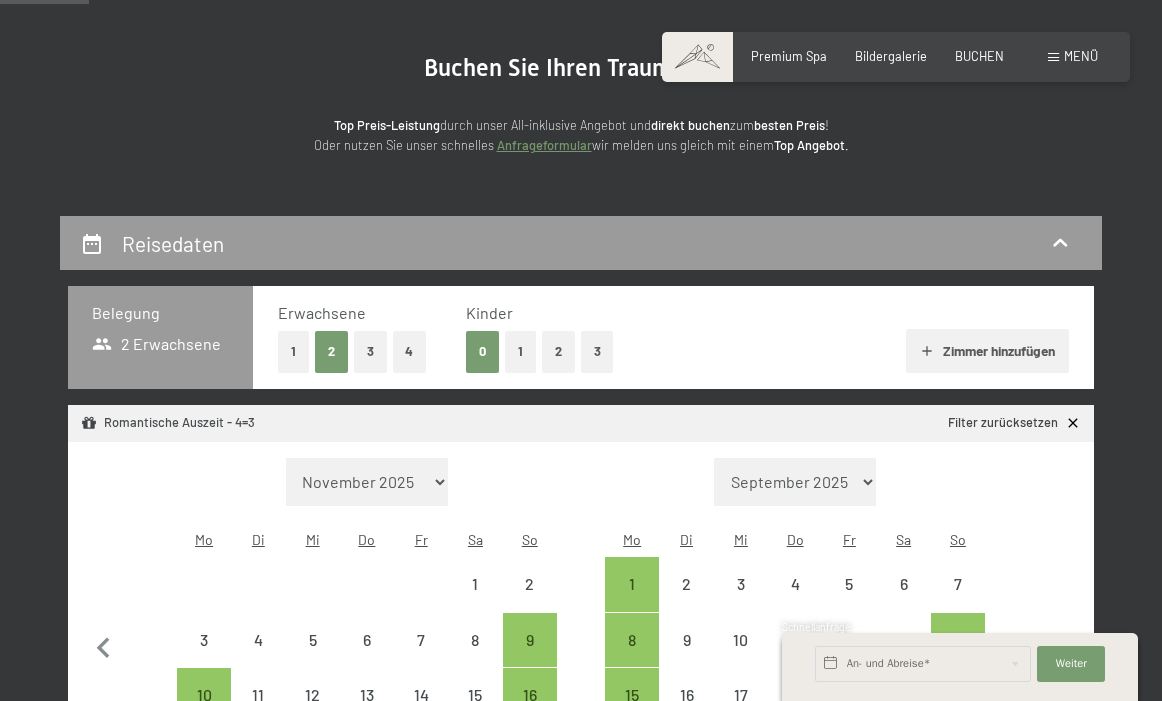 click on "1" at bounding box center (520, 351) 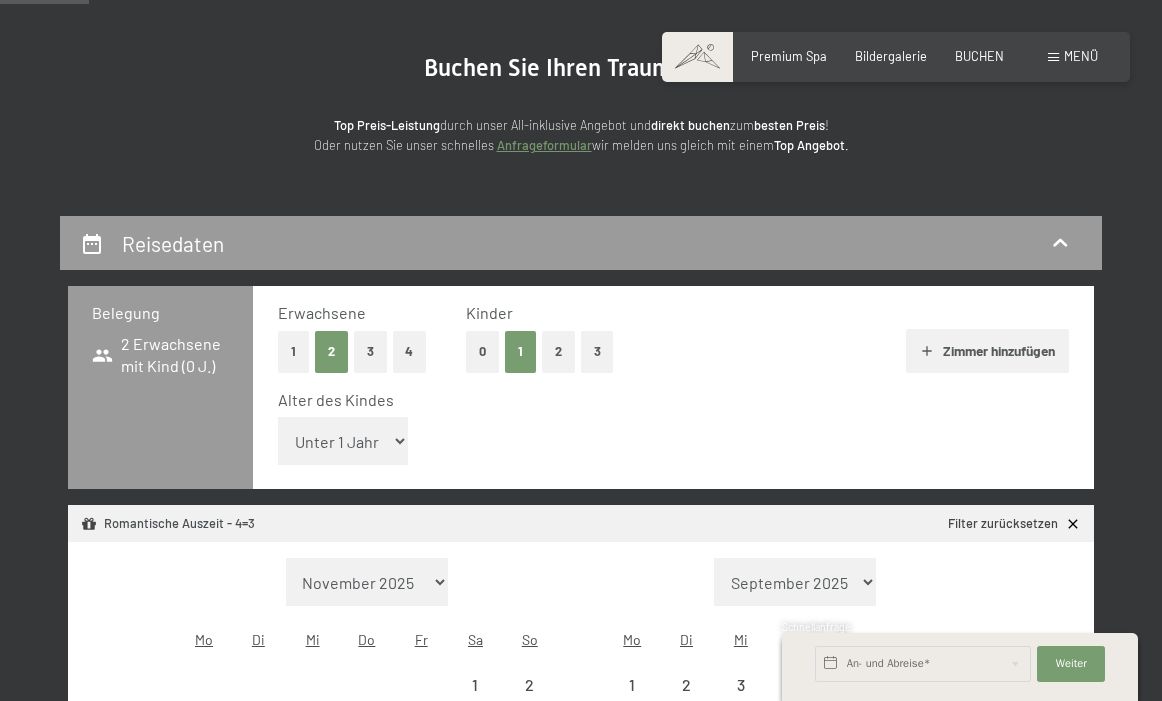 select on "2025-11-01" 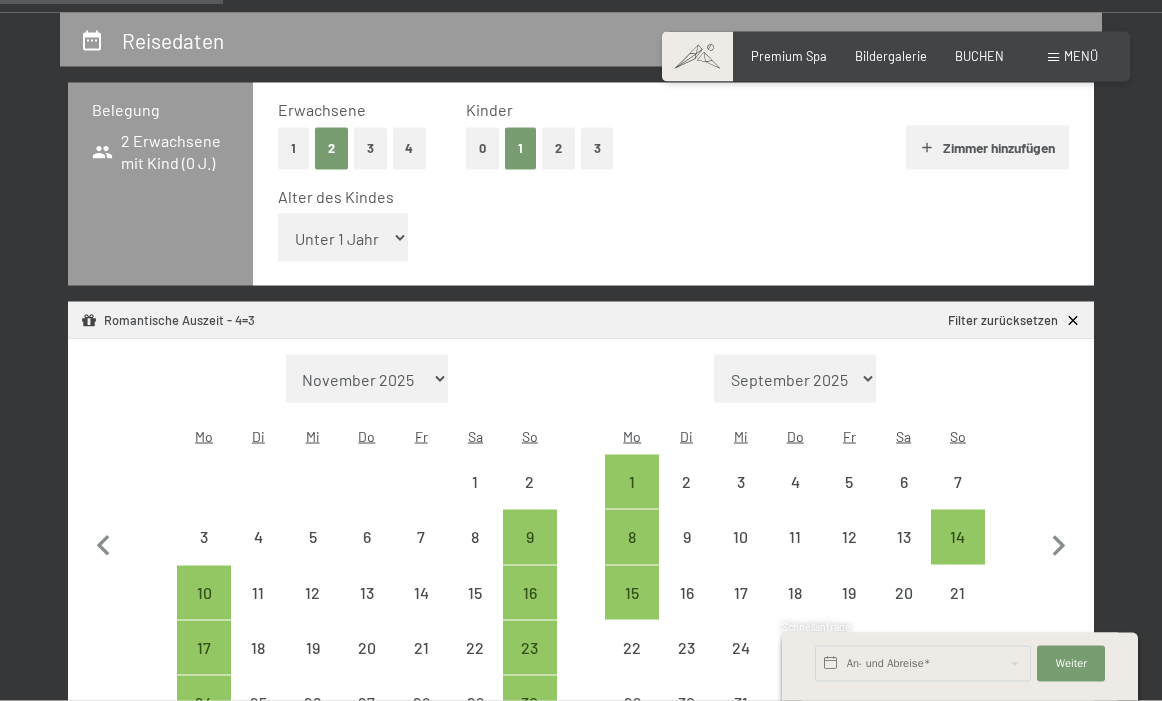 click on "August 2025 September 2025 Oktober 2025 November 2025 Dezember 2025 Januar 2026 Februar 2026 März 2026 April 2026 Mai 2026 Juni 2026 Juli 2026 August 2026 September 2026 Oktober 2026 November 2026 Dezember 2026 Januar 2027 Februar 2027 März 2027 April 2027 Mai 2027 Juni 2027 Juli 2027 August 2027" at bounding box center [367, 379] 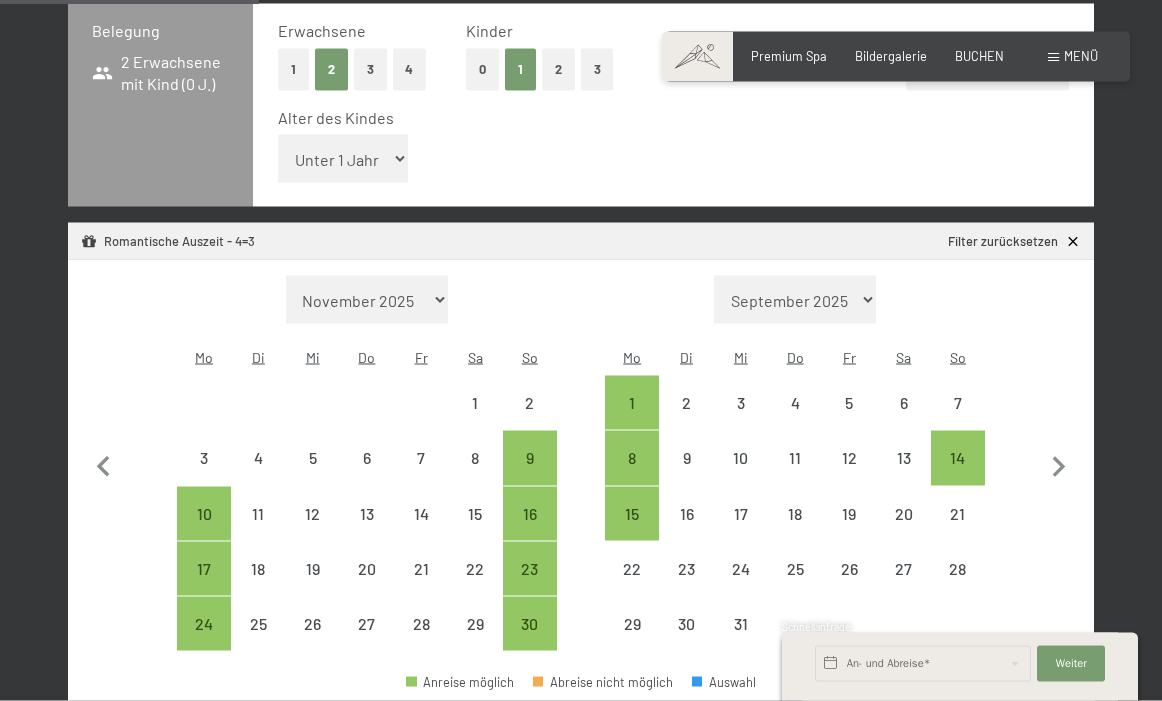 scroll, scrollTop: 454, scrollLeft: 0, axis: vertical 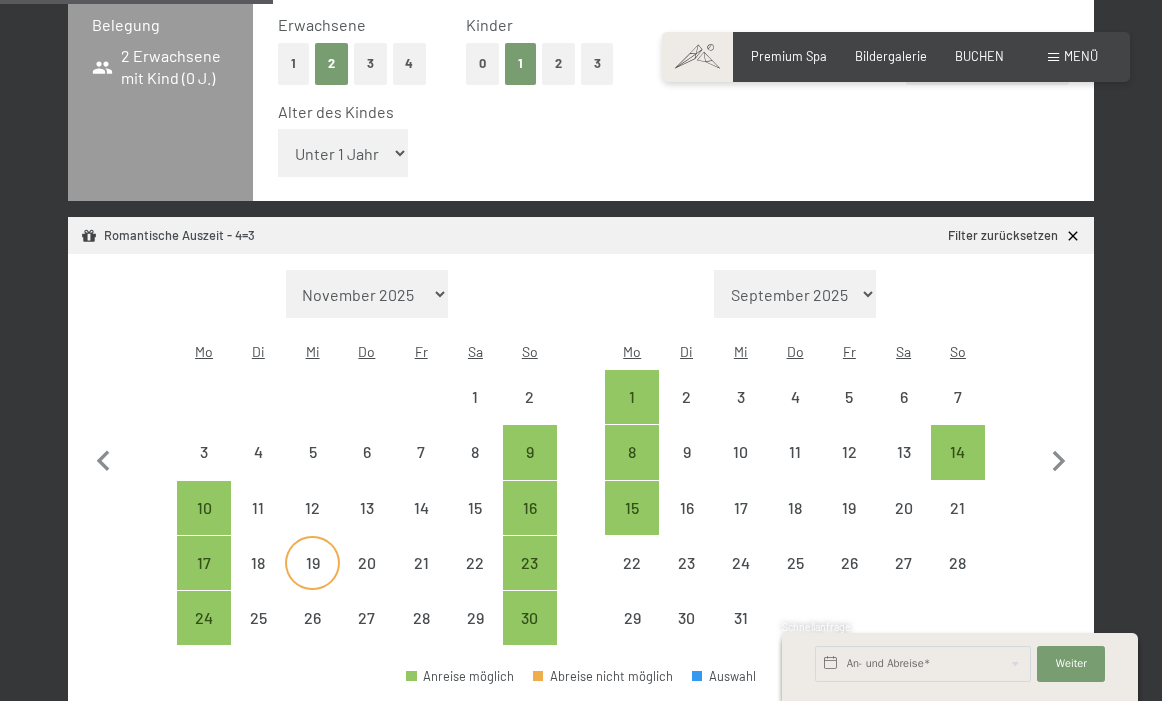 click on "19" at bounding box center [312, 580] 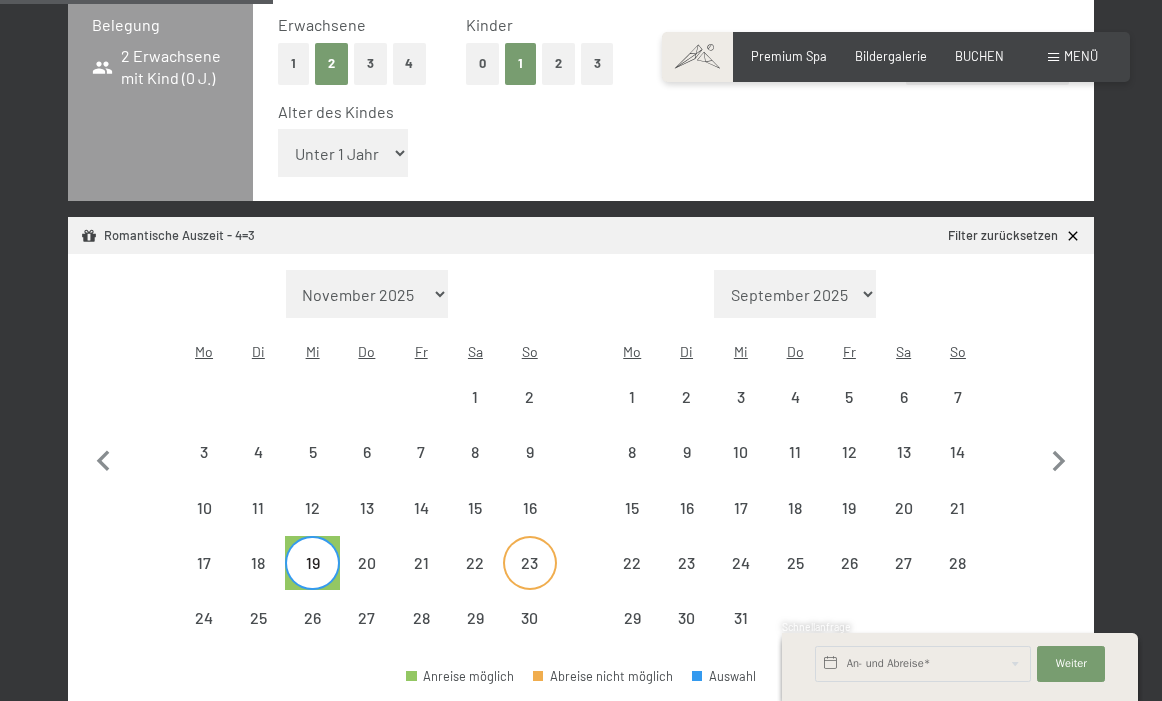 click on "23" at bounding box center (530, 580) 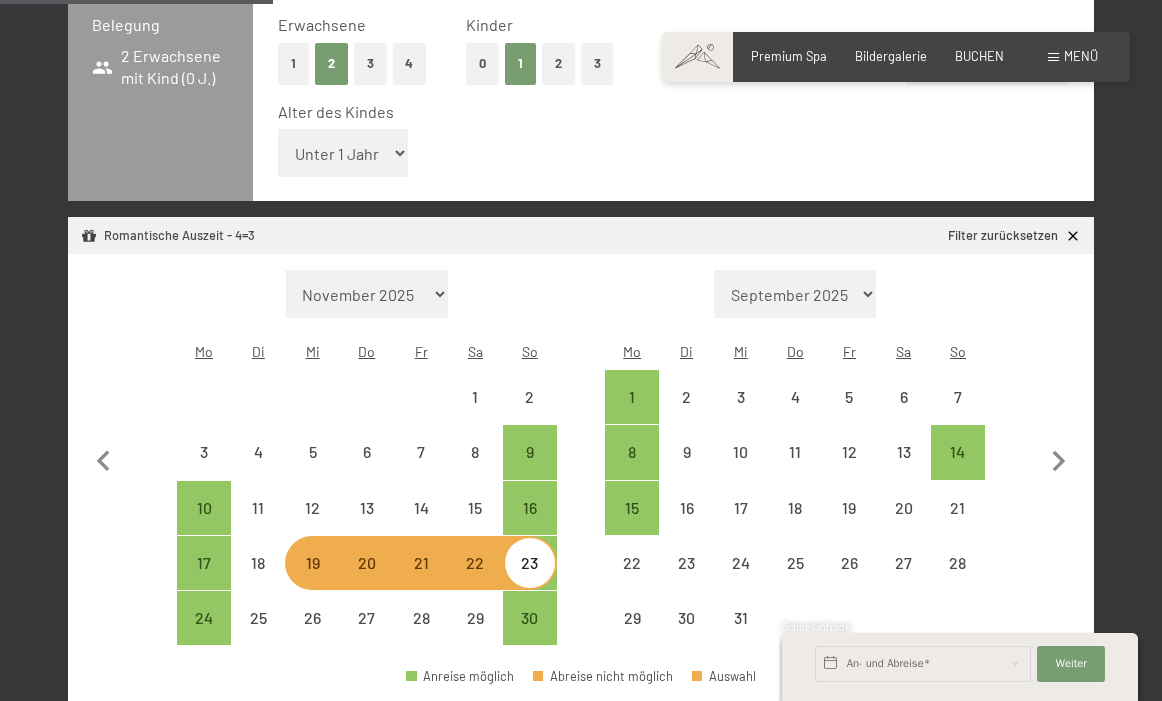 select on "2025-11-01" 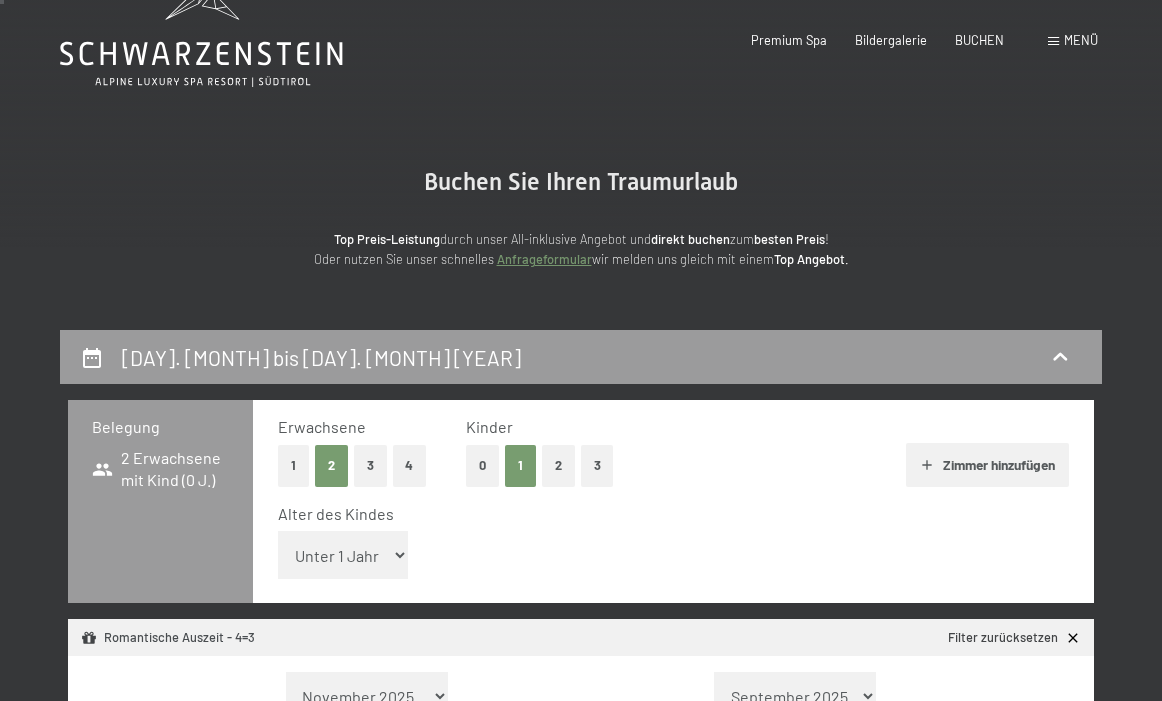 scroll, scrollTop: 0, scrollLeft: 0, axis: both 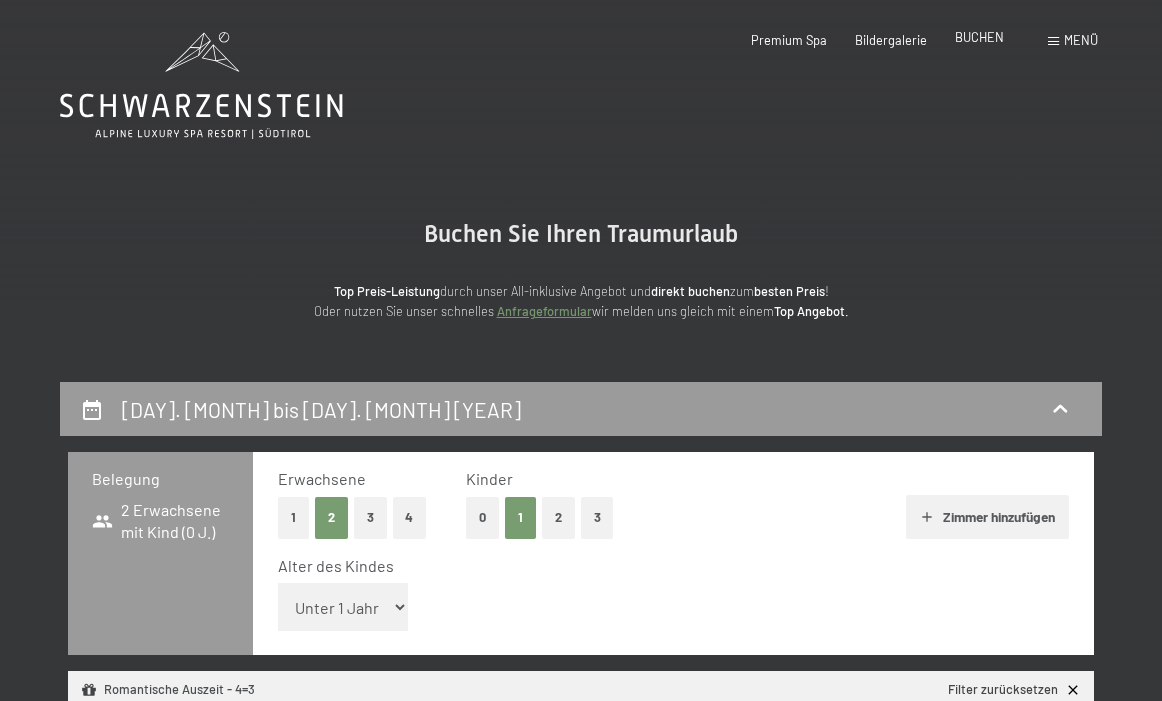 click on "Premium Spa           Bildergalerie           BUCHEN" at bounding box center [863, 41] 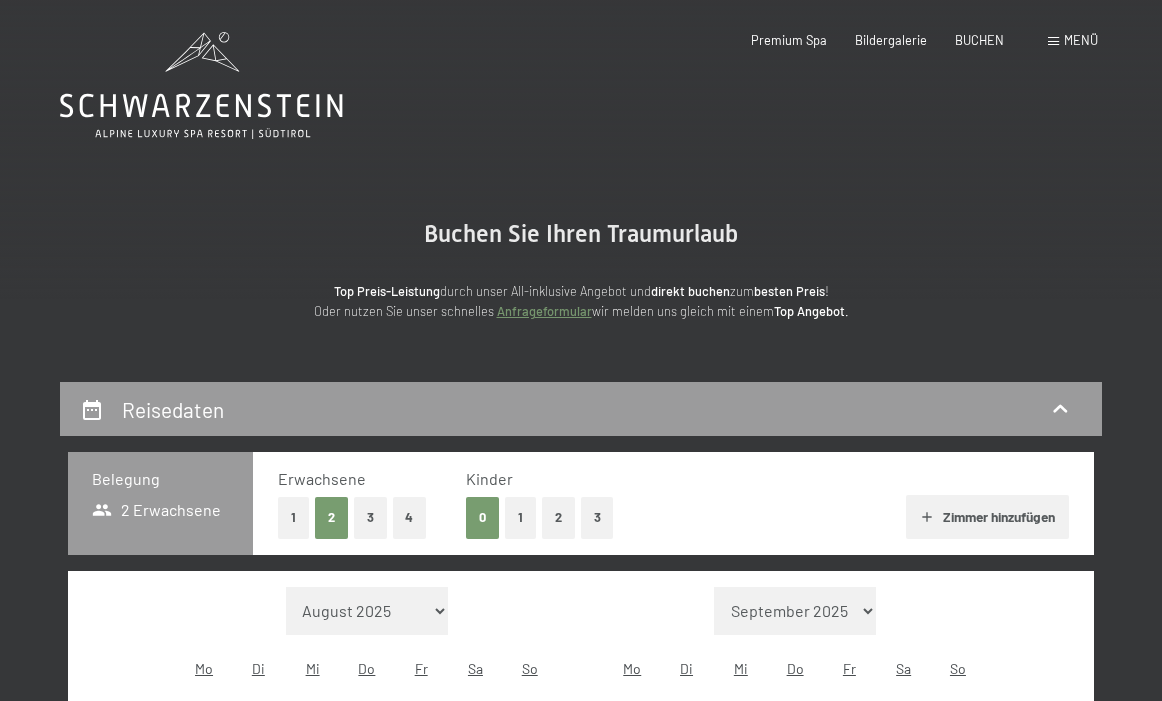 scroll, scrollTop: 0, scrollLeft: 0, axis: both 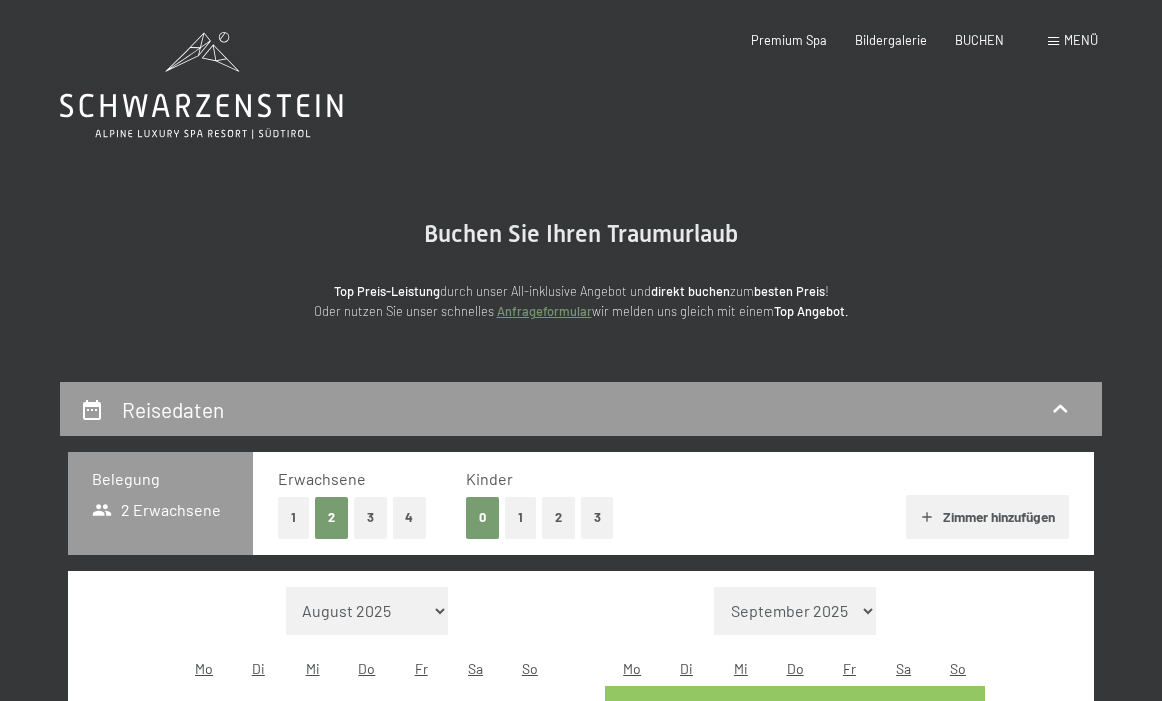 click on "1" at bounding box center (520, 517) 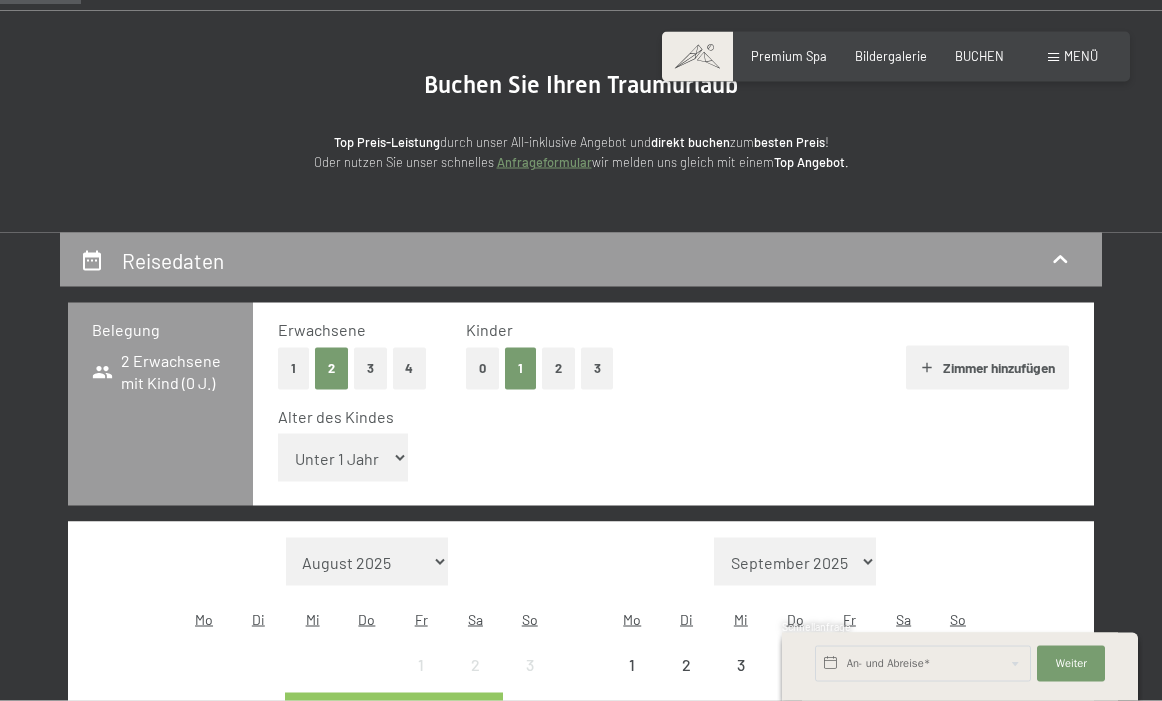 scroll, scrollTop: 152, scrollLeft: 0, axis: vertical 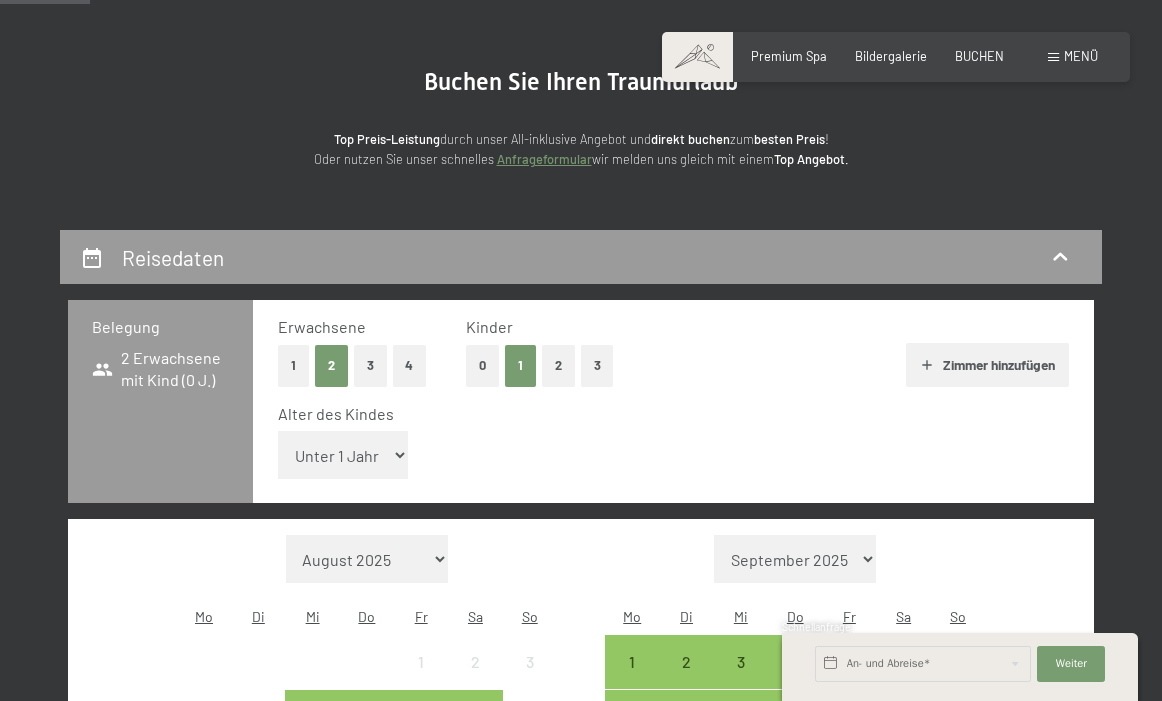 click on "Unter 1 Jahr 1 Jahr 2 Jahre 3 Jahre 4 Jahre 5 Jahre 6 Jahre 7 Jahre 8 Jahre 9 Jahre 10 Jahre 11 Jahre 12 Jahre 13 Jahre 14 Jahre 15 Jahre 16 Jahre 17 Jahre" at bounding box center [343, 455] 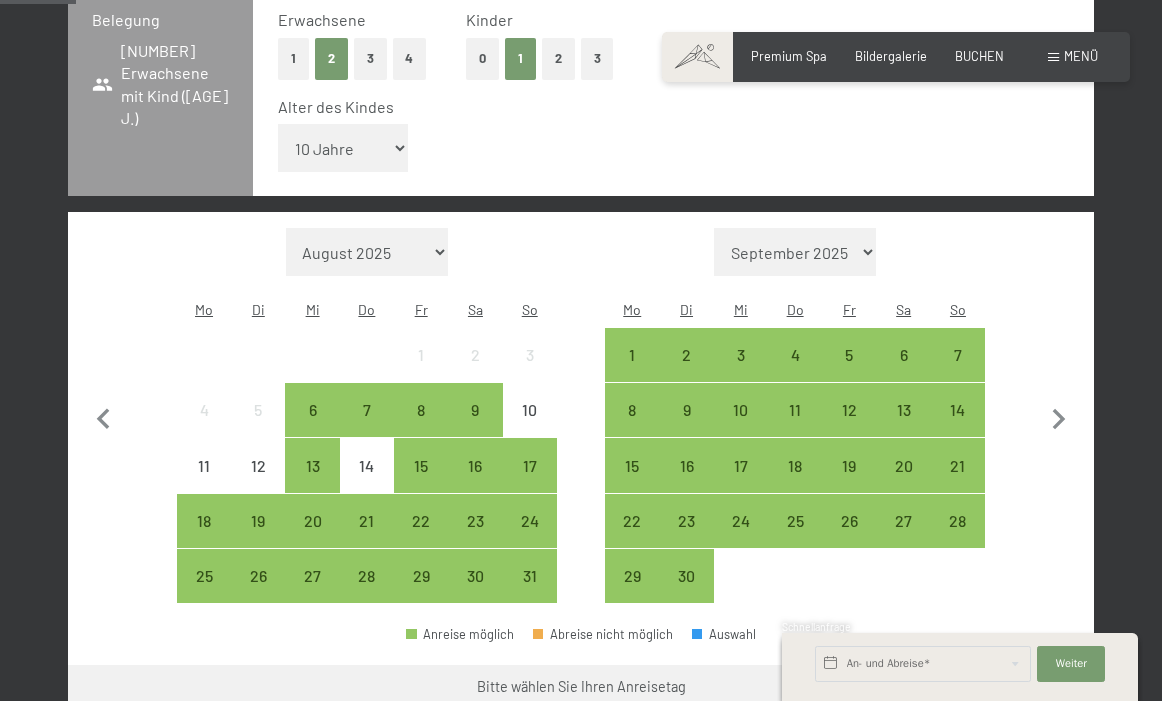 scroll, scrollTop: 472, scrollLeft: 0, axis: vertical 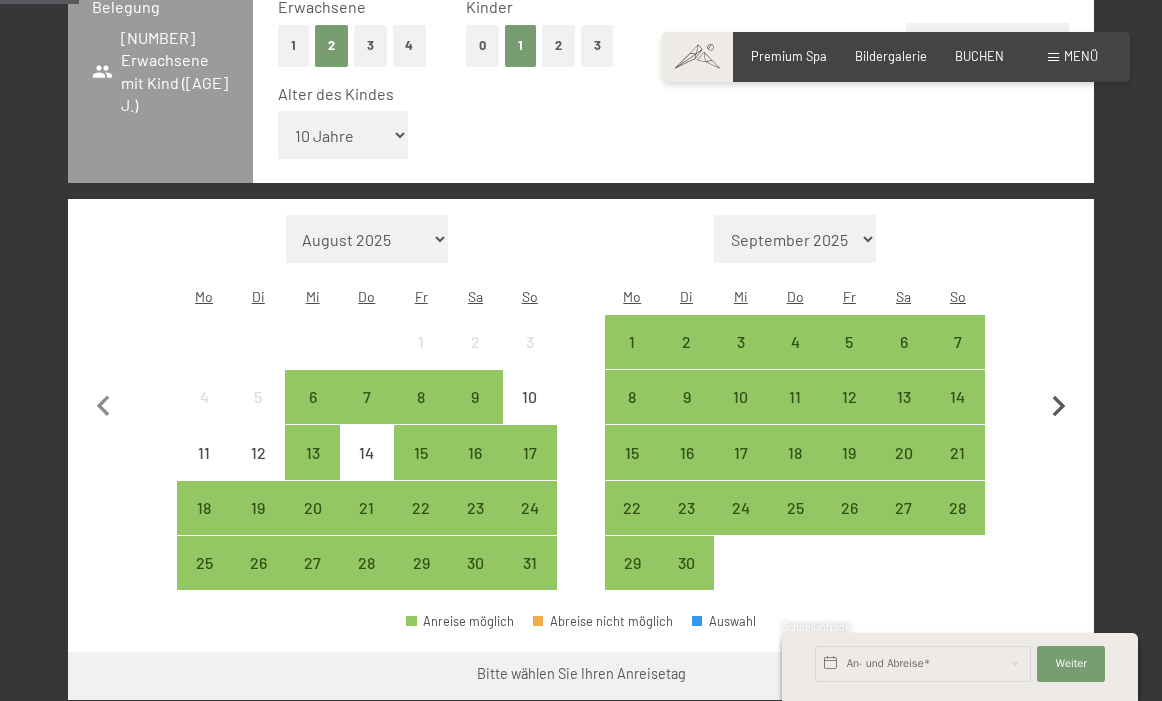 click 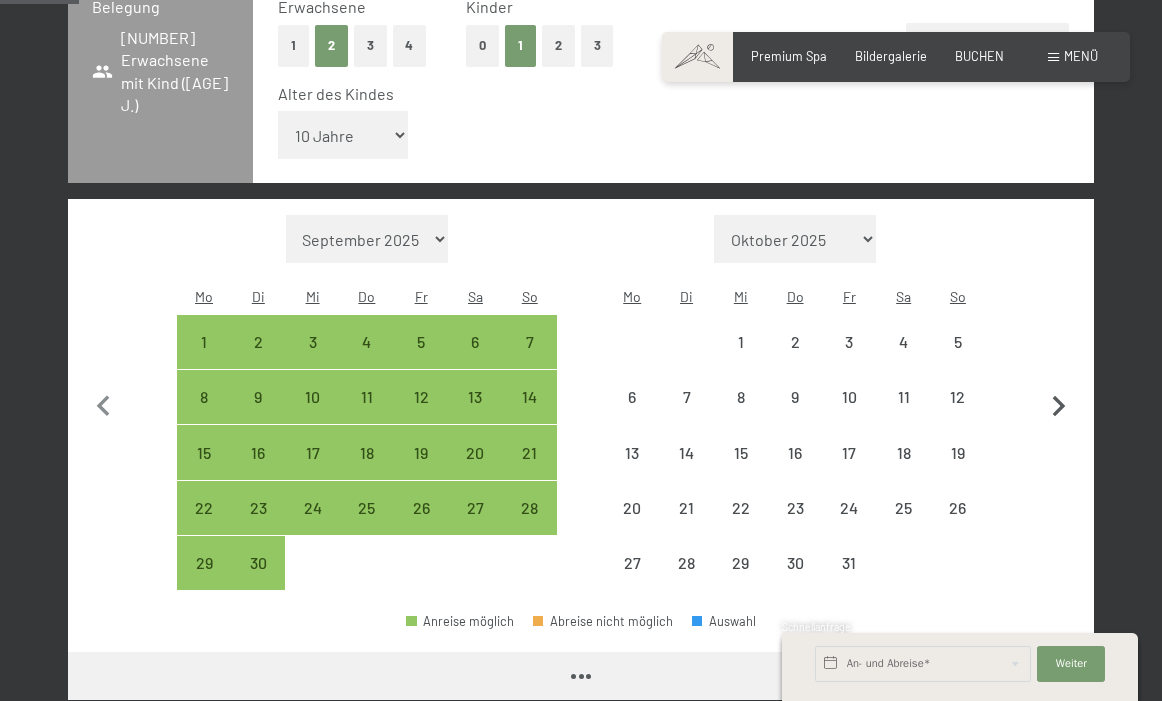 select on "2025-09-01" 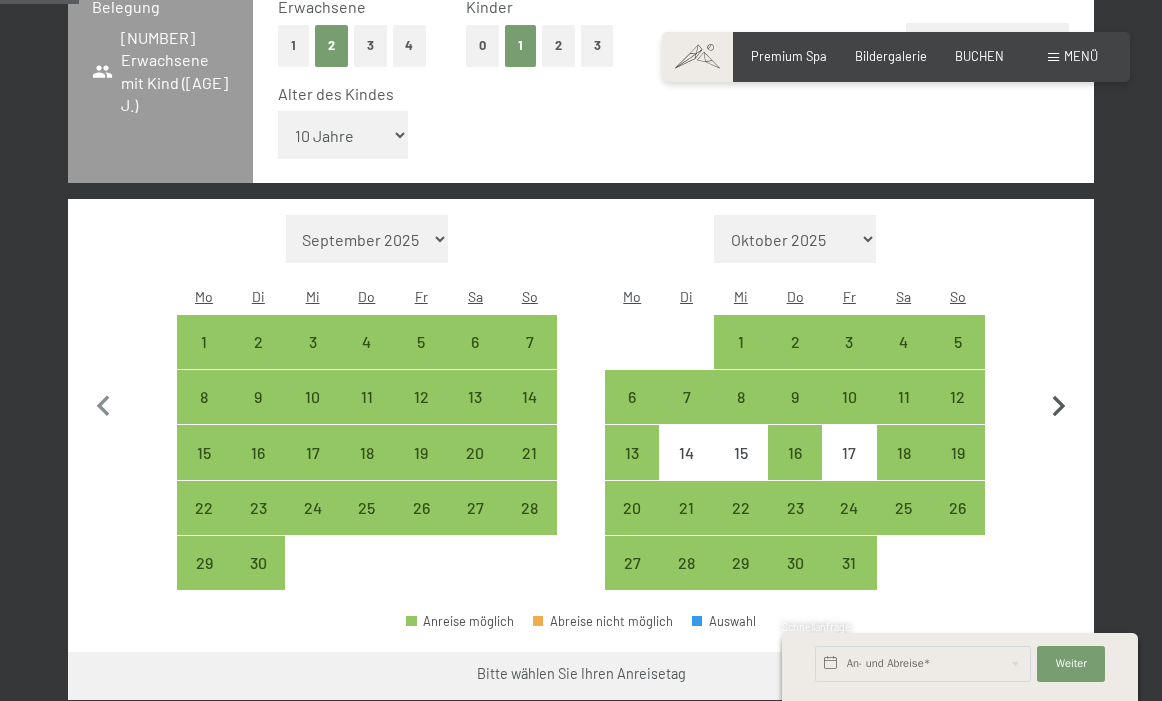 click 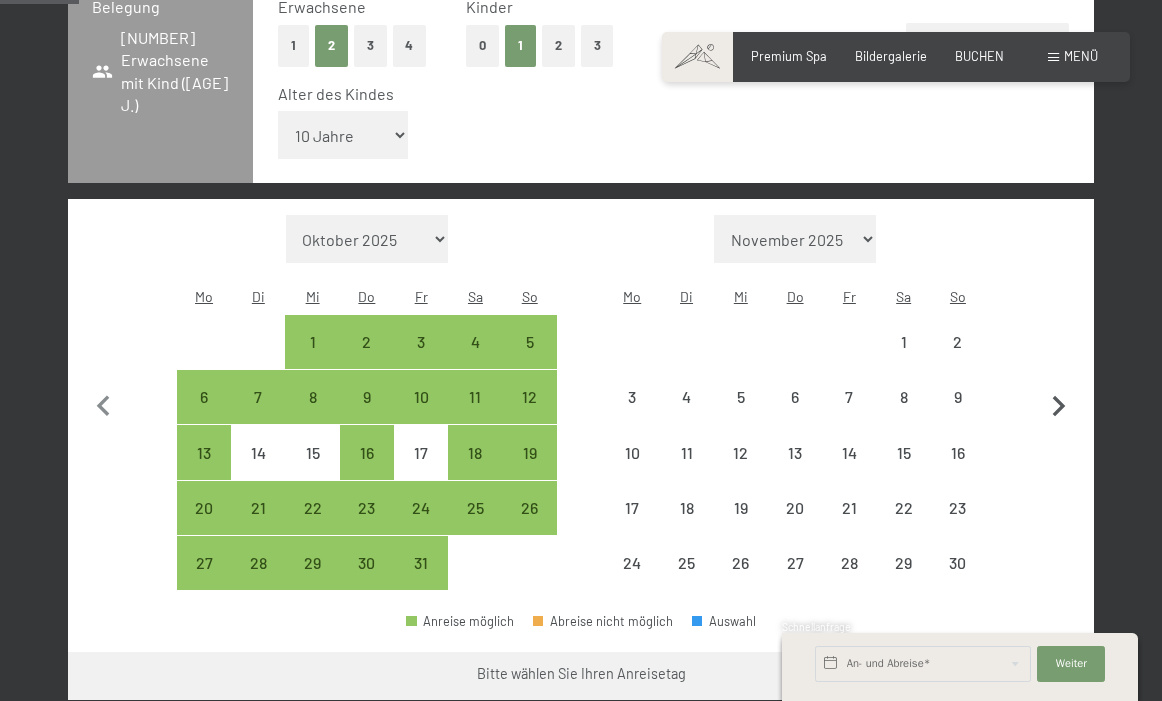 select on "2025-10-01" 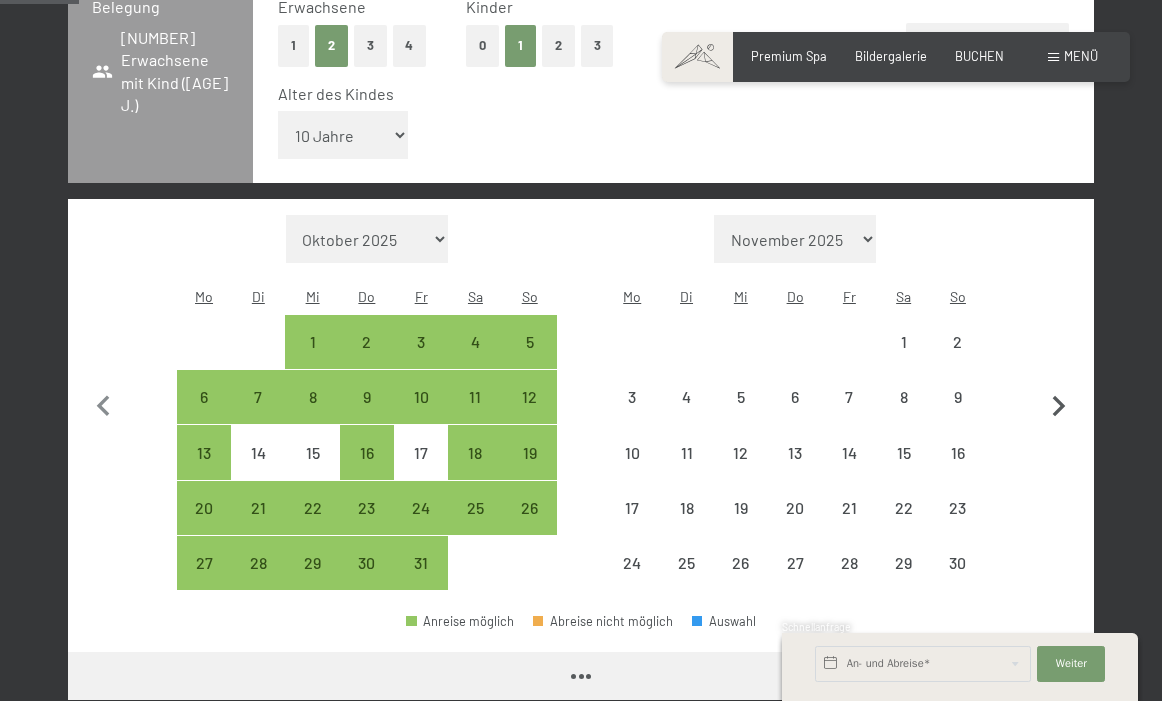 select on "2025-10-01" 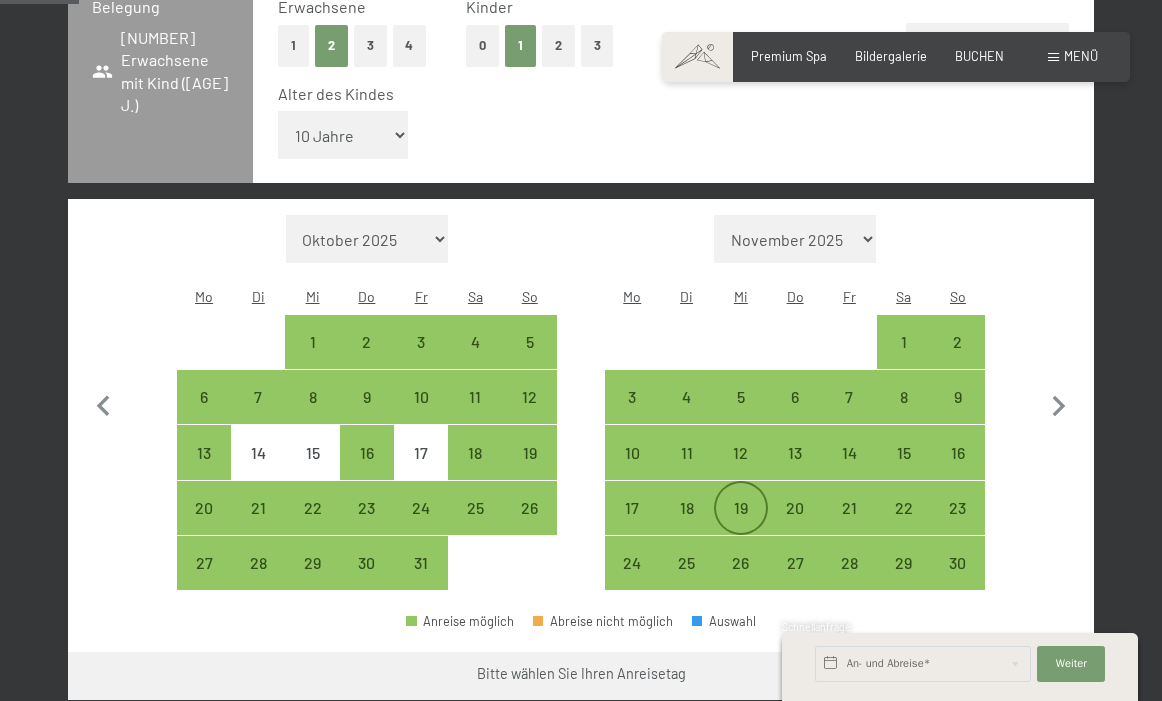 click on "19" at bounding box center (741, 525) 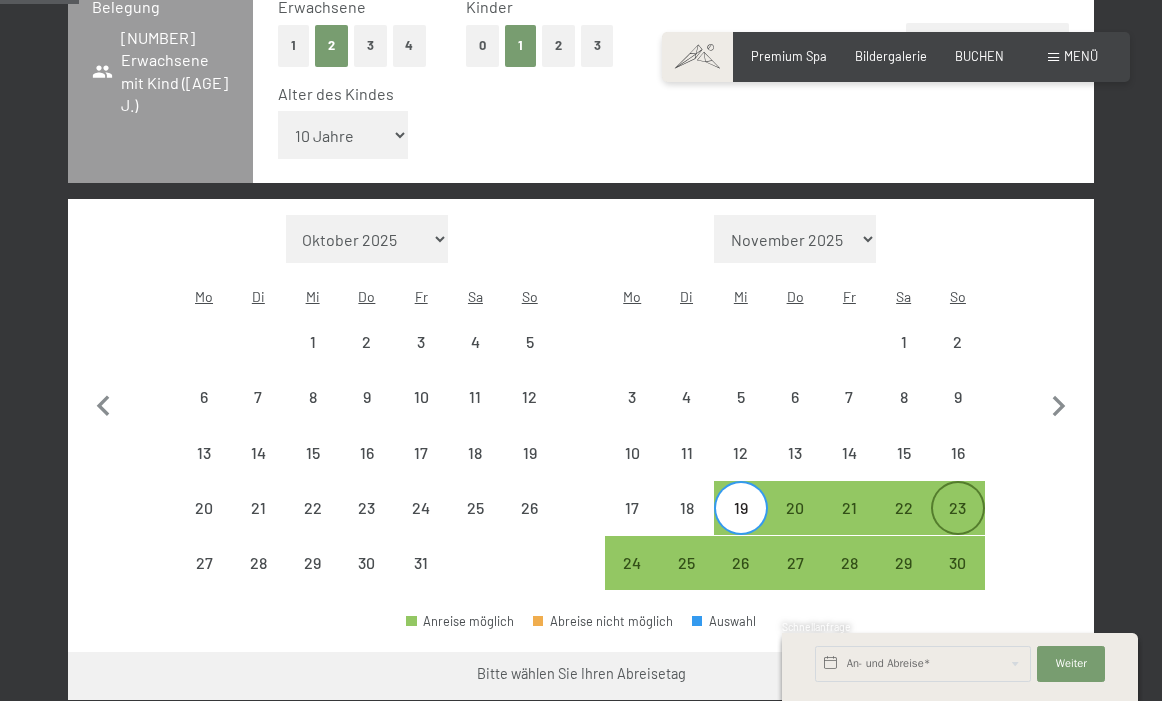 click on "23" at bounding box center (958, 525) 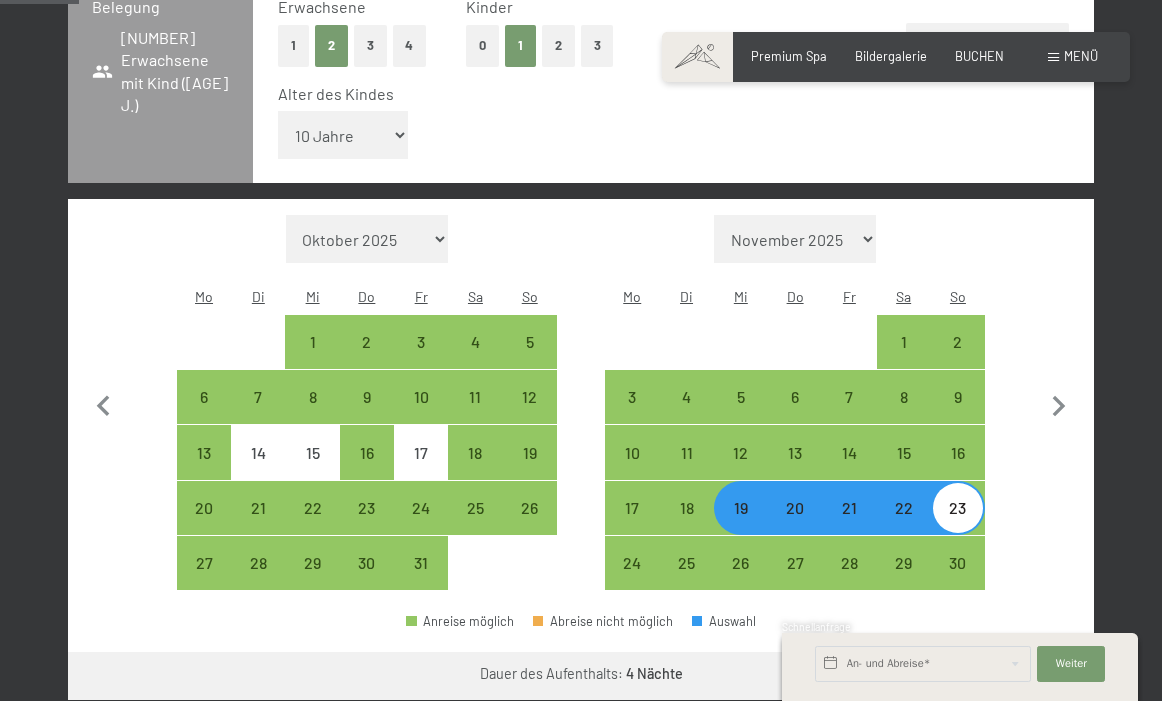 click on "Weiter zu „Zimmer“" at bounding box center [1004, 676] 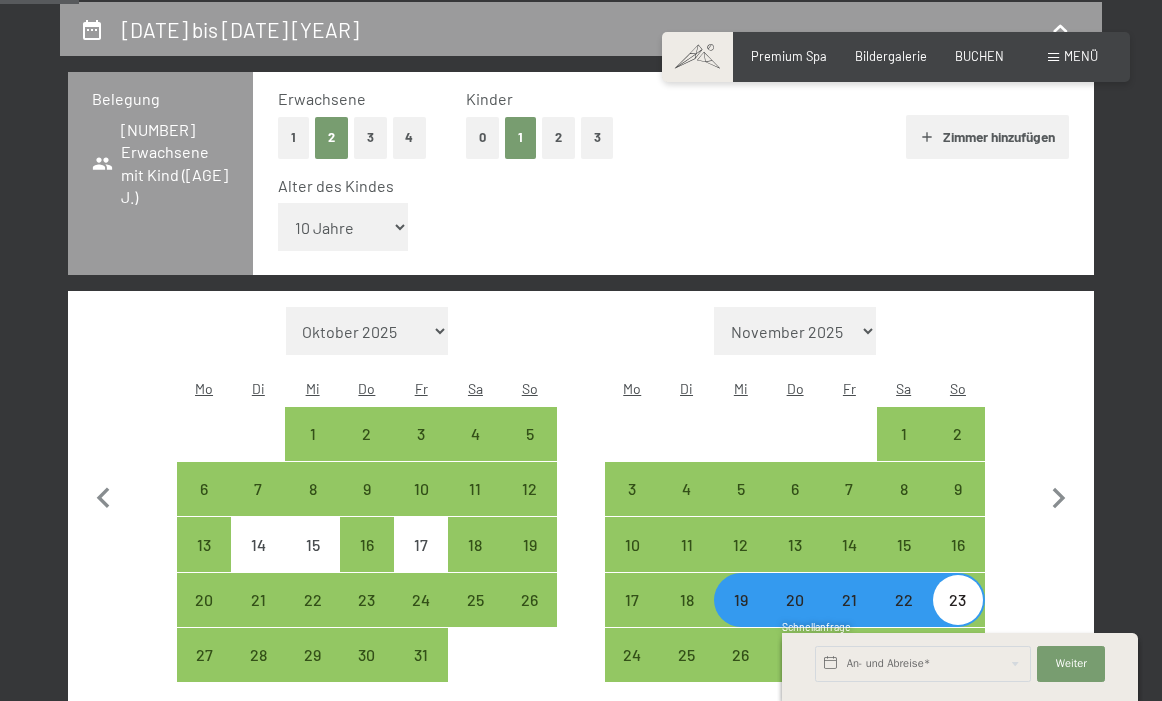 select on "2025-10-01" 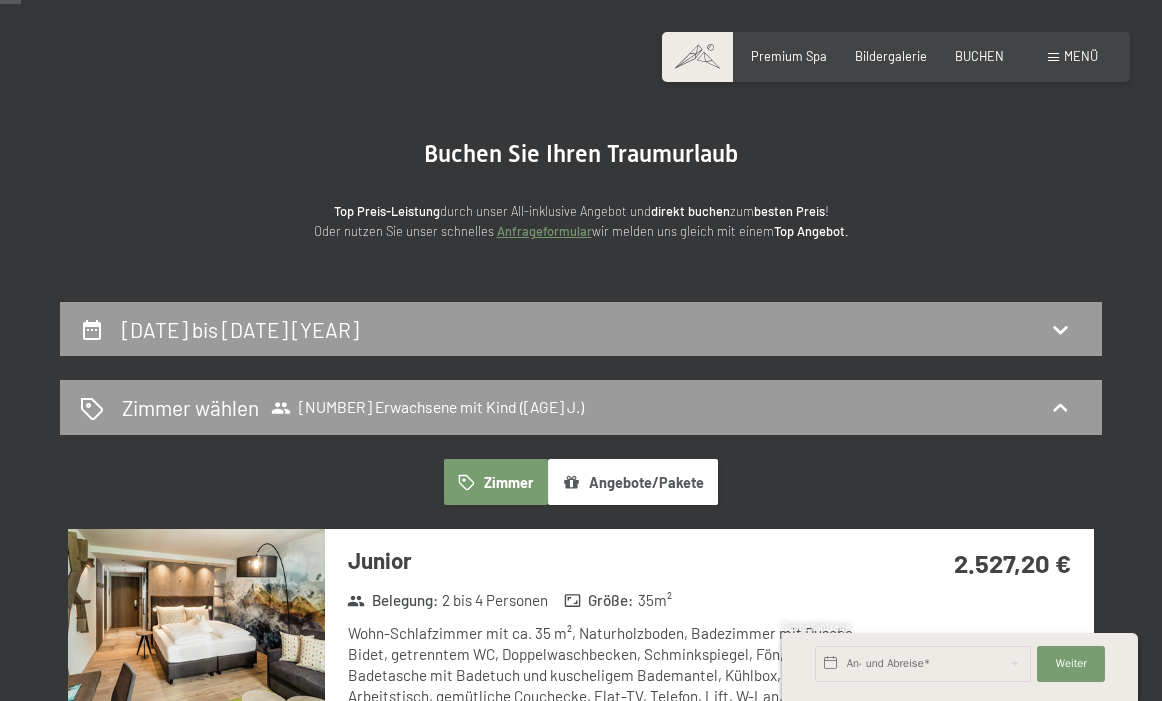 scroll, scrollTop: 0, scrollLeft: 0, axis: both 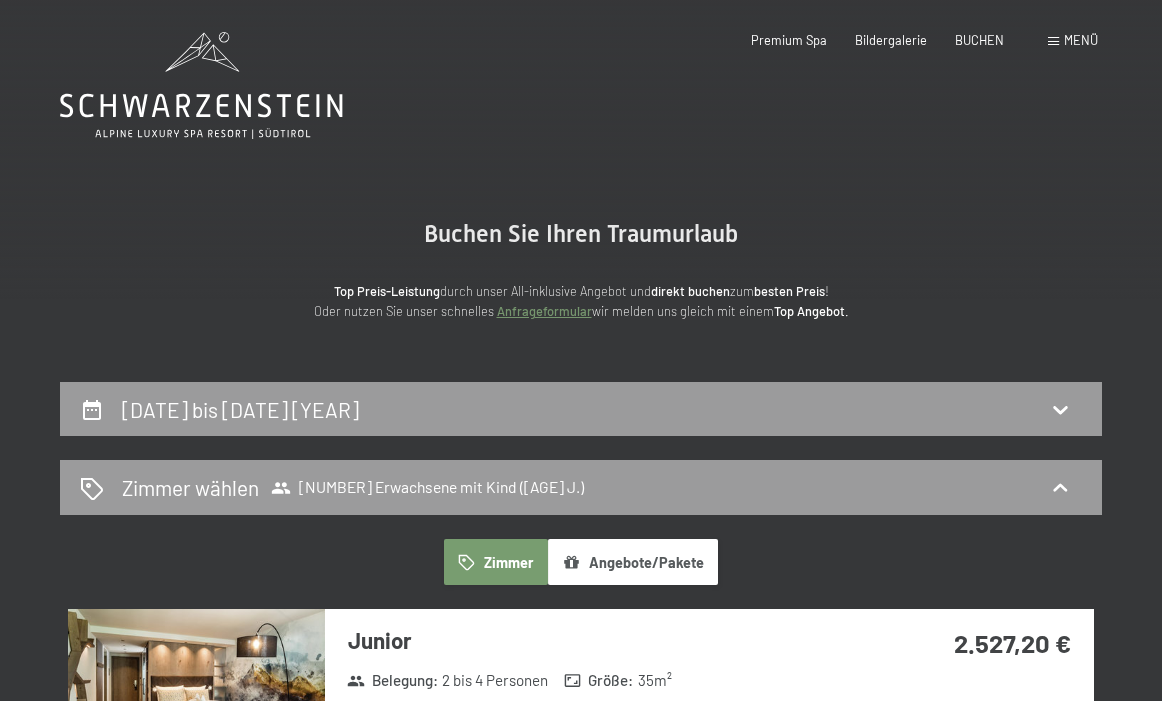 click 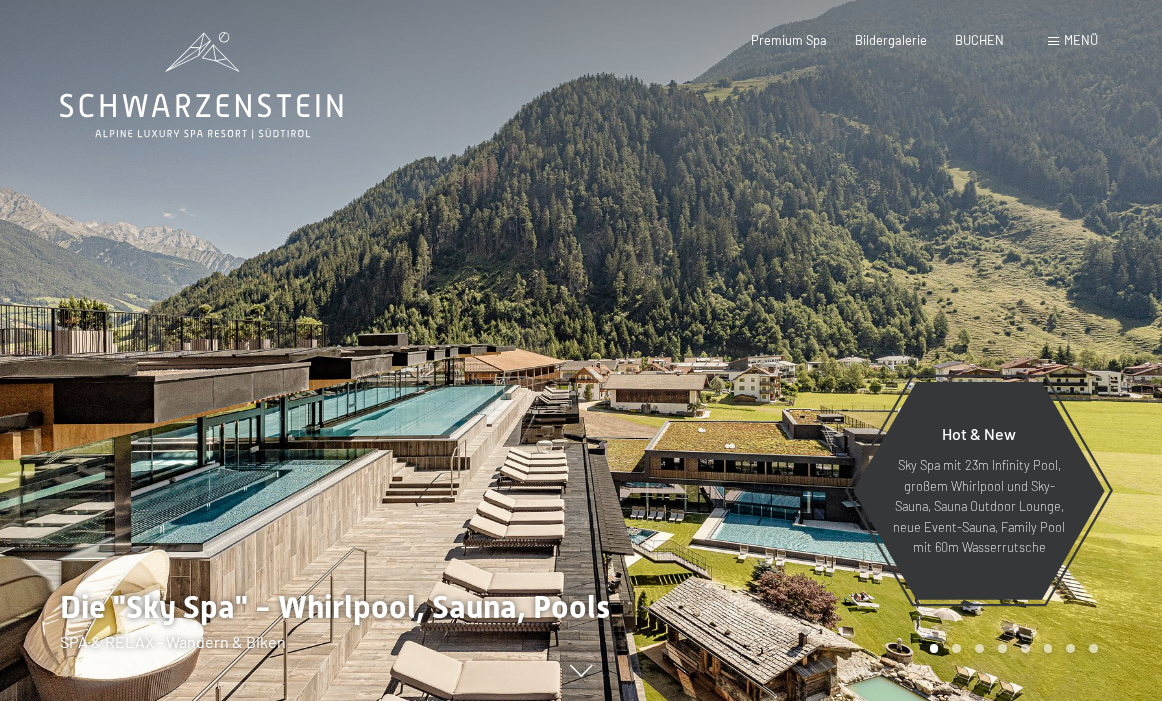 scroll, scrollTop: 0, scrollLeft: 0, axis: both 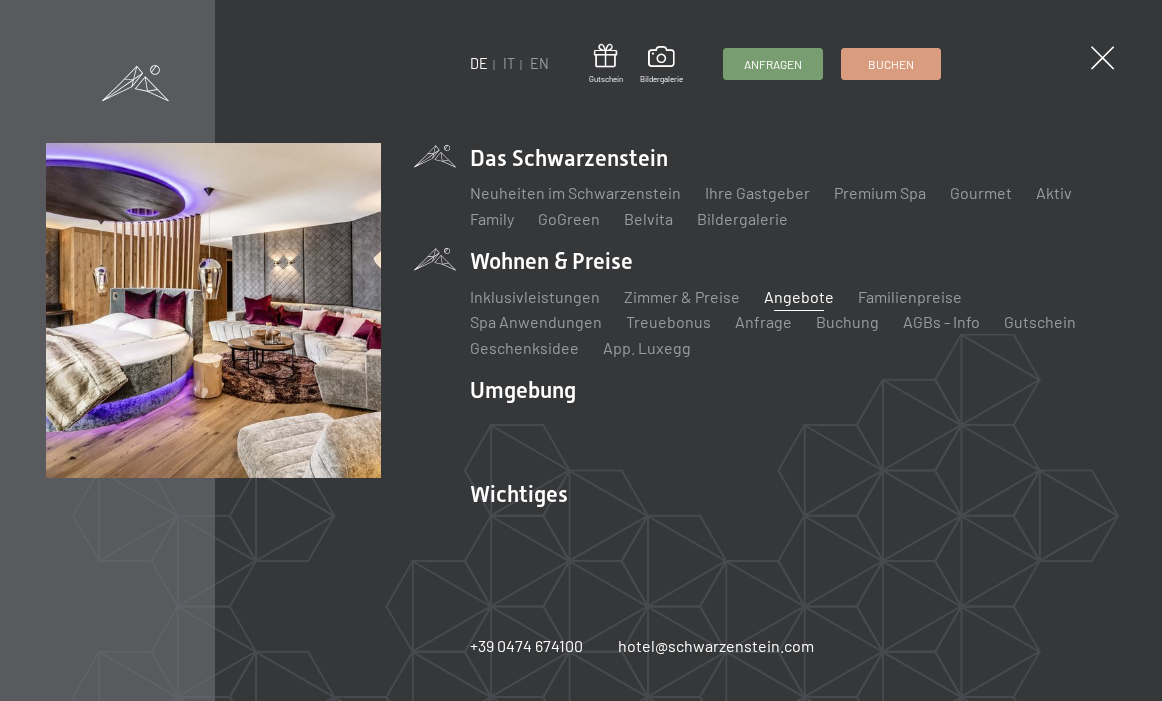 click on "Angebote" at bounding box center [799, 296] 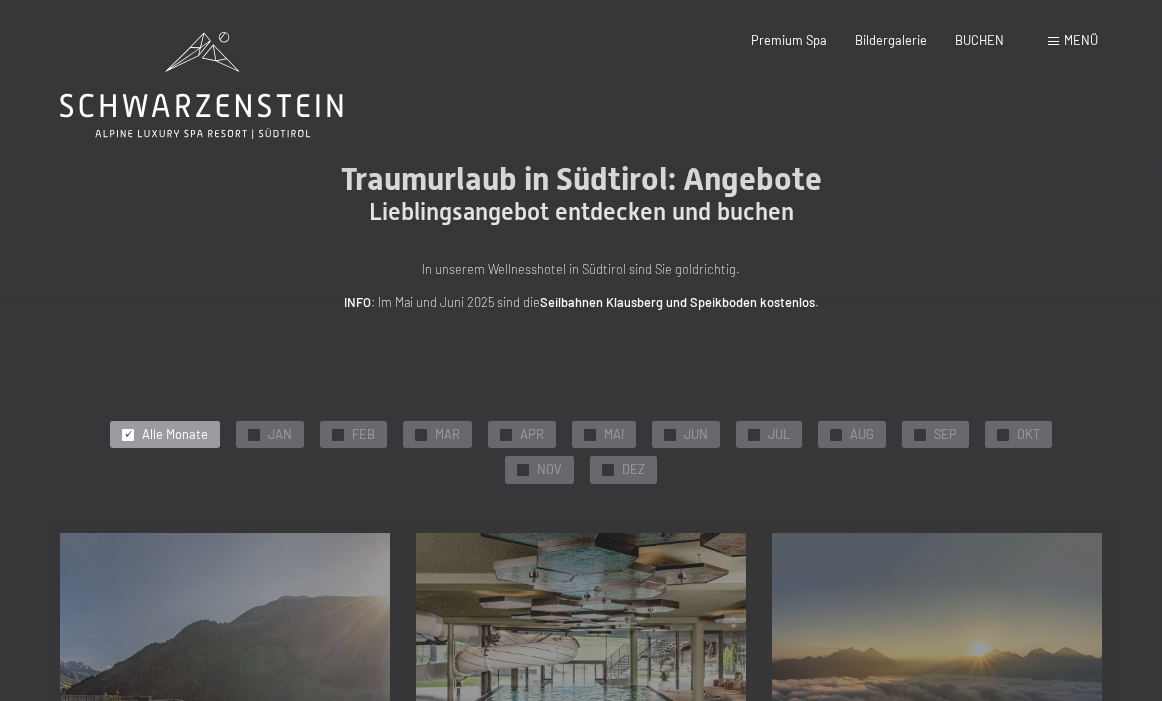 scroll, scrollTop: 0, scrollLeft: 0, axis: both 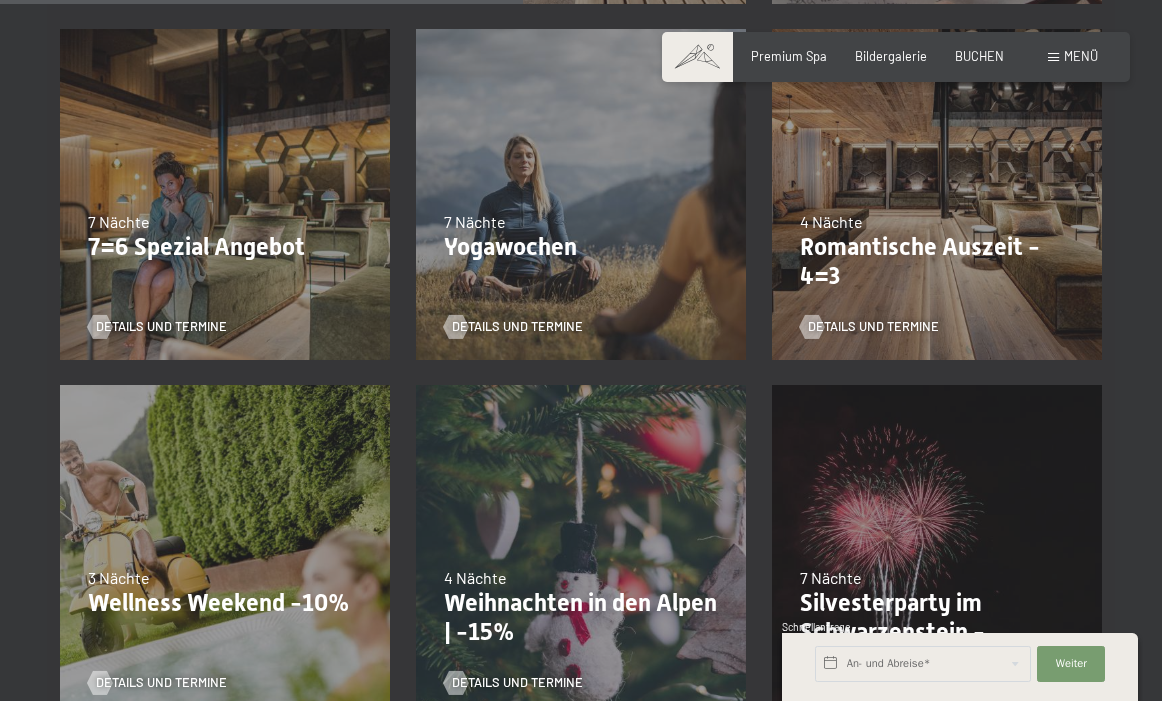 click on "Details und Termine" at bounding box center (931, 315) 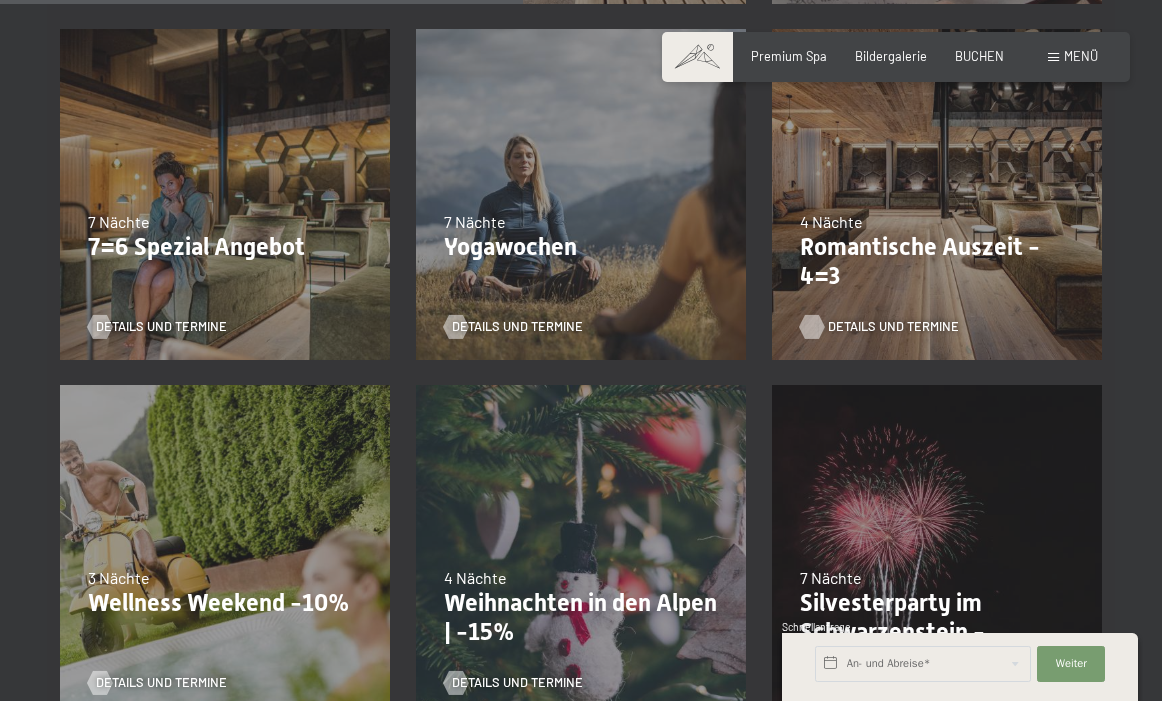 click on "Details und Termine" at bounding box center (893, 327) 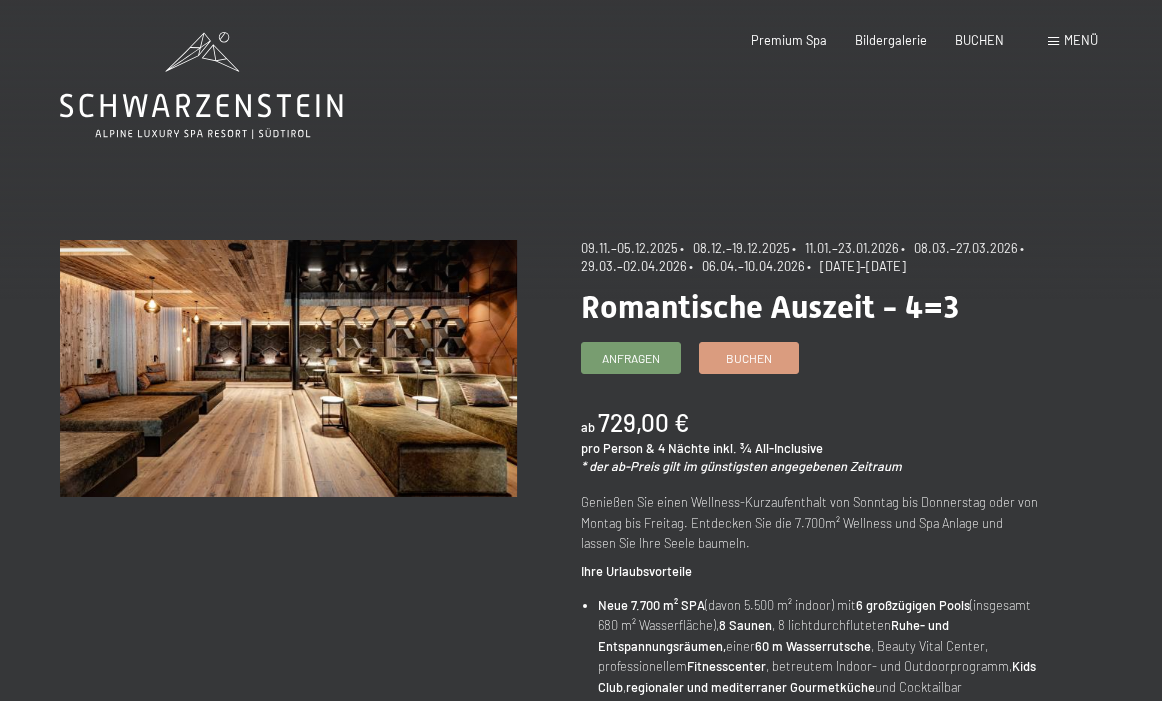 scroll, scrollTop: 0, scrollLeft: 0, axis: both 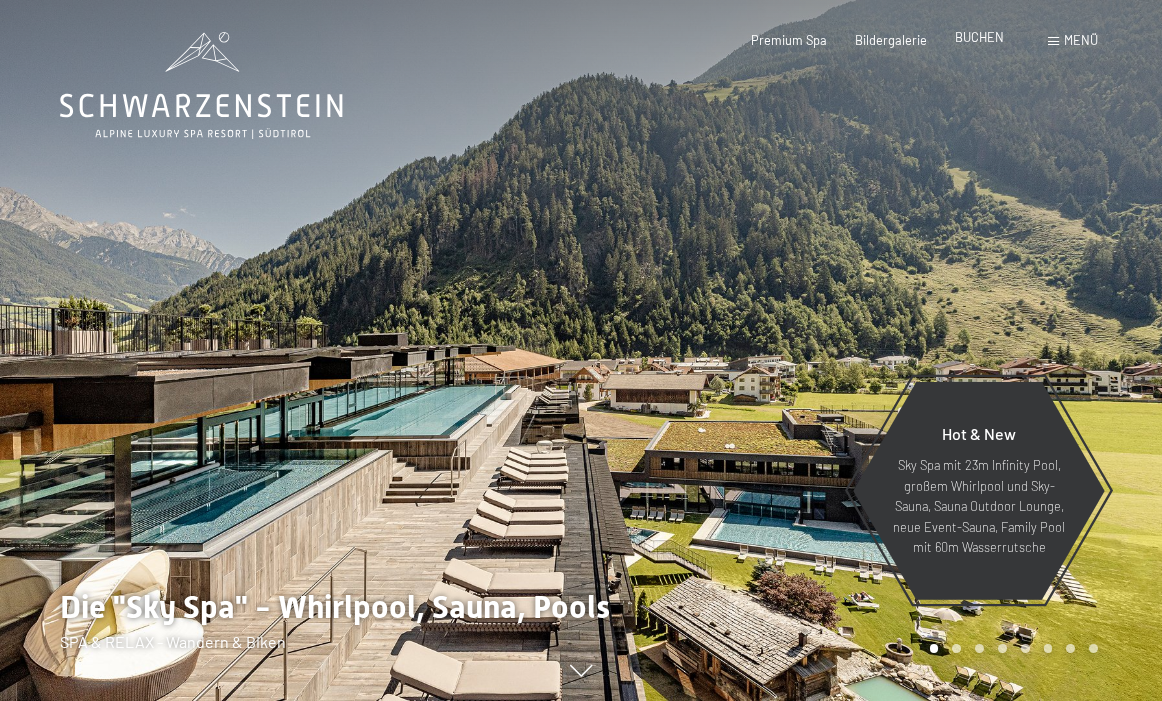 drag, startPoint x: 0, startPoint y: 0, endPoint x: 981, endPoint y: 39, distance: 981.7749 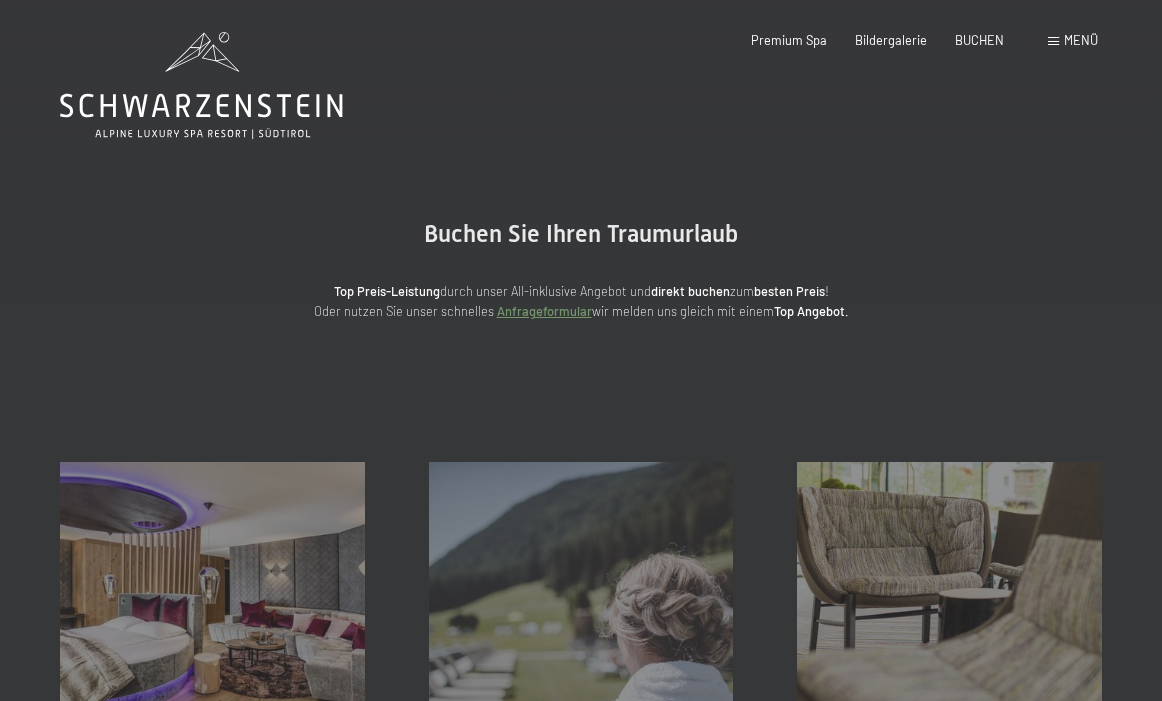 scroll, scrollTop: 0, scrollLeft: 0, axis: both 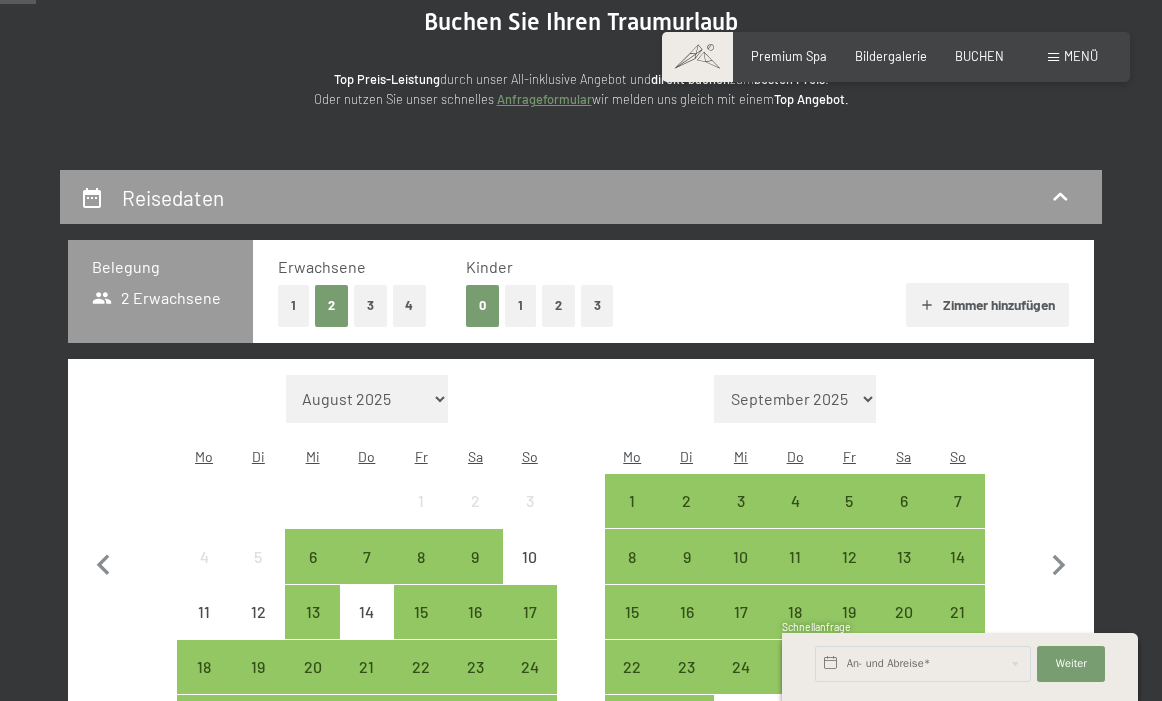 click on "1" at bounding box center (520, 305) 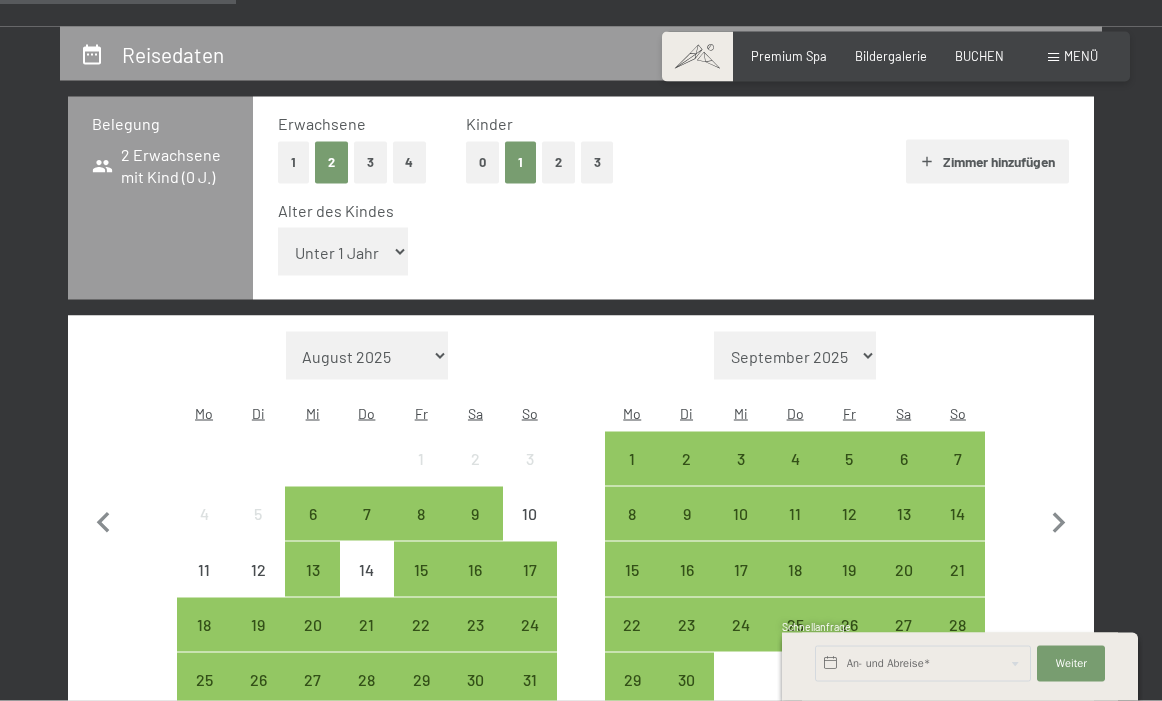 scroll, scrollTop: 405, scrollLeft: 0, axis: vertical 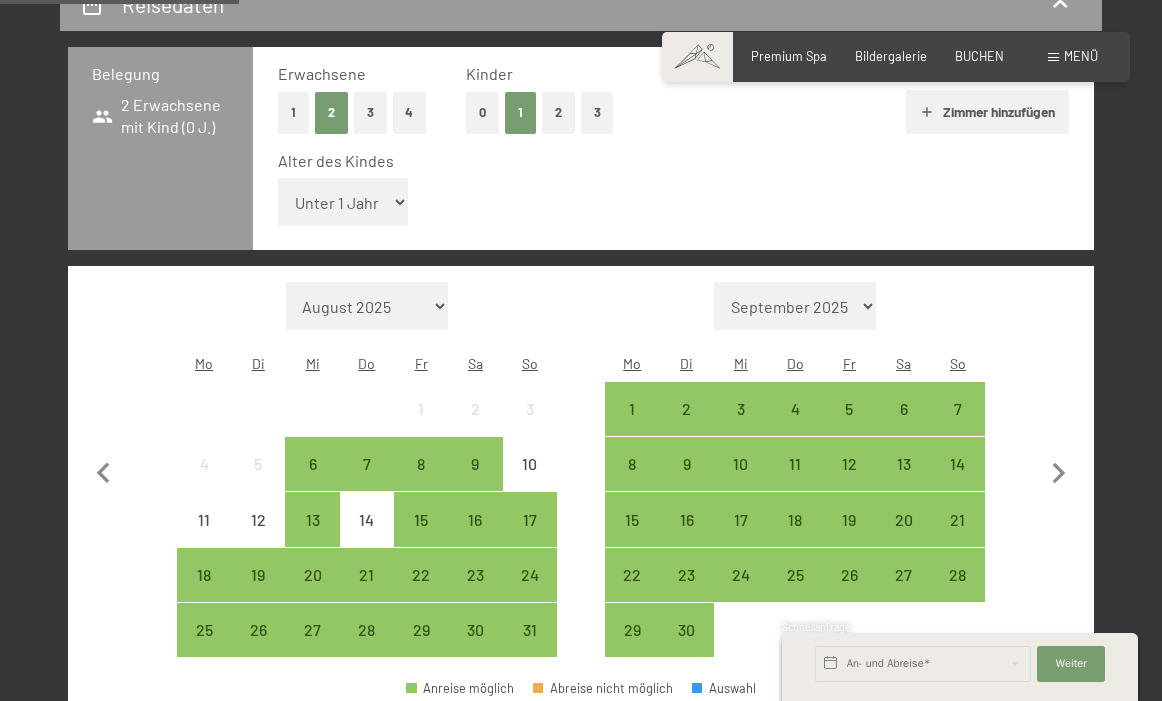select on "10" 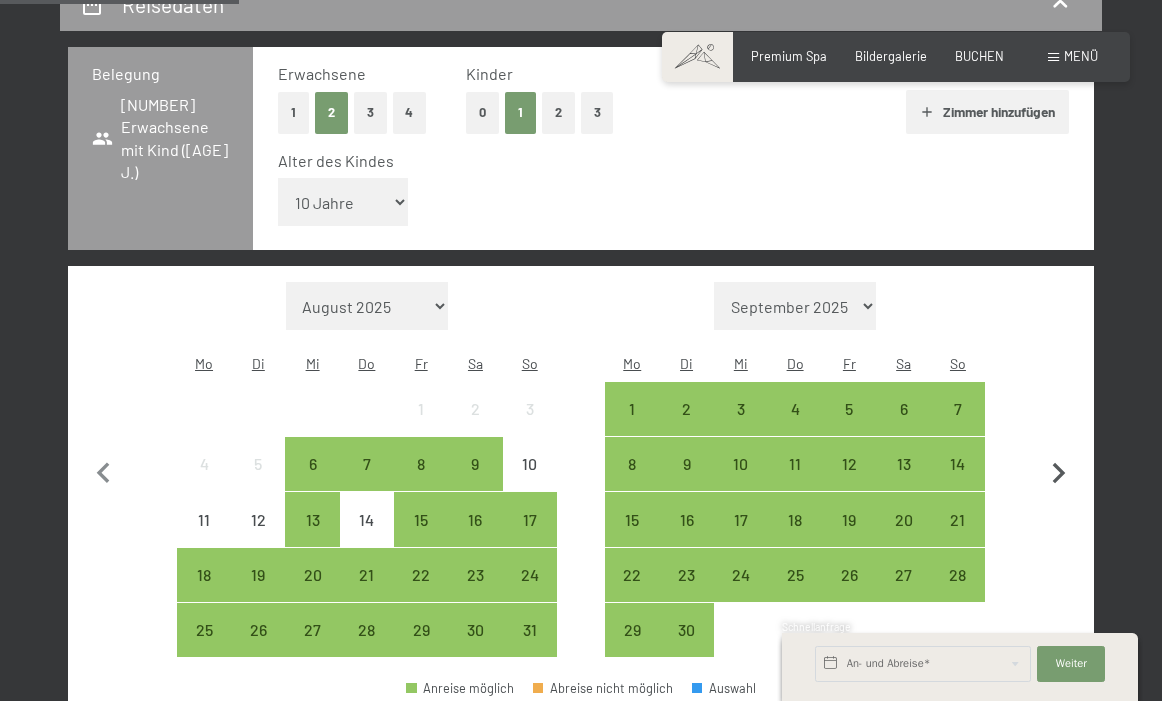 click 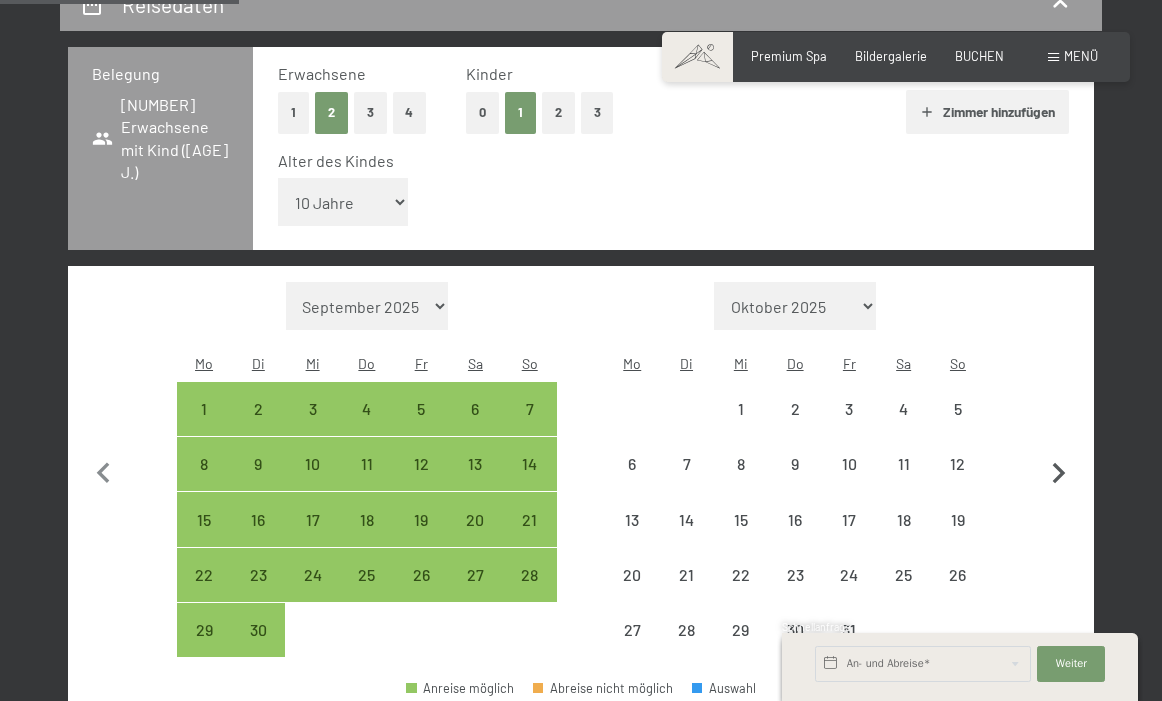 select on "2025-09-01" 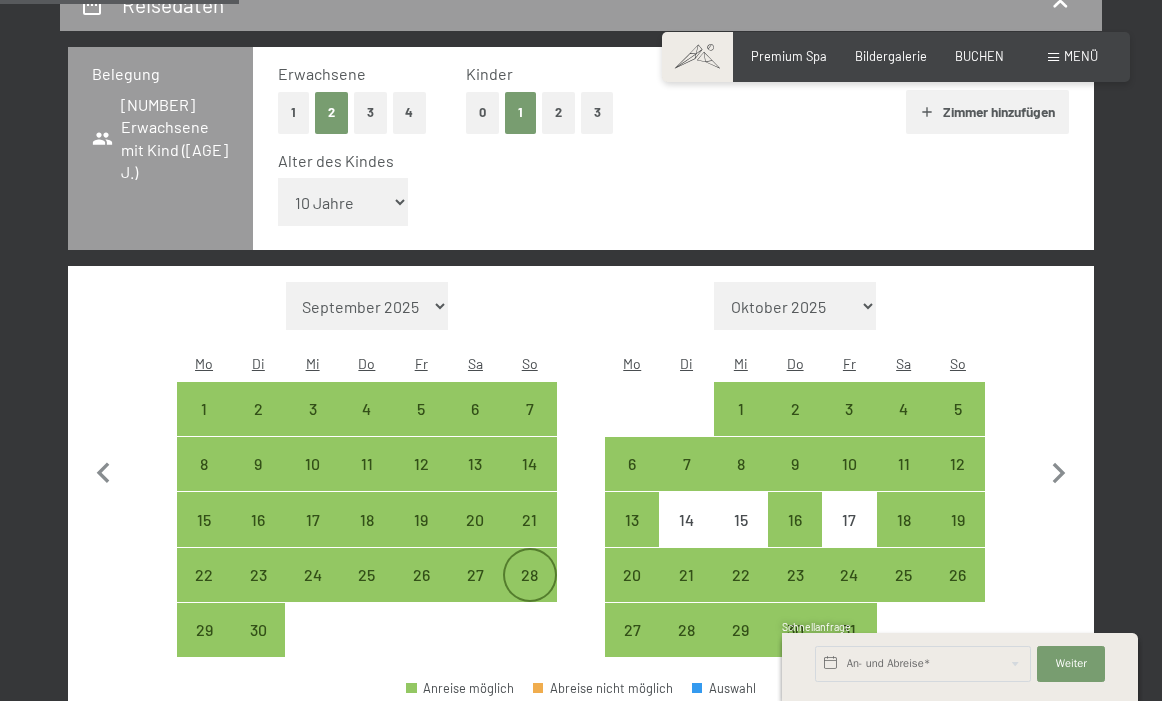 click on "28" at bounding box center [530, 592] 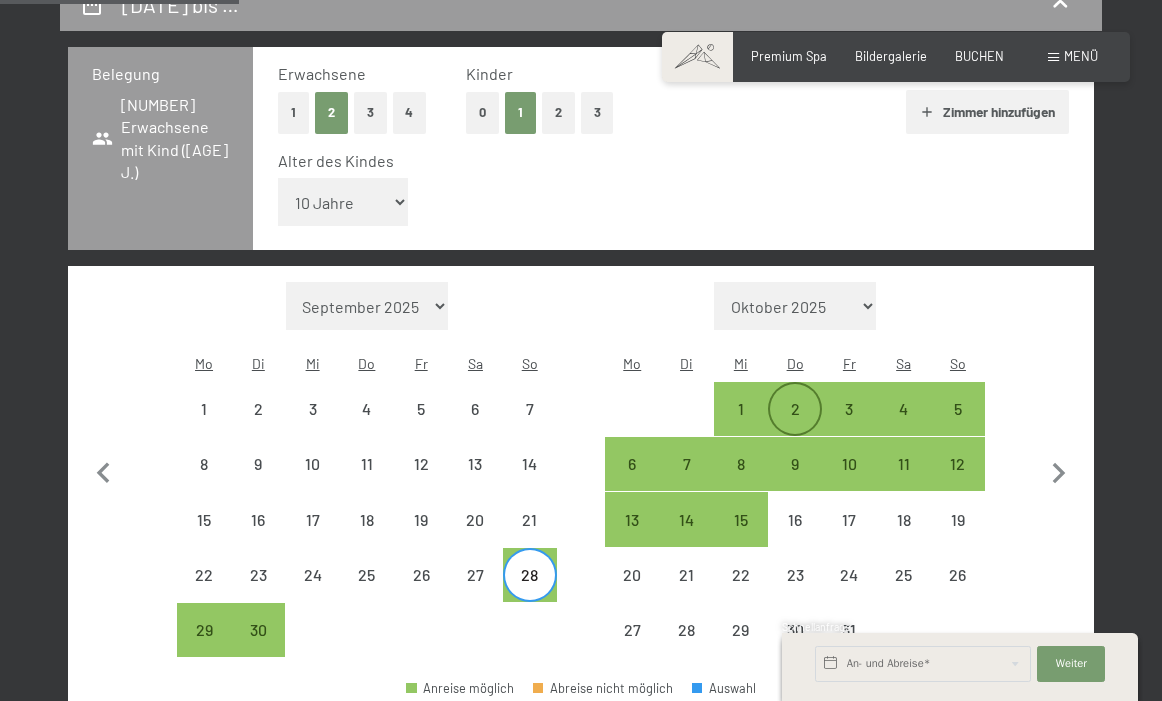 click on "2" at bounding box center (795, 426) 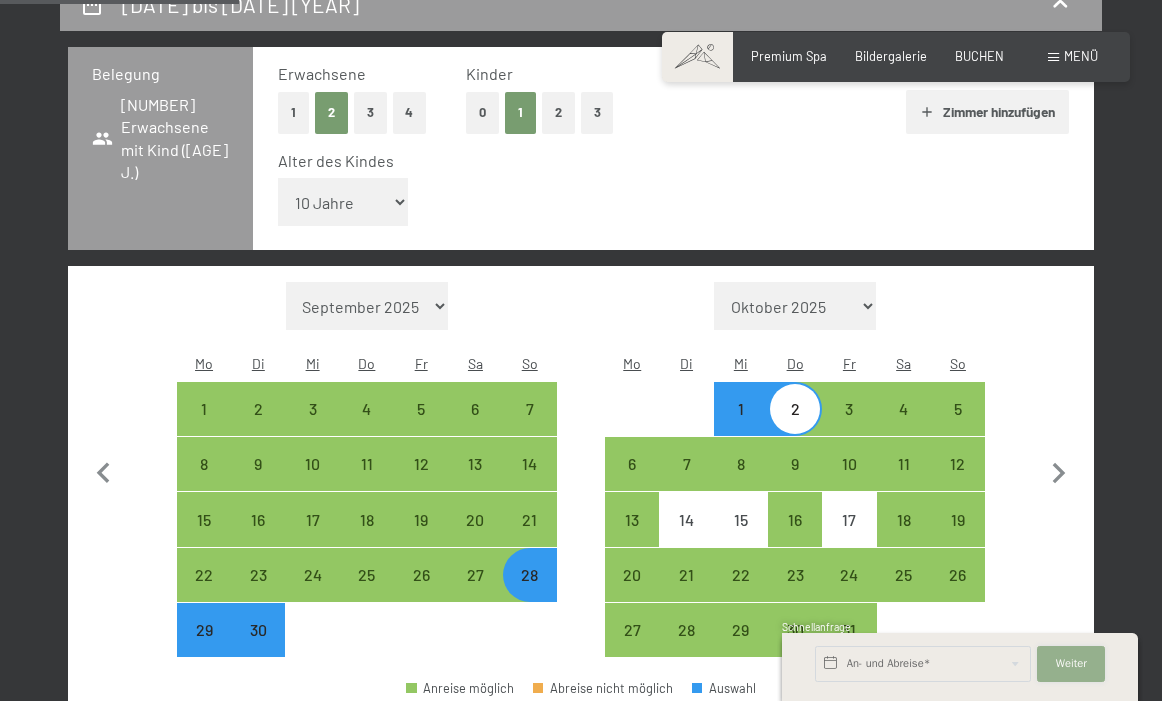 click on "Weiter Adressfelder ausblenden" at bounding box center (1071, 664) 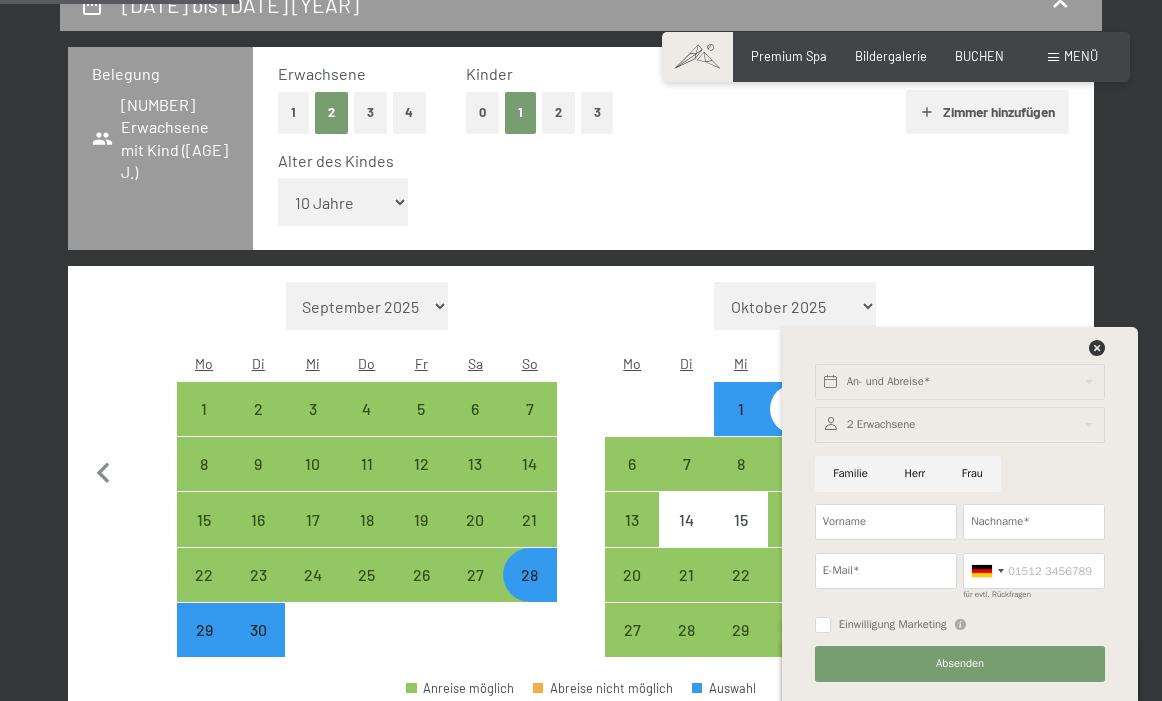 click at bounding box center (1059, 470) 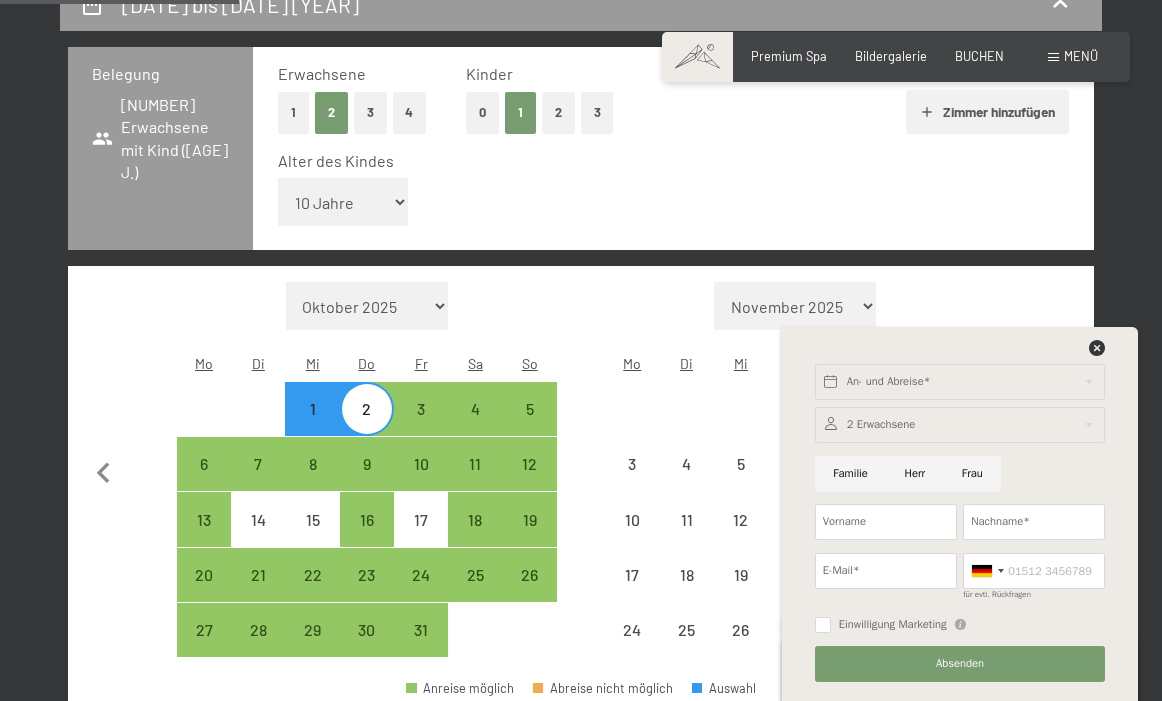 select on "2025-10-01" 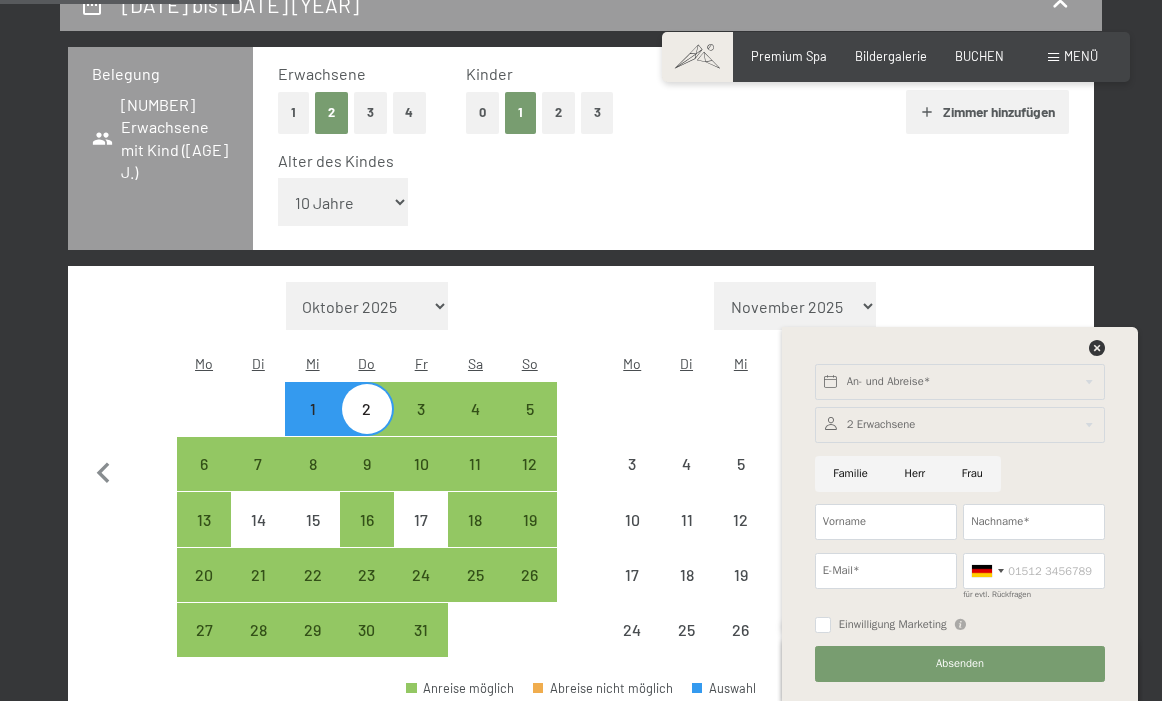 select on "2025-11-01" 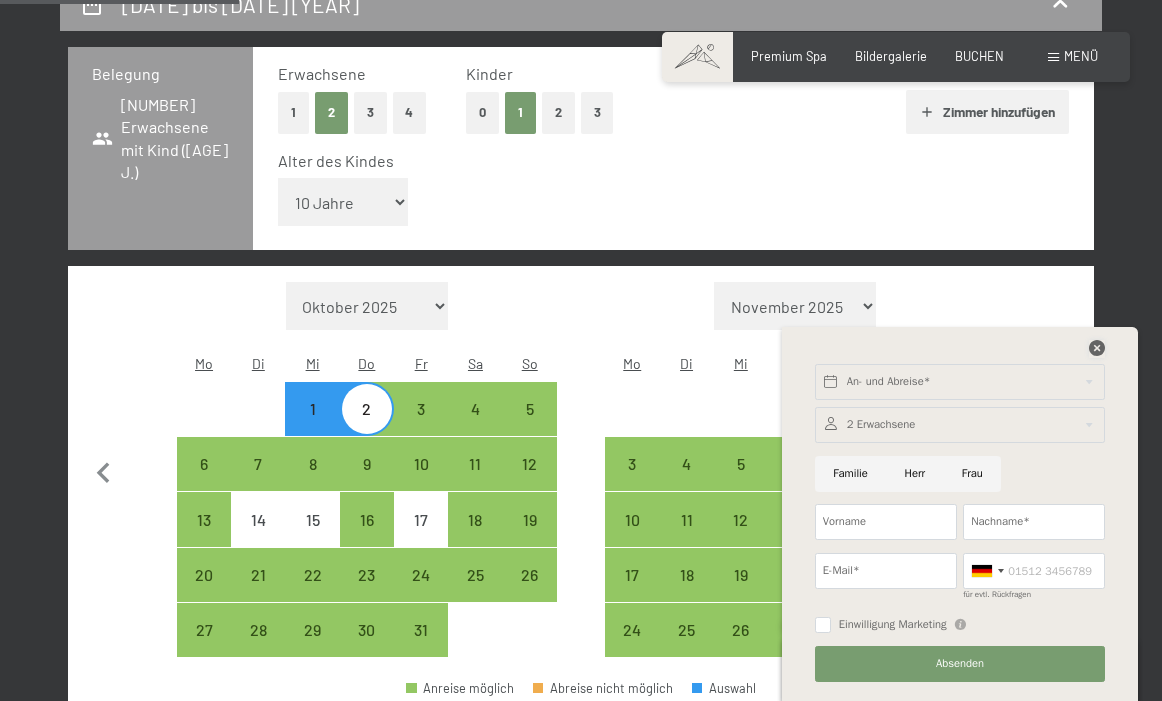 click at bounding box center (1097, 348) 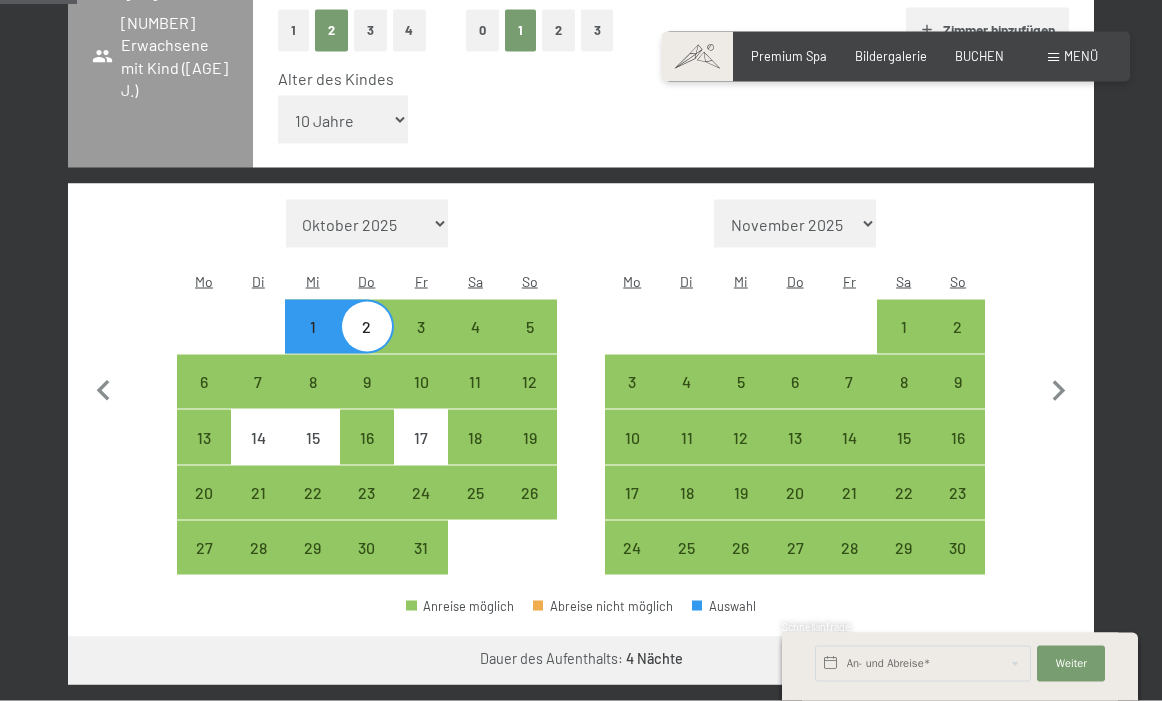 scroll, scrollTop: 489, scrollLeft: 0, axis: vertical 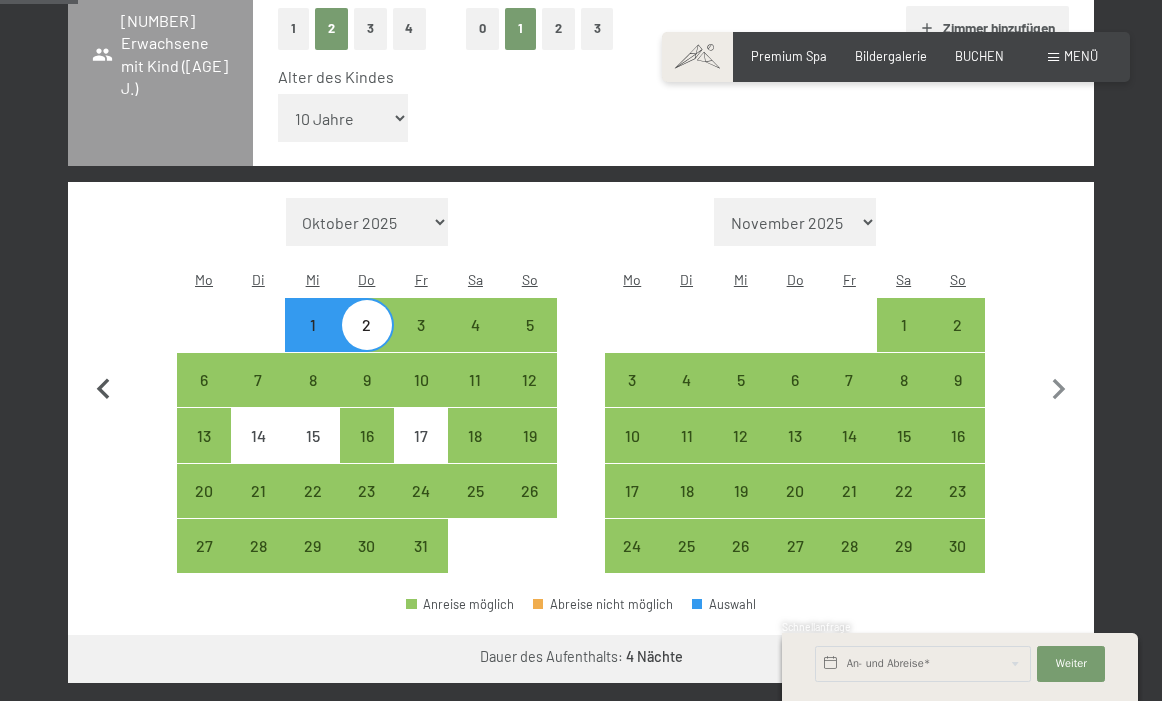 click 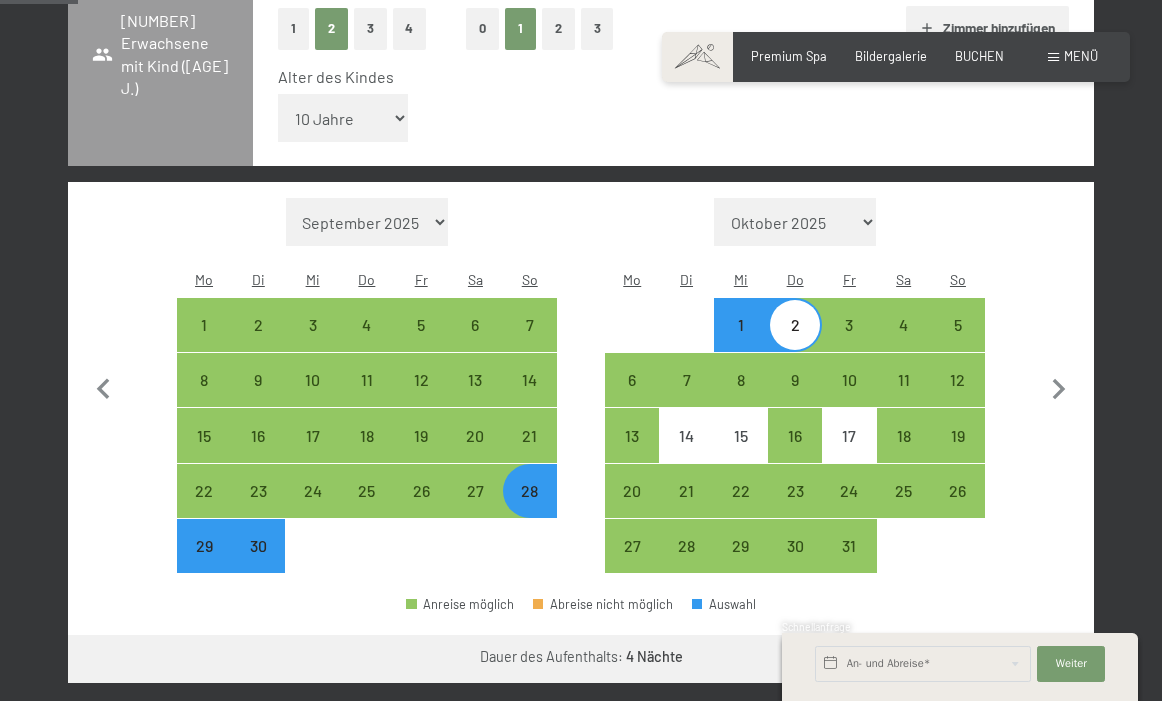 click on "Weiter zu „Zimmer“" at bounding box center (1004, 659) 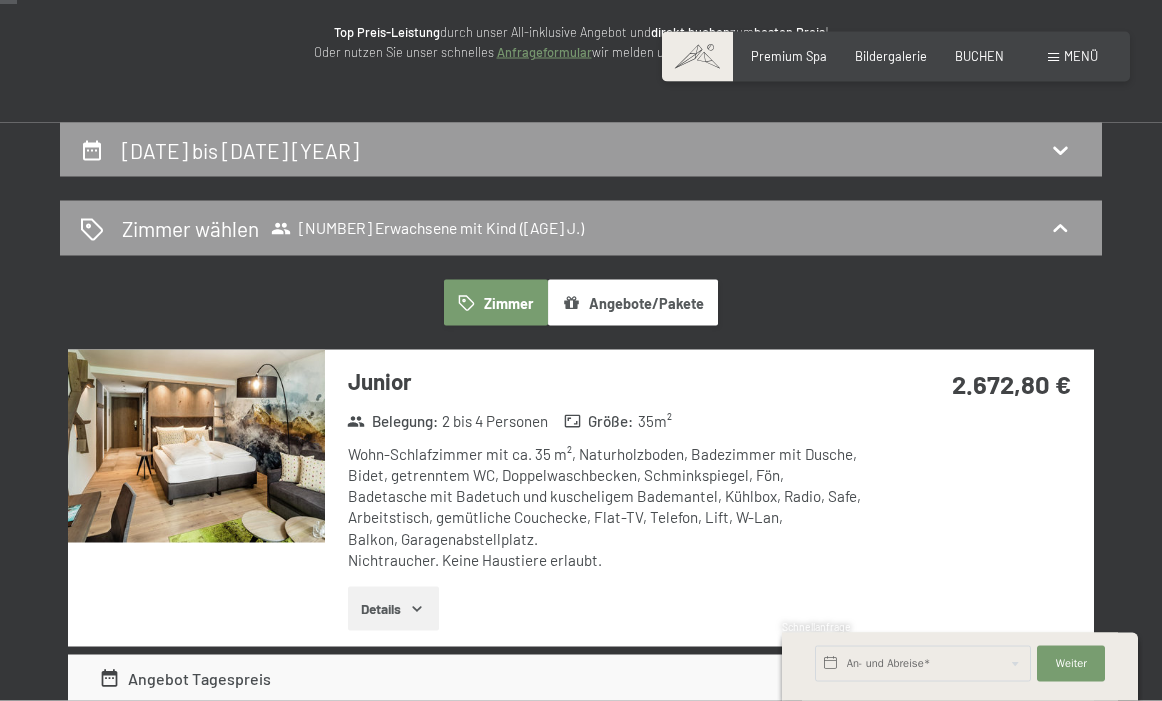 scroll, scrollTop: 0, scrollLeft: 0, axis: both 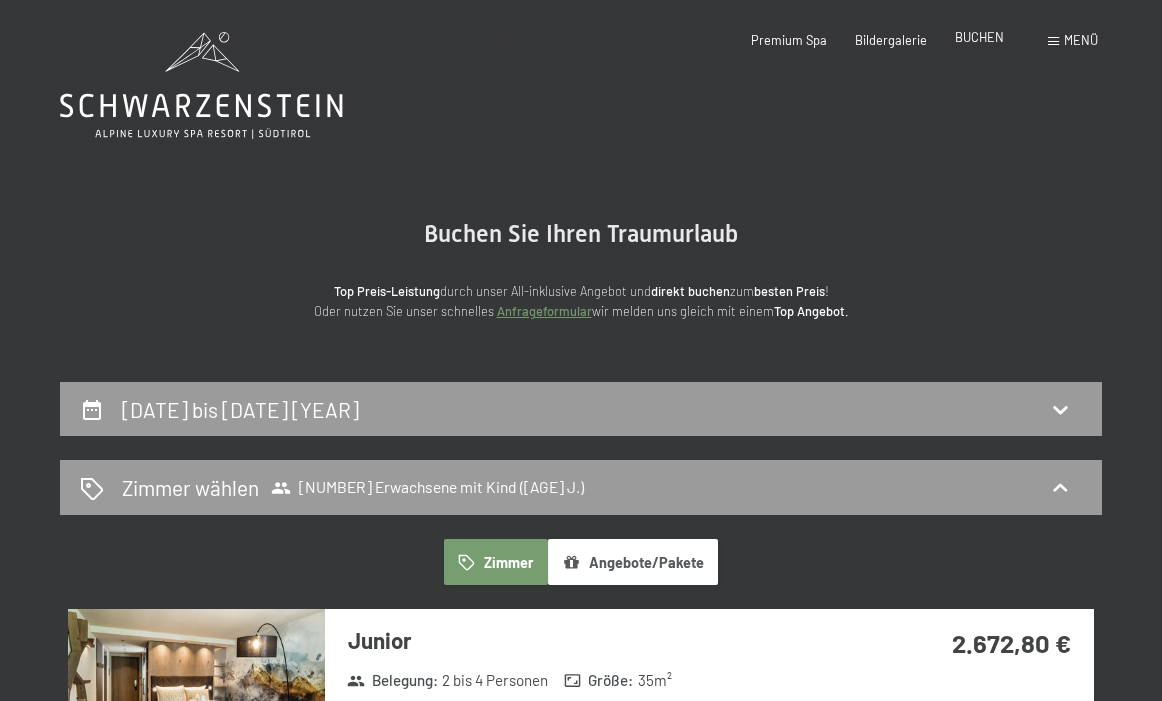 click on "BUCHEN" at bounding box center [979, 37] 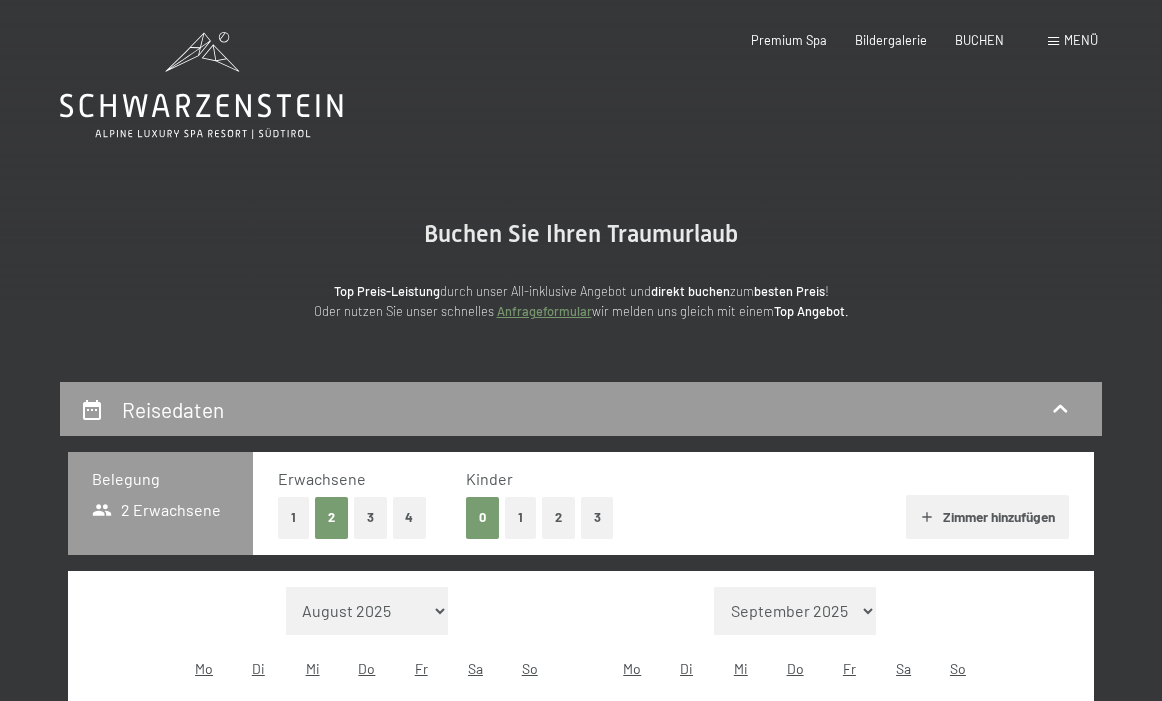 scroll, scrollTop: 0, scrollLeft: 0, axis: both 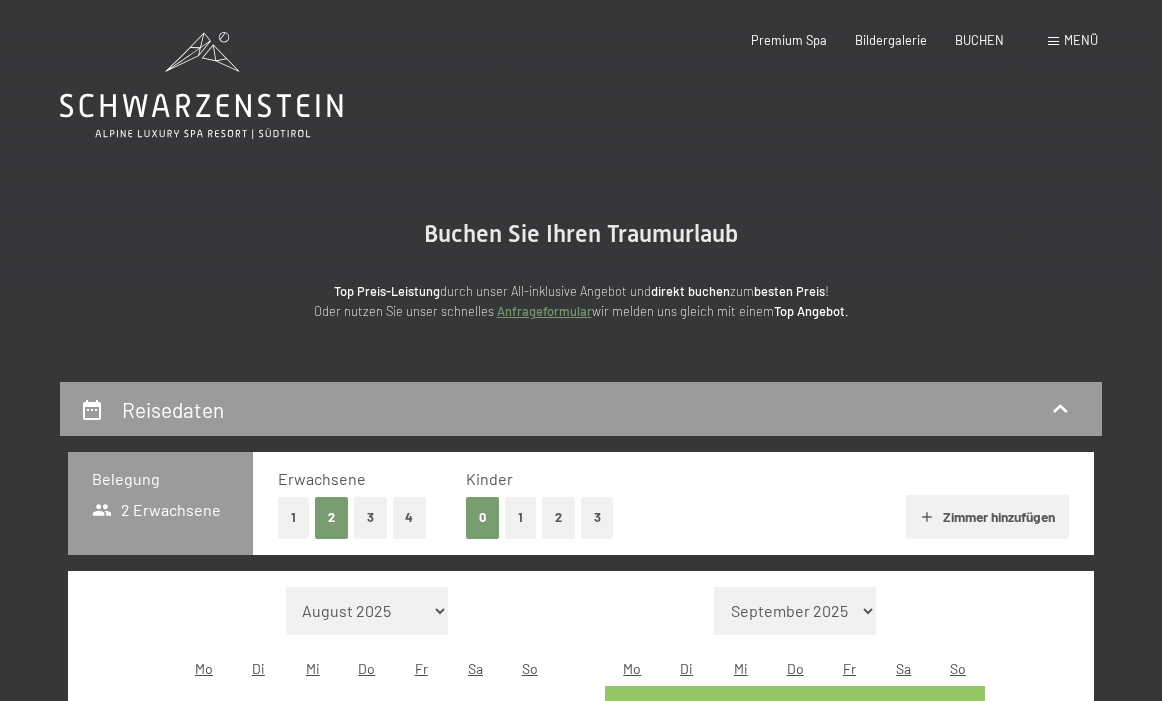 click on "1" at bounding box center (520, 517) 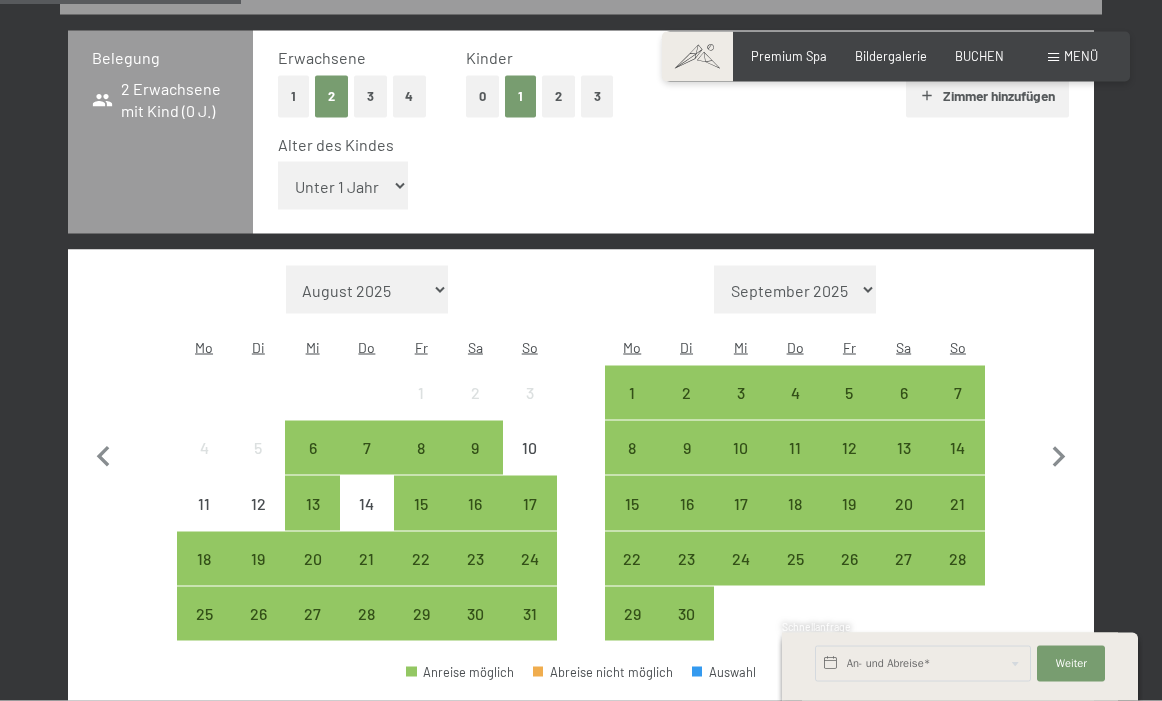 scroll, scrollTop: 424, scrollLeft: 0, axis: vertical 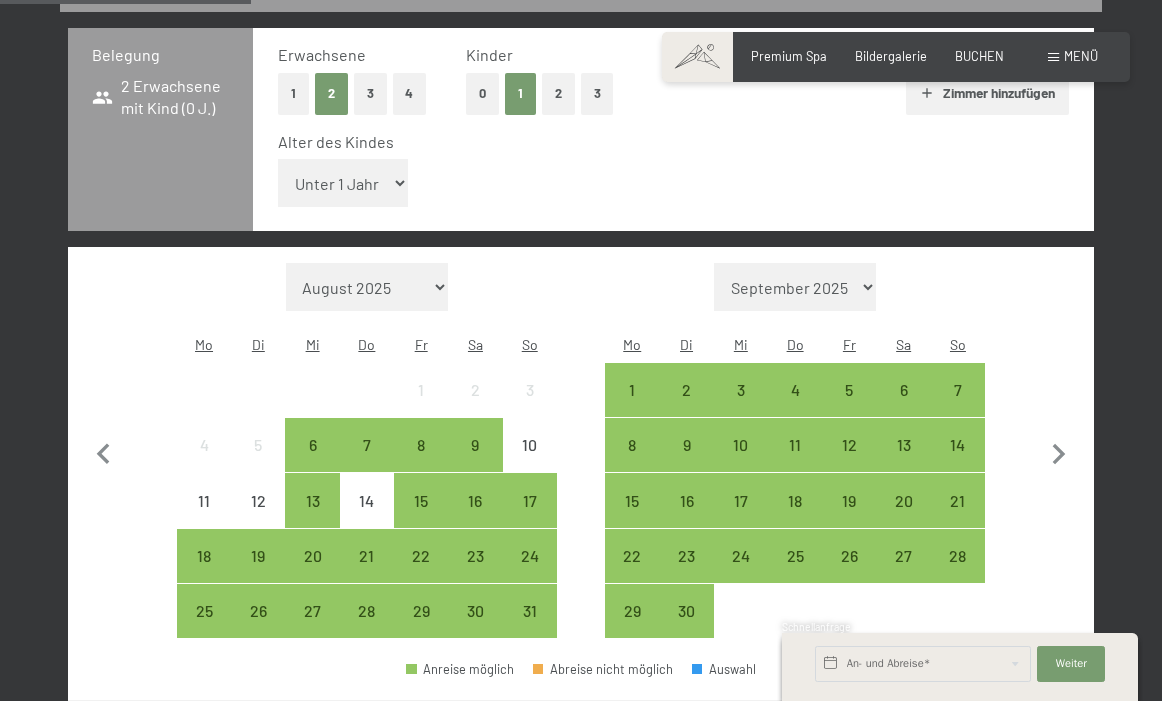 click on "Menü" at bounding box center [1081, 56] 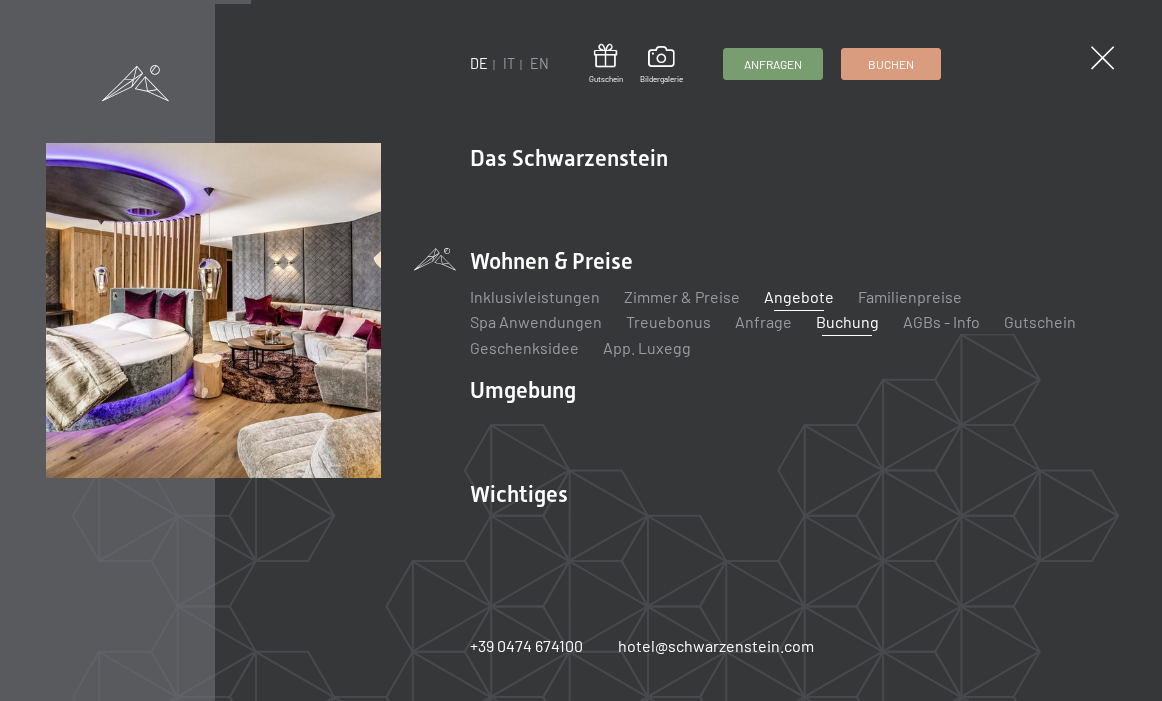 click on "Angebote" at bounding box center [799, 296] 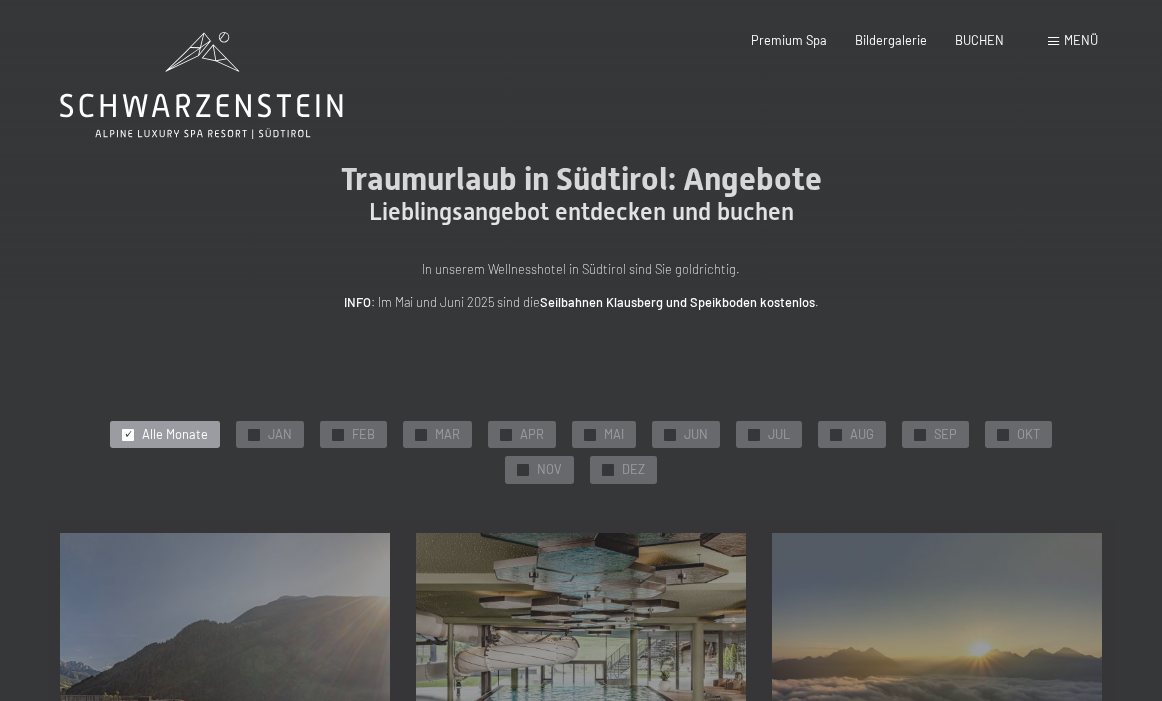 scroll, scrollTop: 0, scrollLeft: 0, axis: both 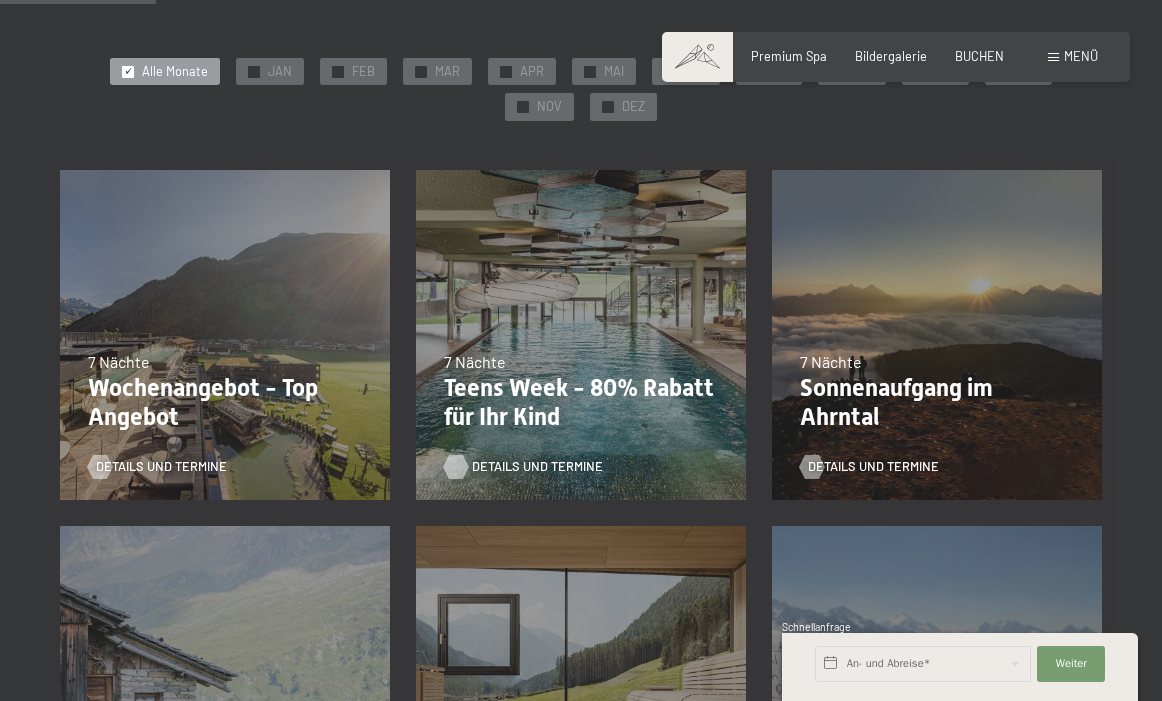 click on "Details und Termine" at bounding box center [537, 467] 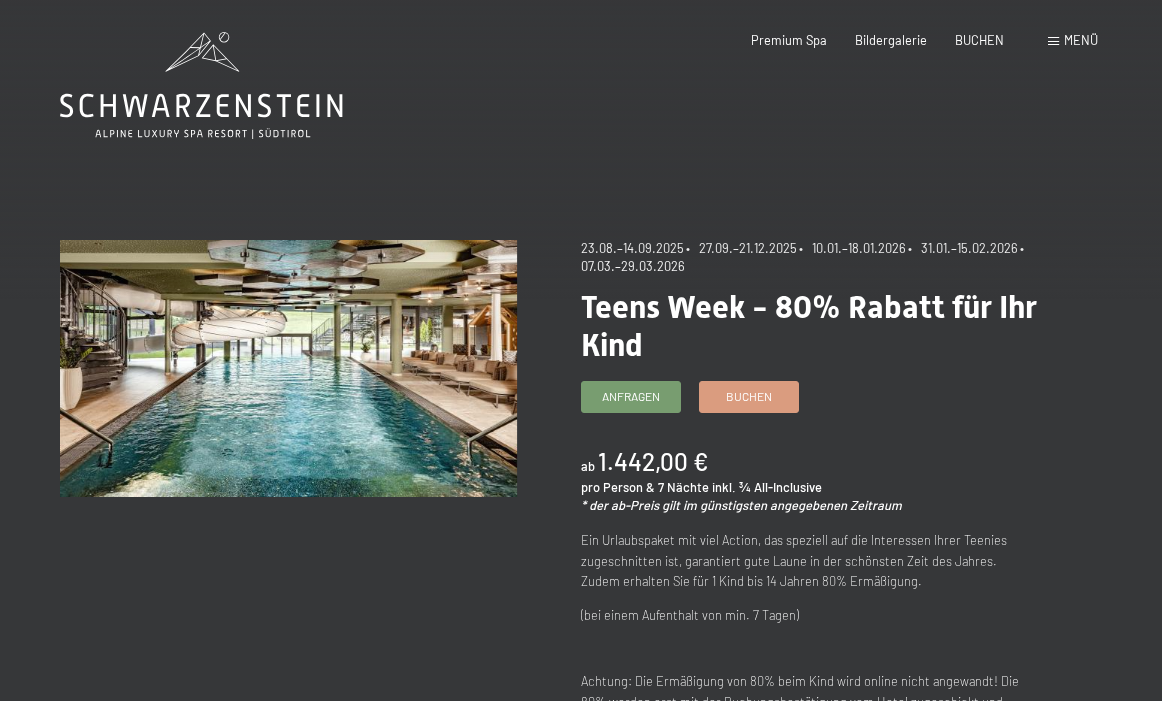 scroll, scrollTop: 0, scrollLeft: 0, axis: both 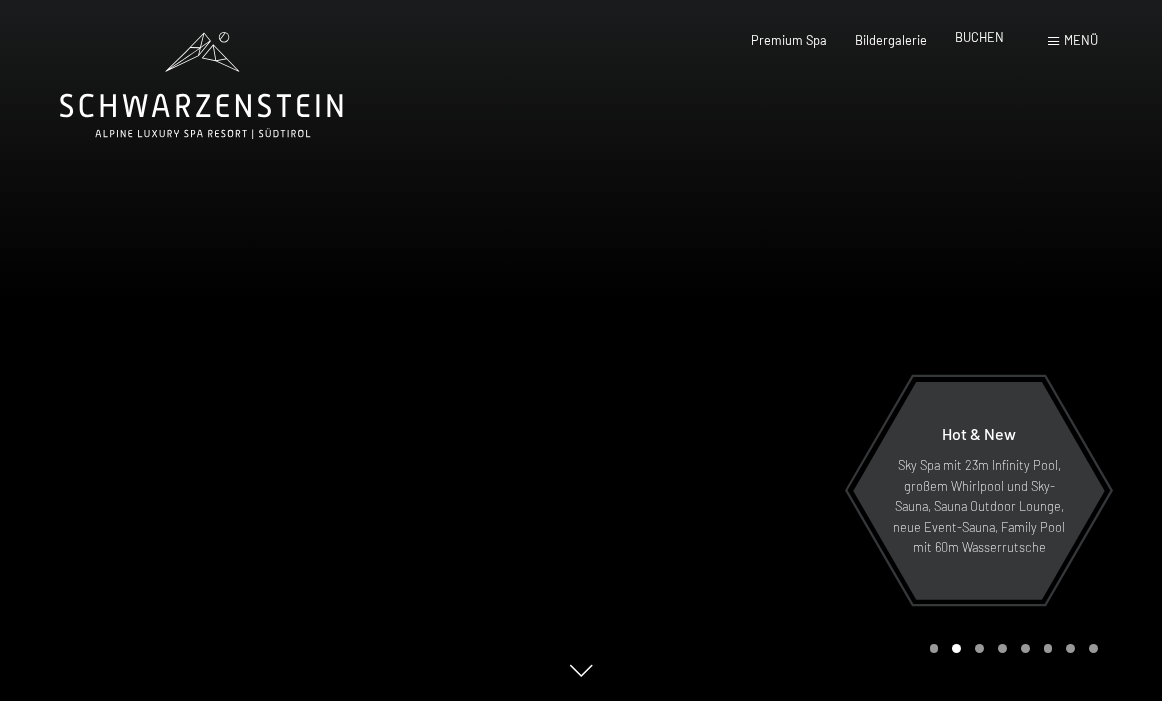 click on "BUCHEN" at bounding box center [979, 37] 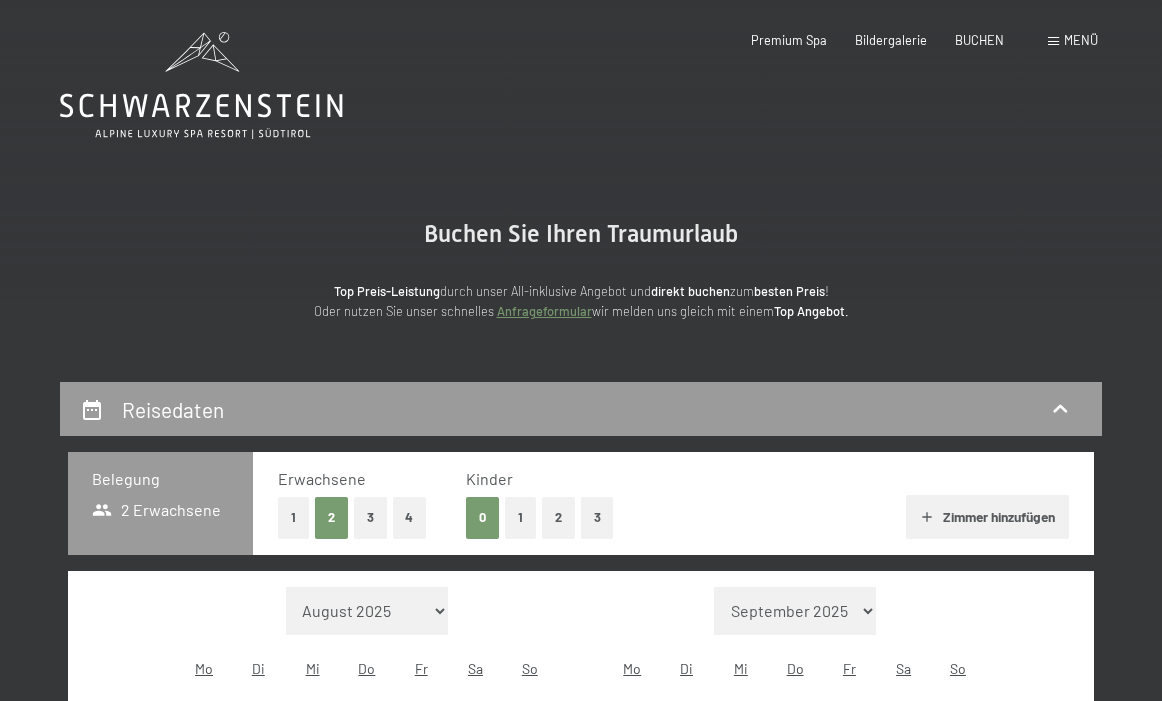 scroll, scrollTop: 0, scrollLeft: 0, axis: both 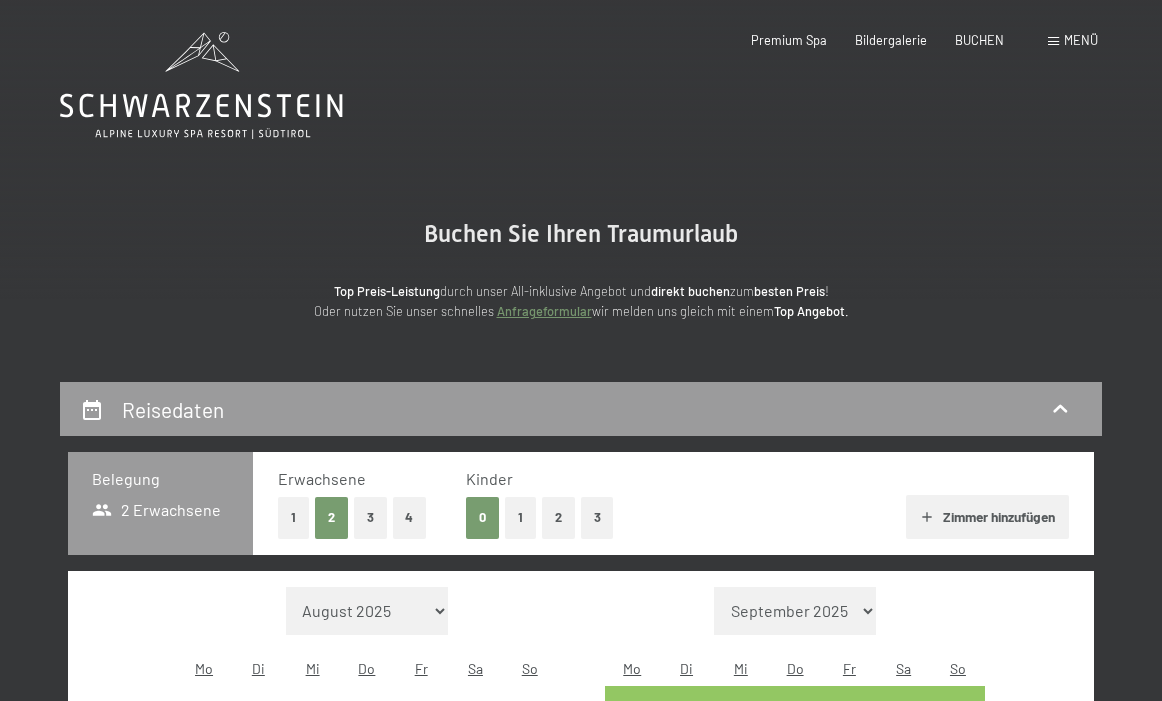 click on "1" at bounding box center (520, 517) 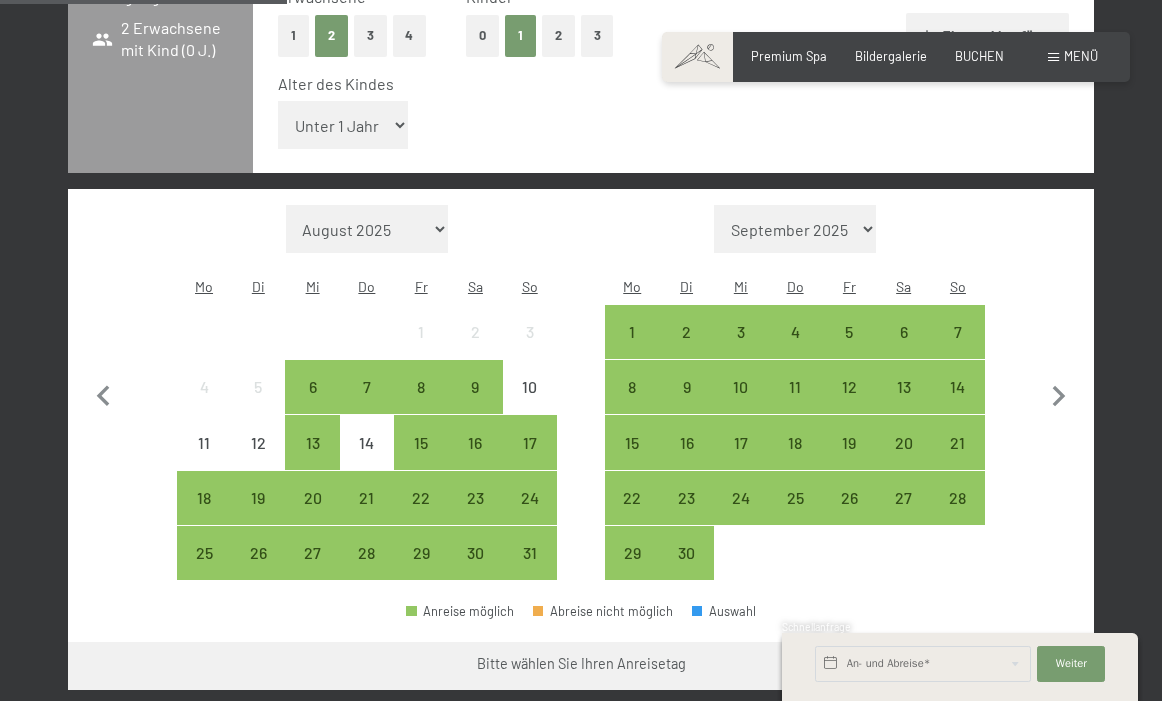 scroll, scrollTop: 495, scrollLeft: 0, axis: vertical 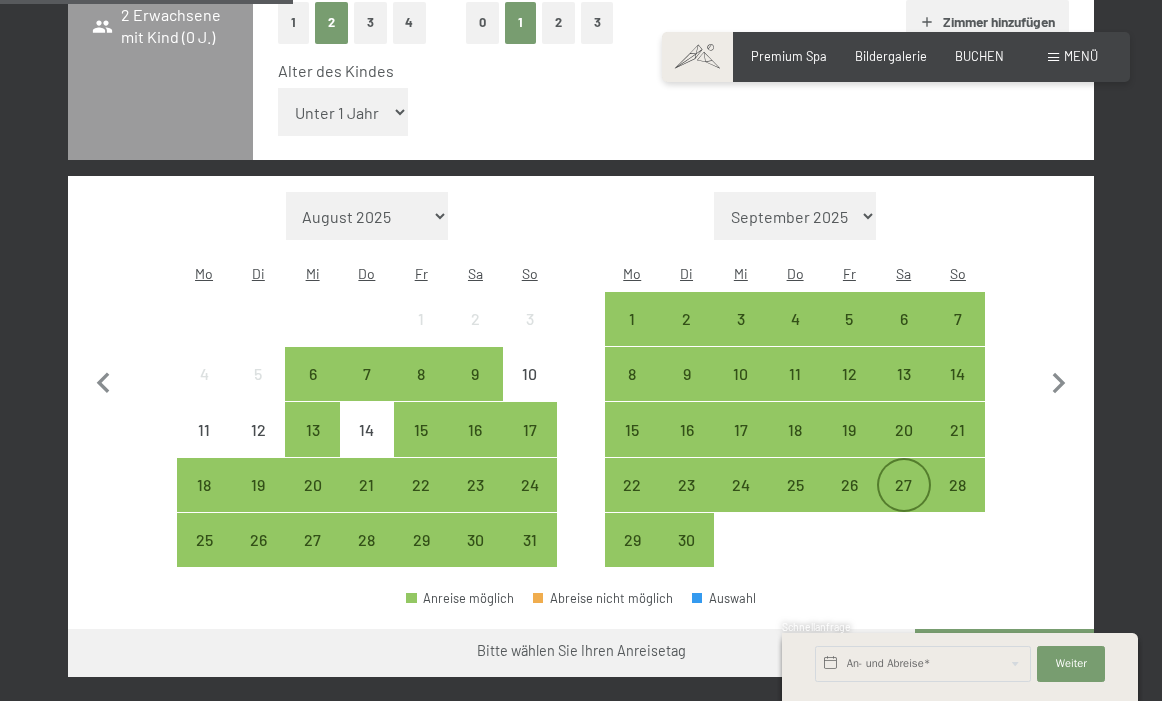 click on "27" at bounding box center [904, 502] 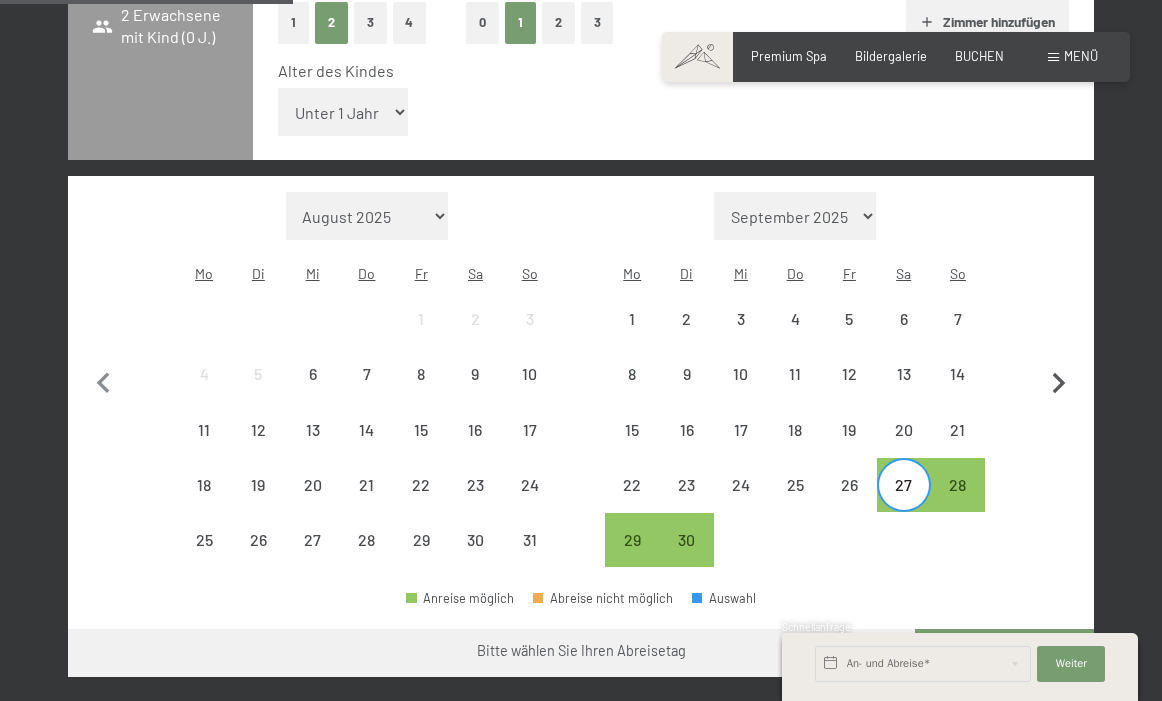 click 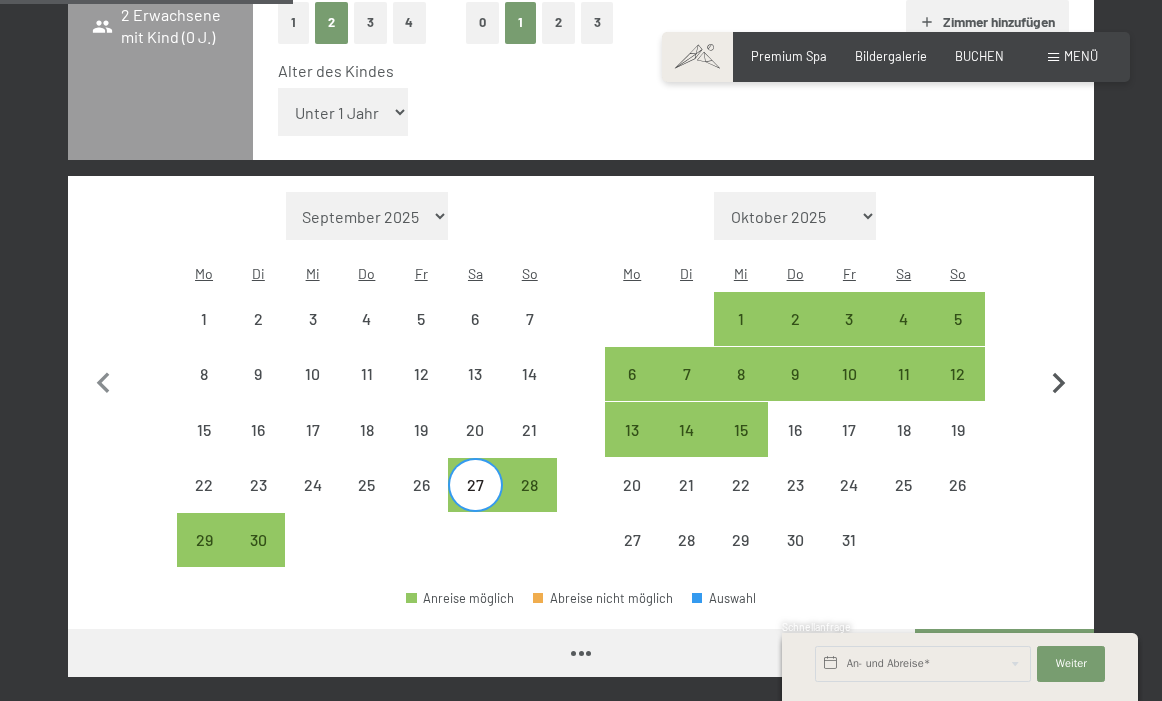 select on "2025-09-01" 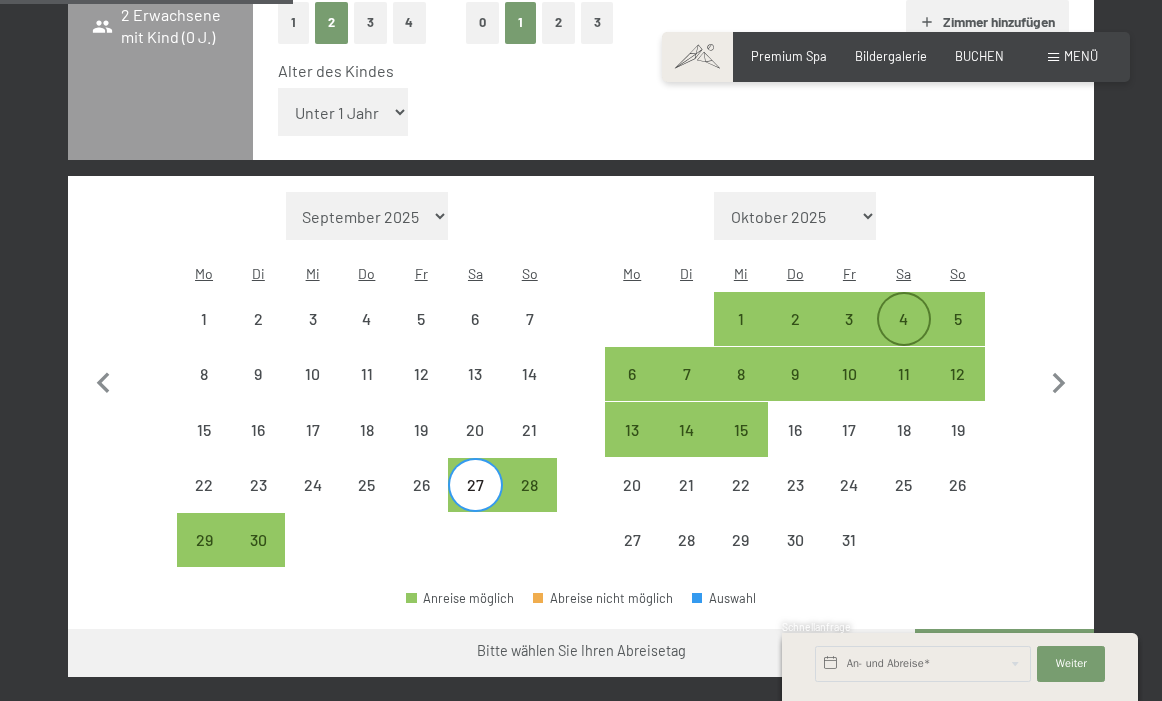 click on "4" at bounding box center (904, 319) 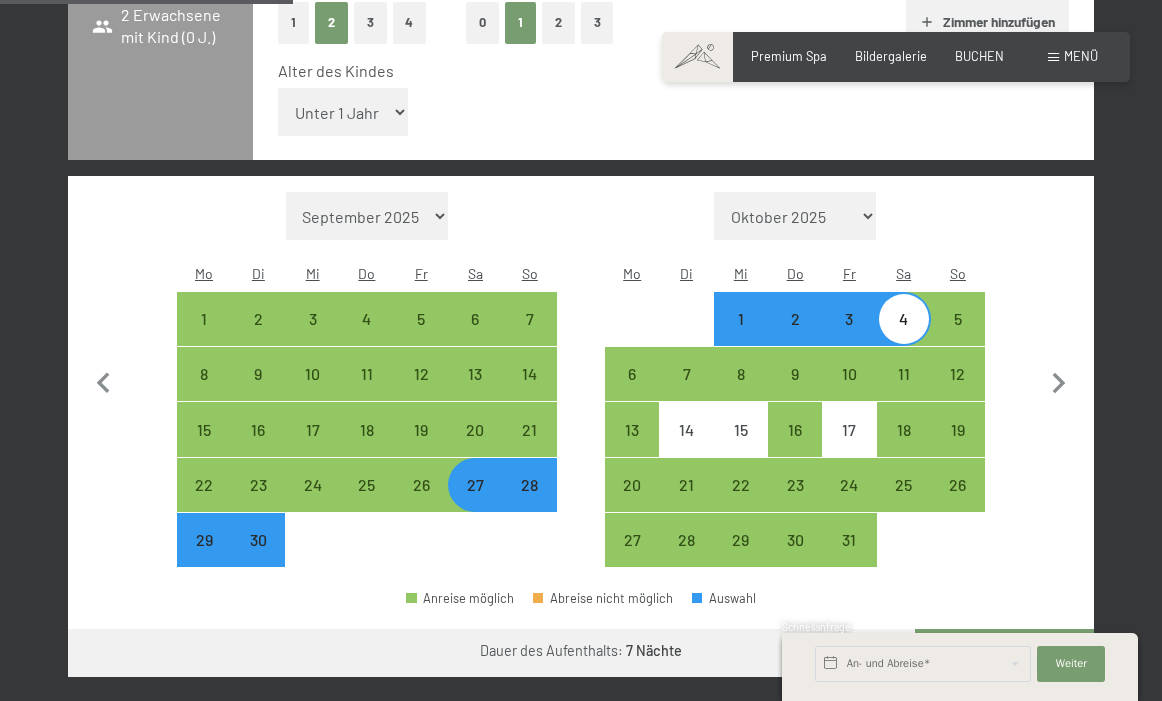 click on "Weiter zu „Zimmer“" at bounding box center [1004, 653] 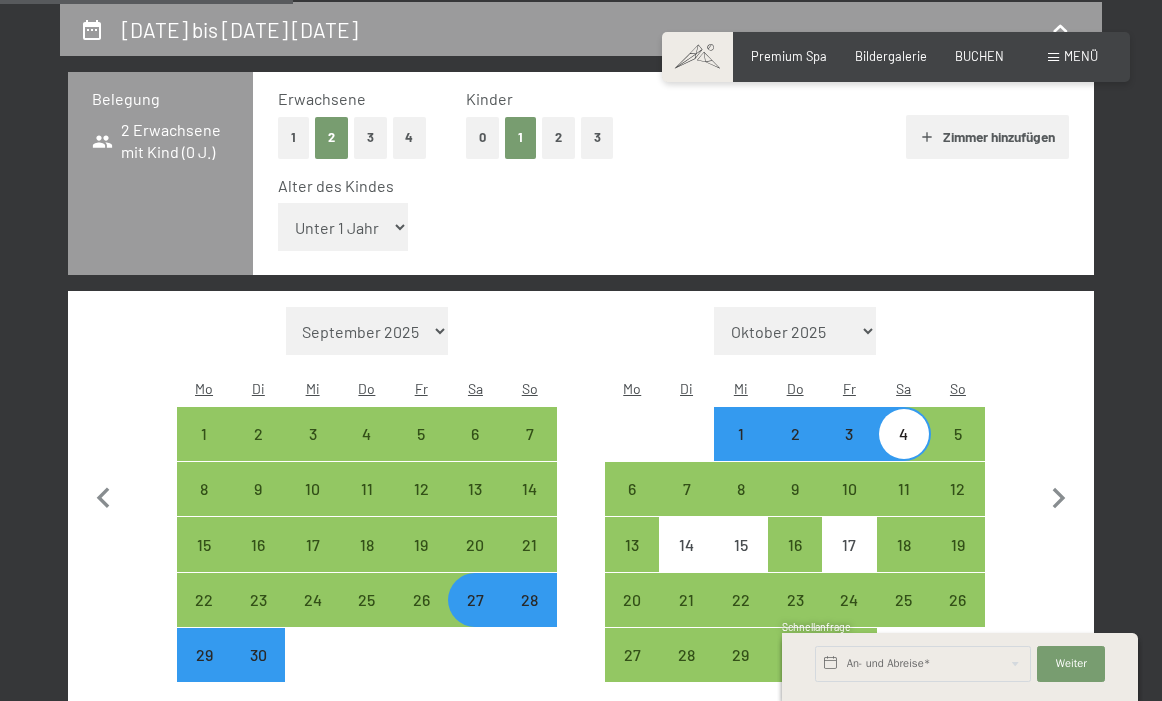 select on "2025-09-01" 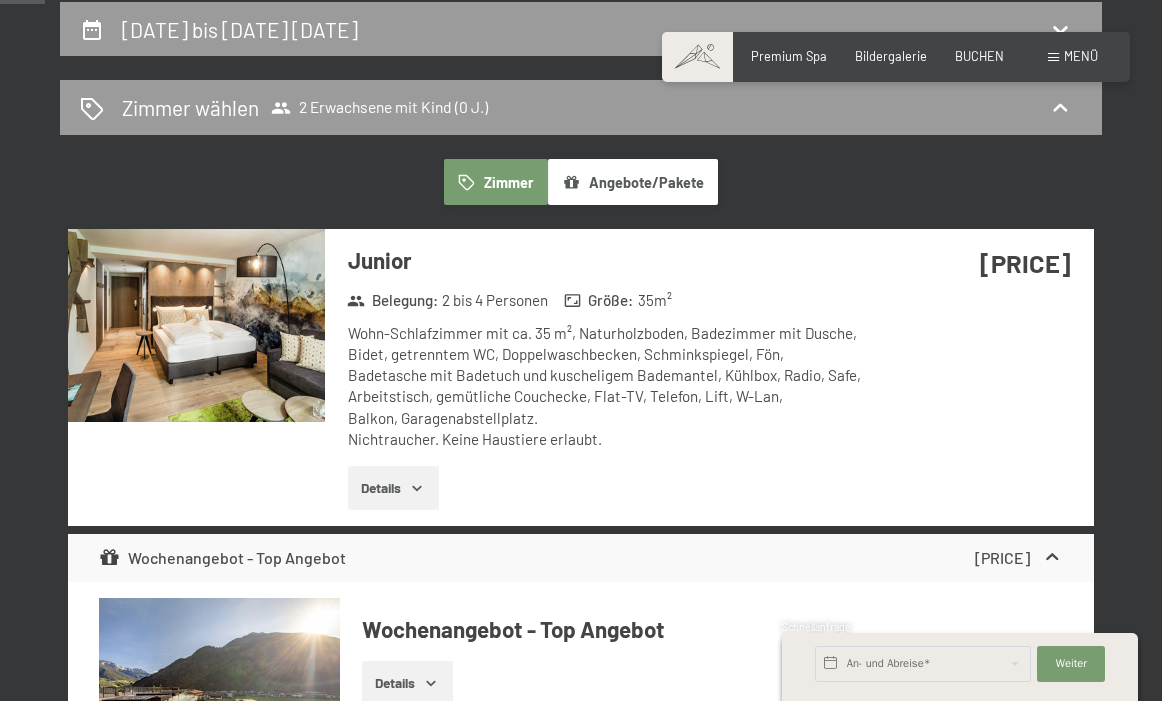 click on "Details" at bounding box center (393, 488) 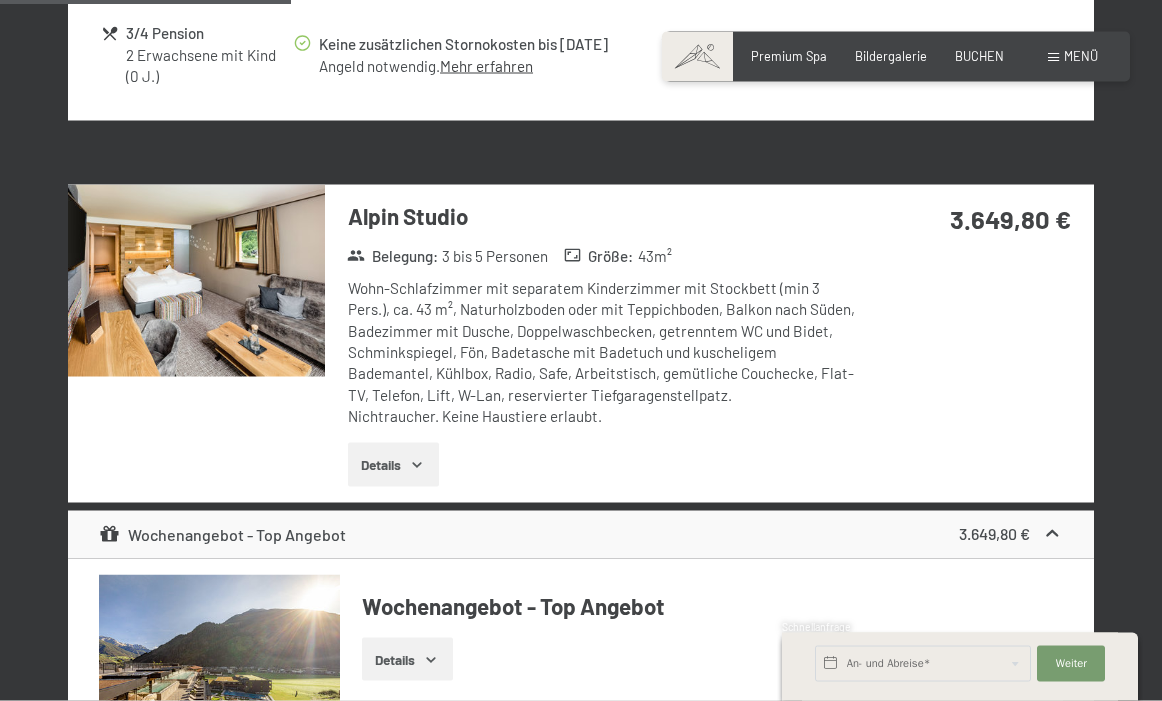 scroll, scrollTop: 2380, scrollLeft: 0, axis: vertical 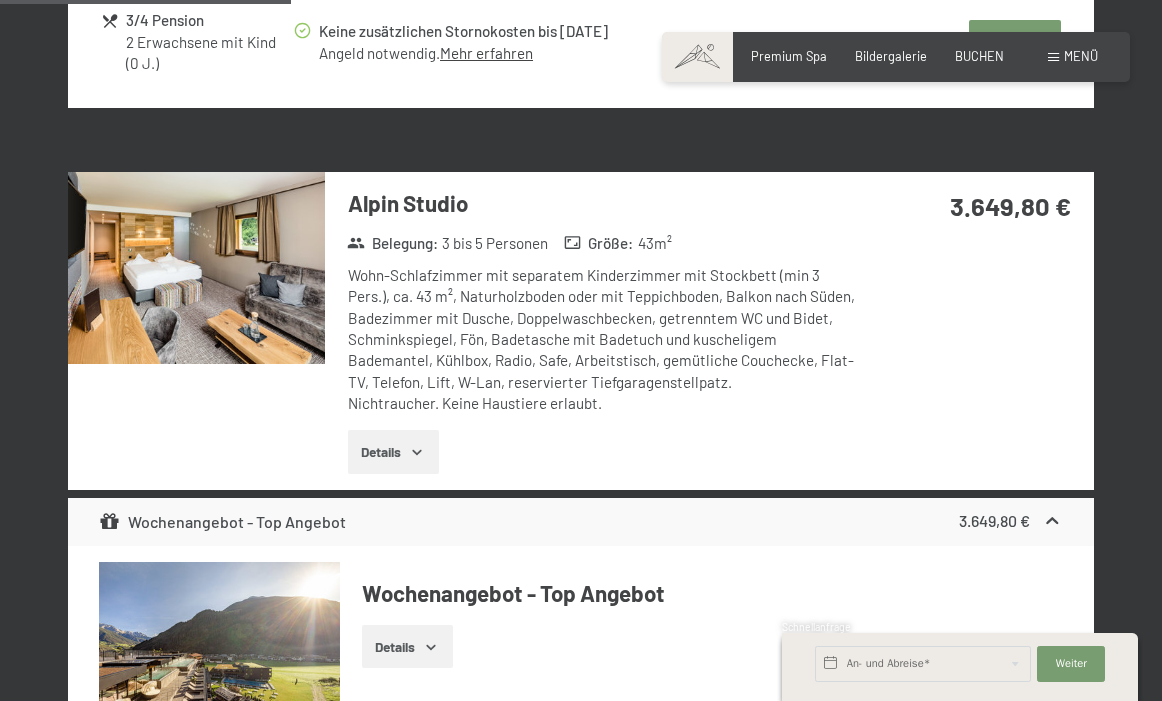 click on "Einwilligung Marketing*" at bounding box center (458, 408) 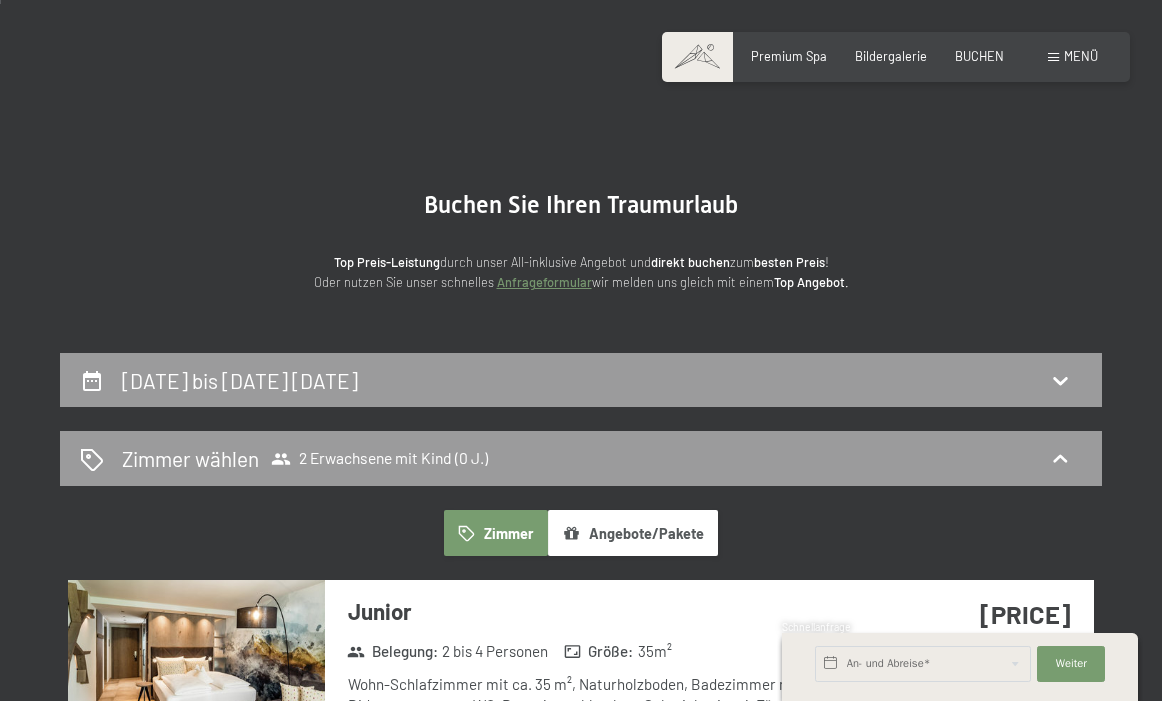 scroll, scrollTop: 0, scrollLeft: 0, axis: both 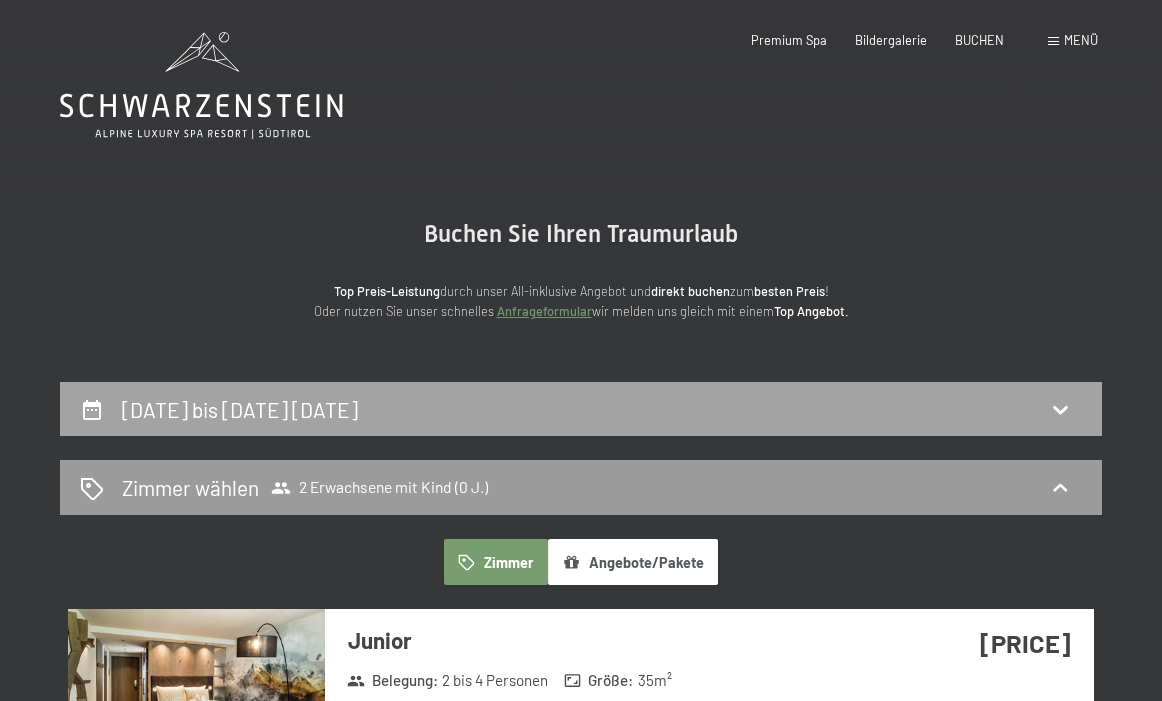 click on "27. September bis 4. Oktober 2025" at bounding box center [581, 409] 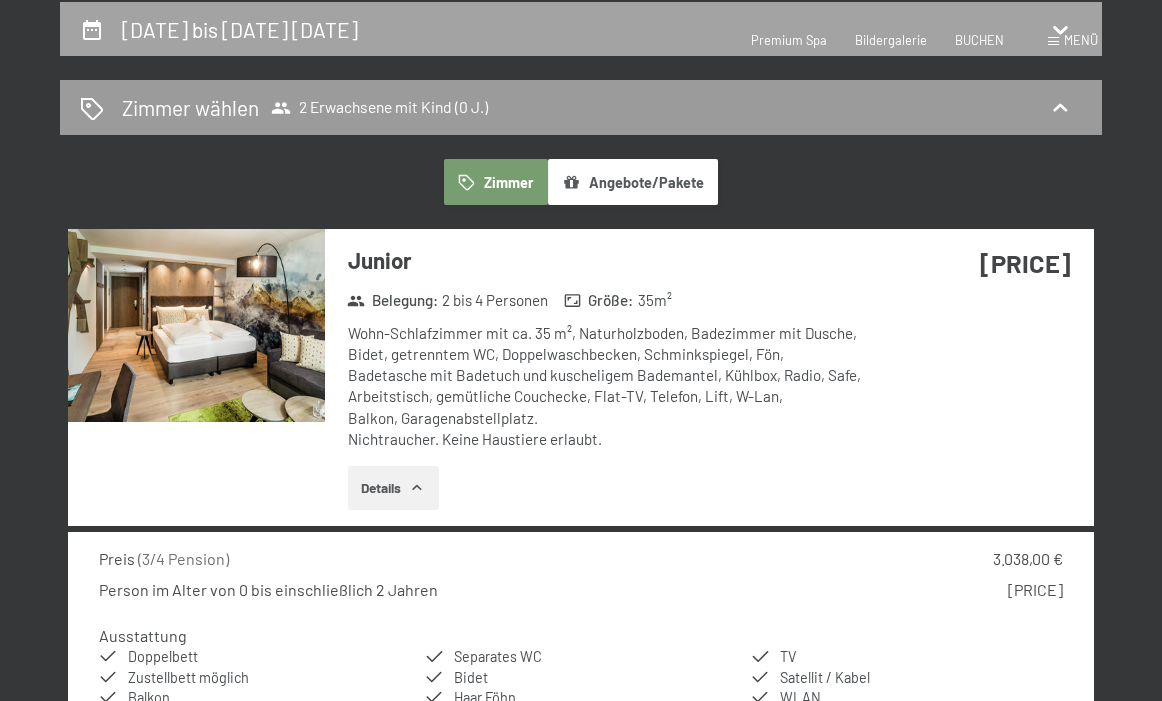select on "2025-09-01" 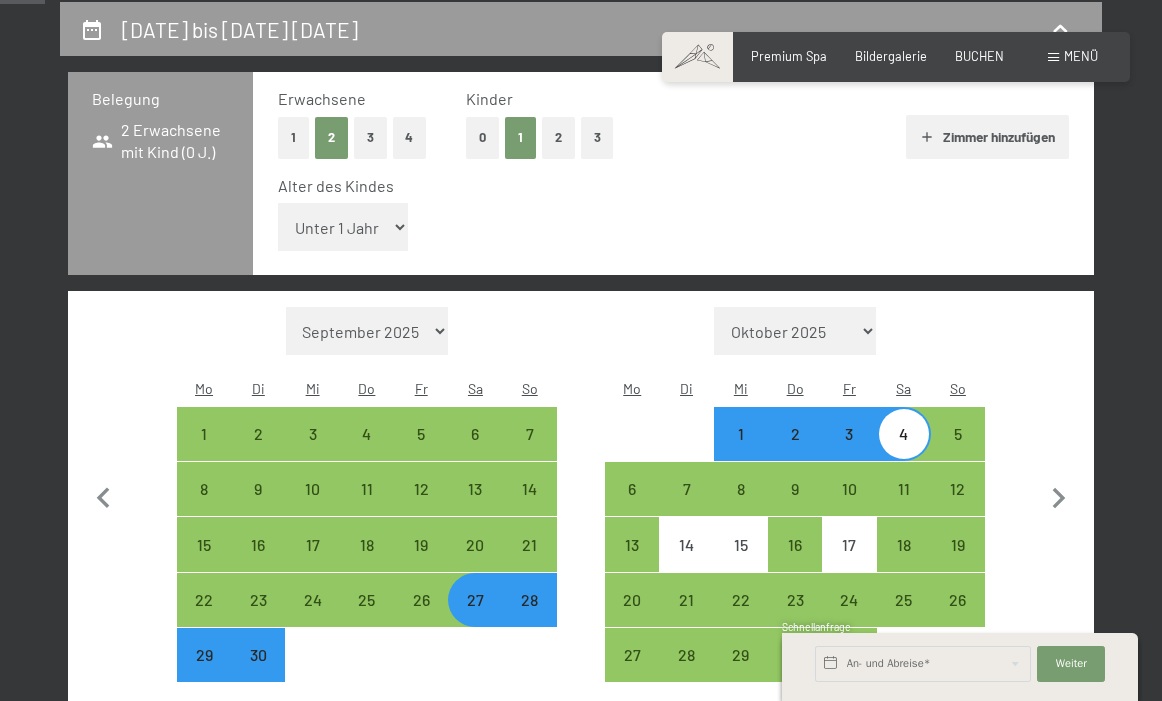 click on "27" at bounding box center [475, 617] 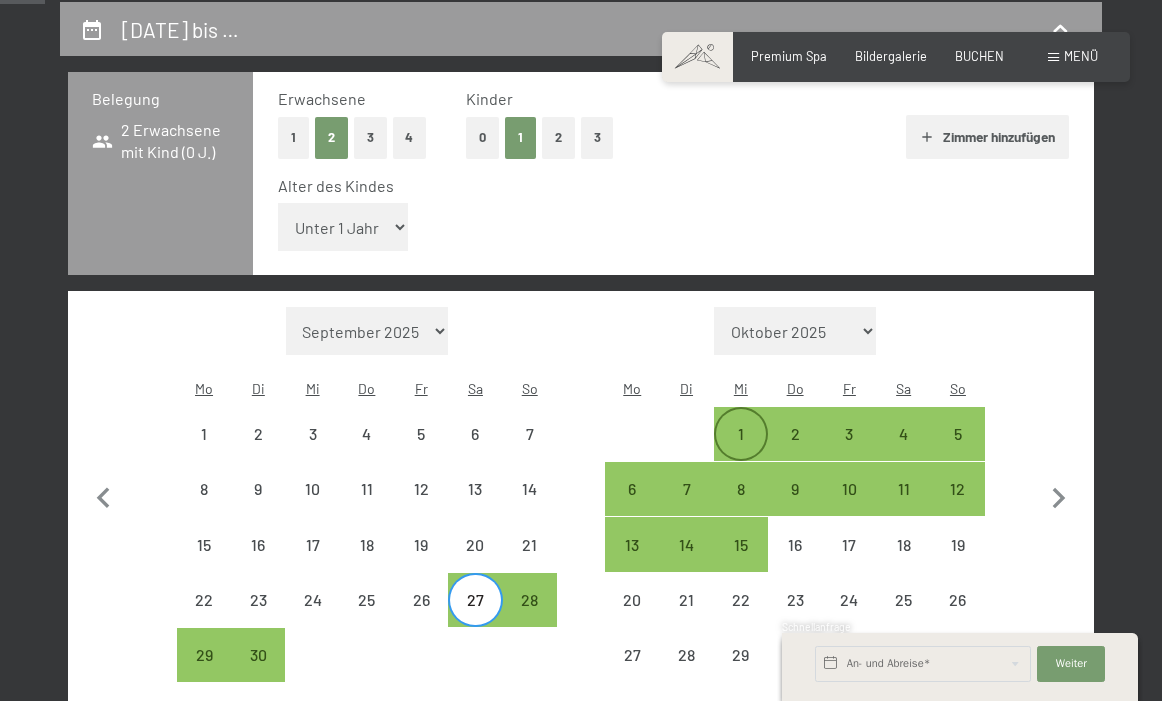 click on "1" at bounding box center [741, 451] 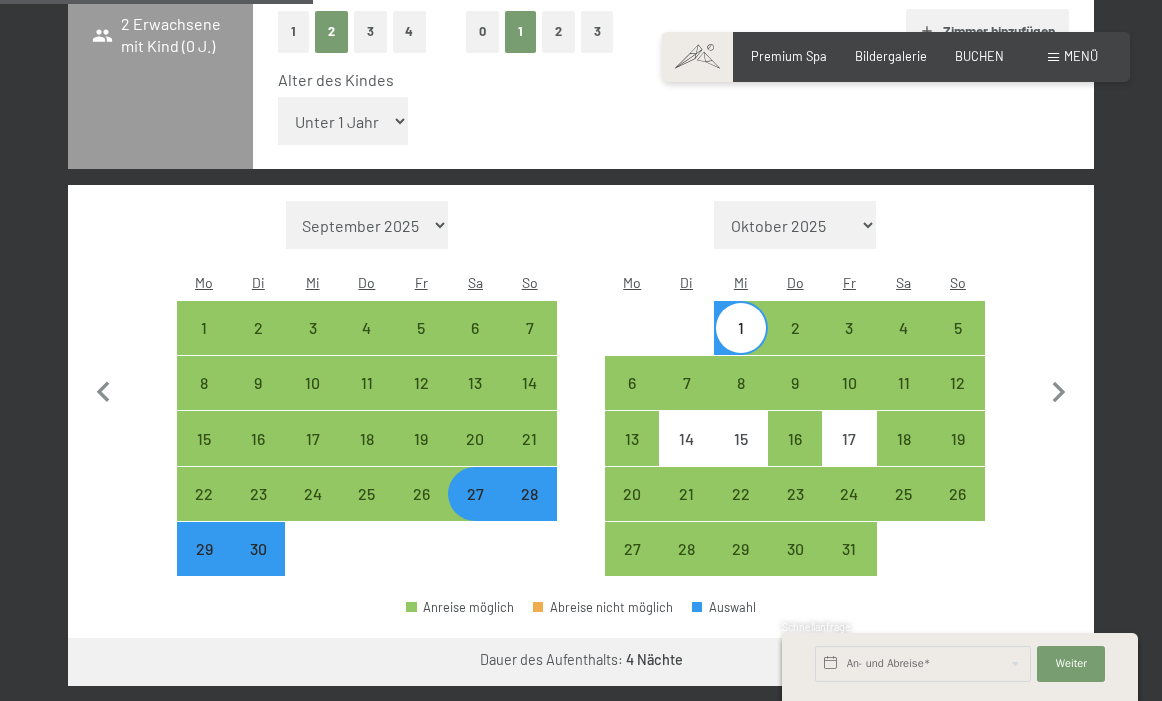 click on "Weiter zu „Zimmer“" at bounding box center [1004, 662] 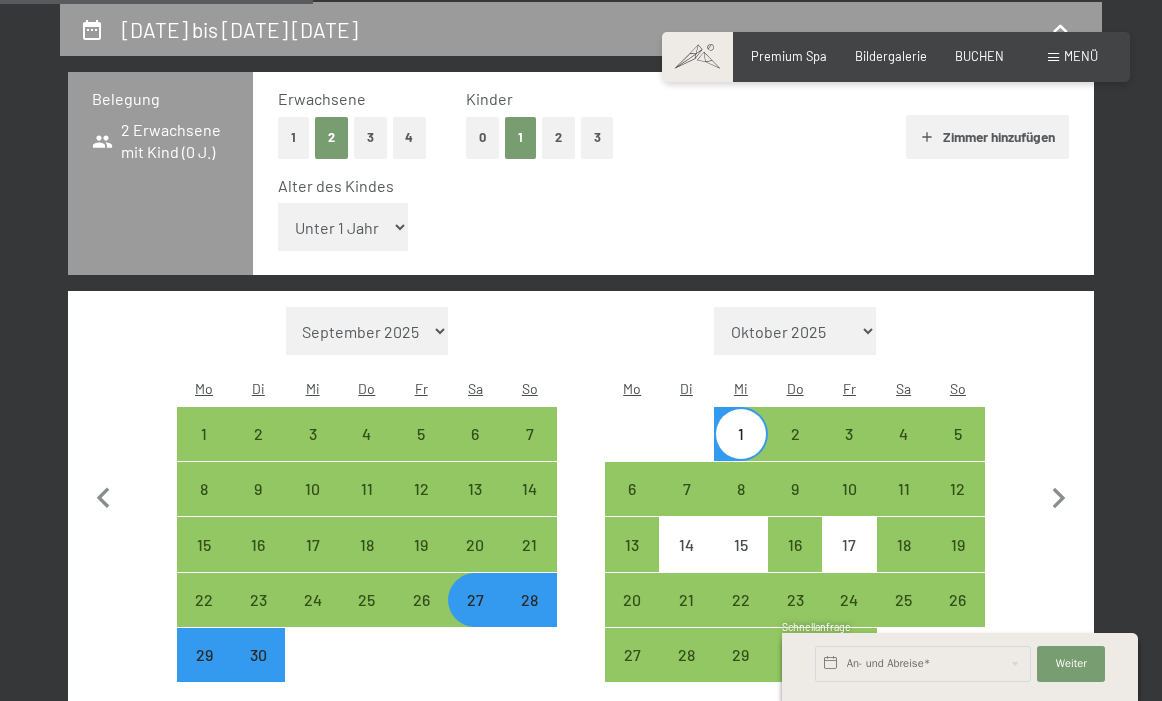 select on "2025-09-01" 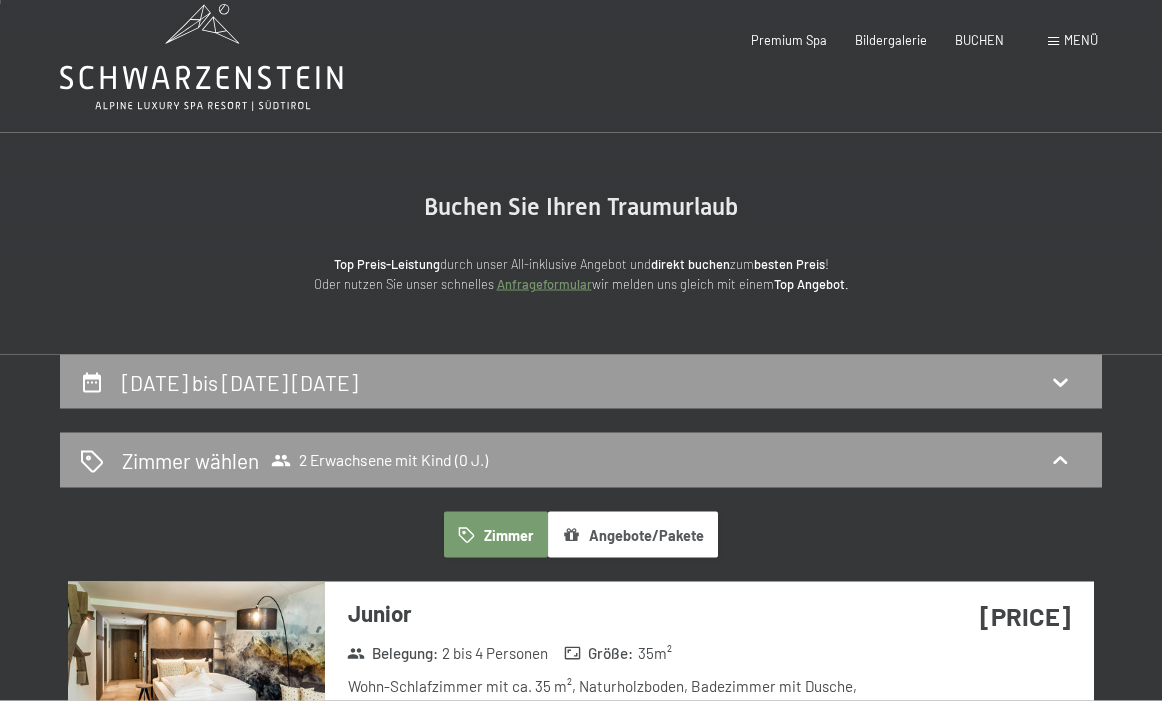 scroll, scrollTop: 0, scrollLeft: 0, axis: both 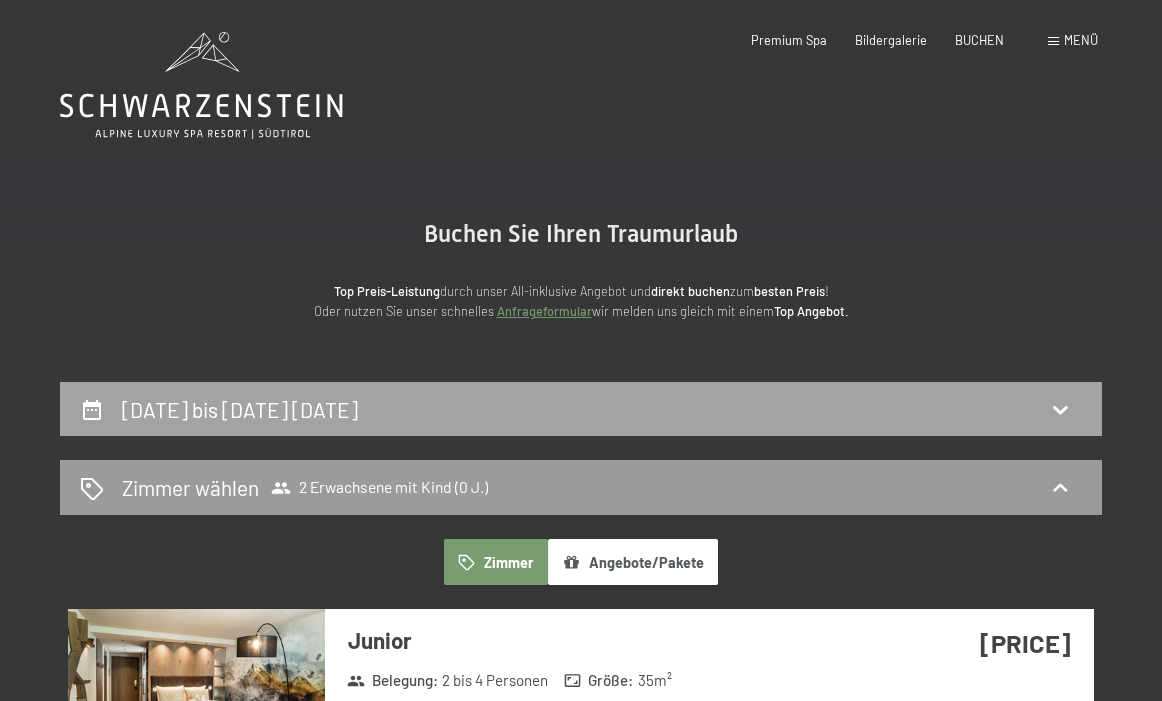 click on "[DATE] bis [DATE] [YEAR]" at bounding box center [581, 409] 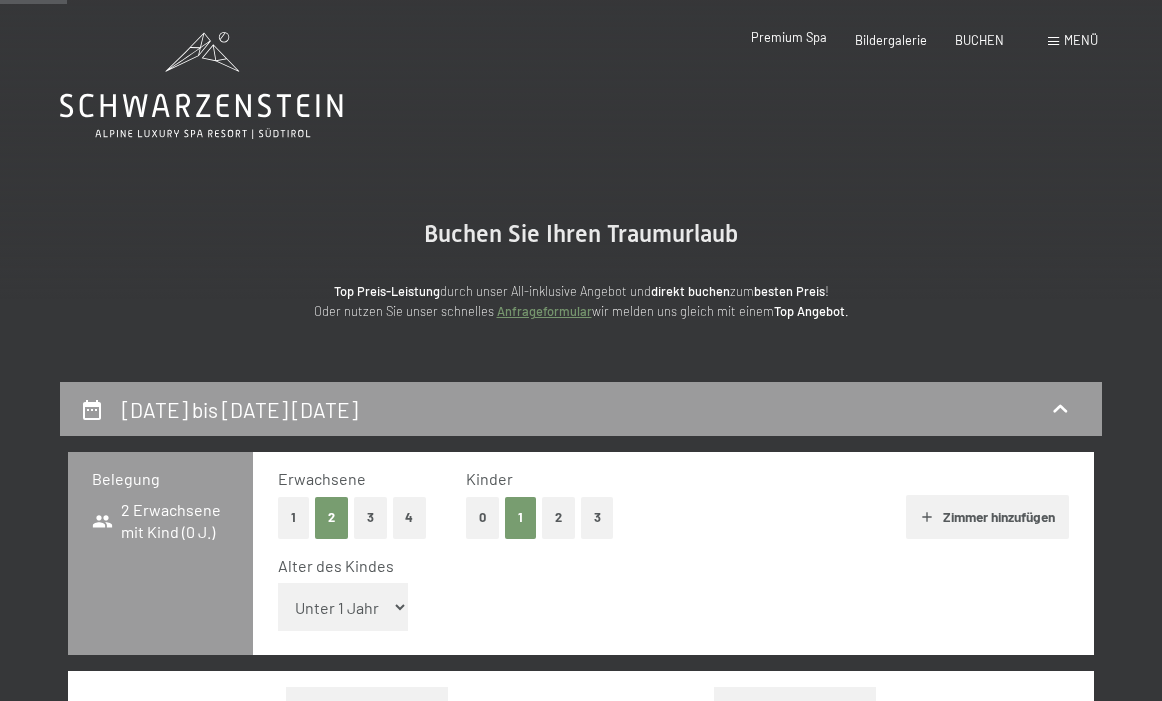 scroll, scrollTop: 380, scrollLeft: 0, axis: vertical 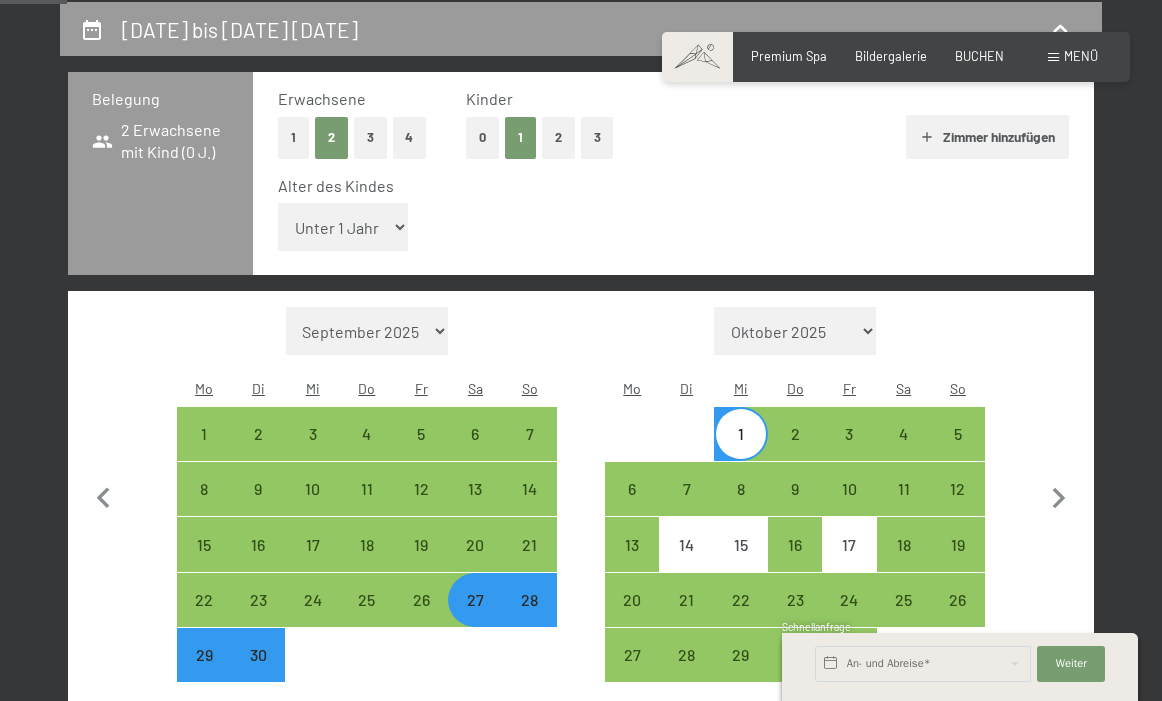 click on "1" at bounding box center (741, 451) 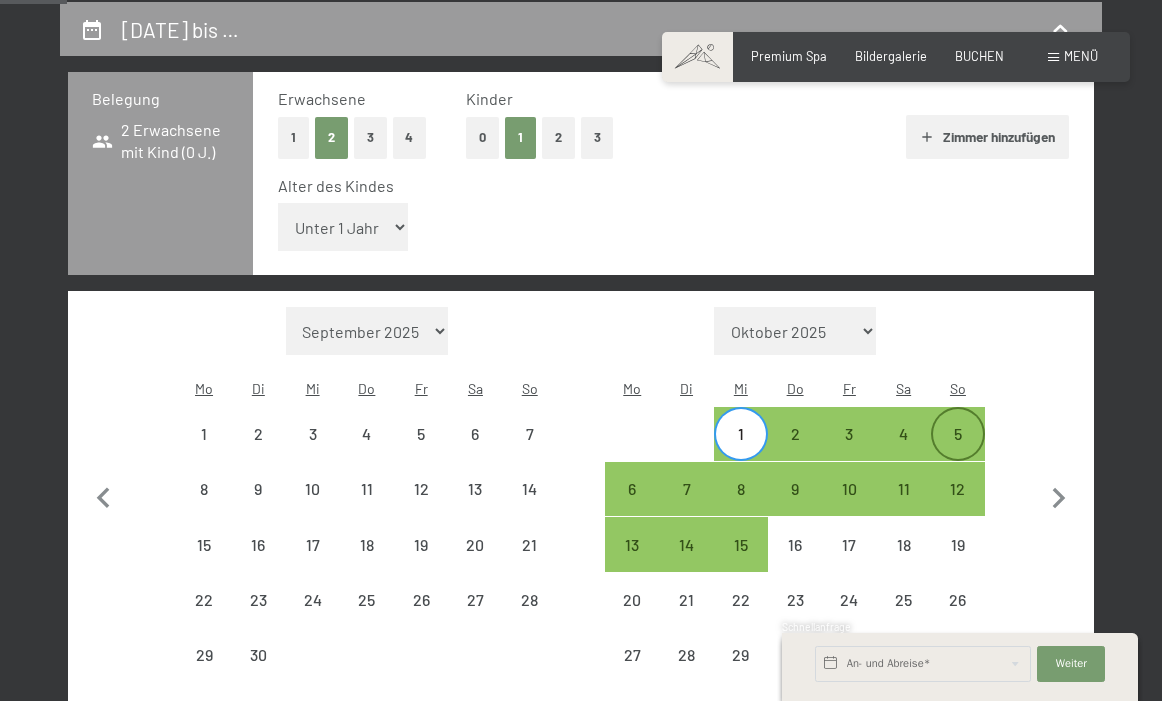 click on "5" at bounding box center [958, 451] 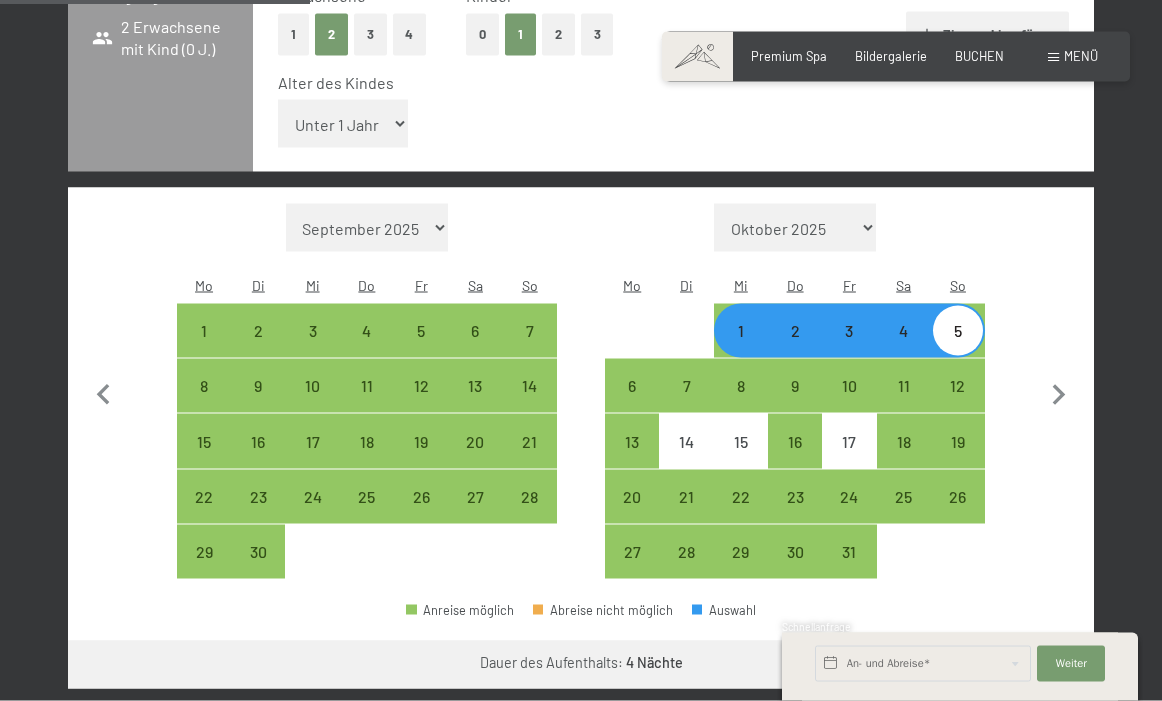 scroll, scrollTop: 486, scrollLeft: 0, axis: vertical 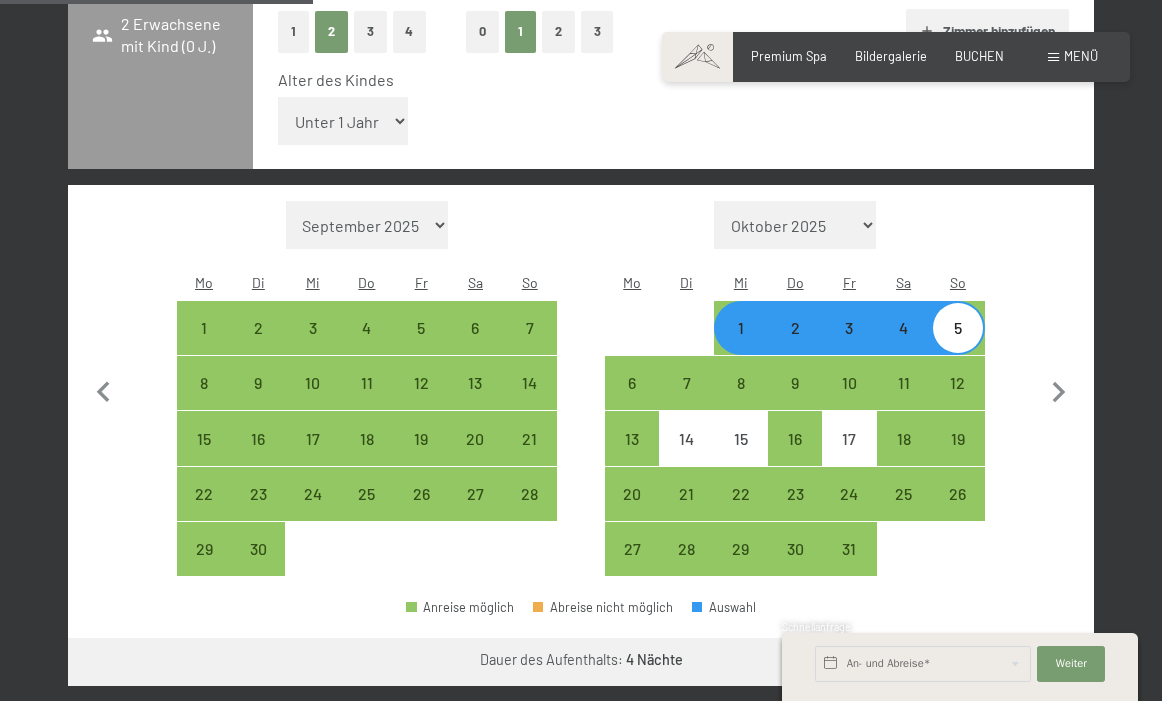 click on "Weiter zu „Zimmer“" at bounding box center (1004, 662) 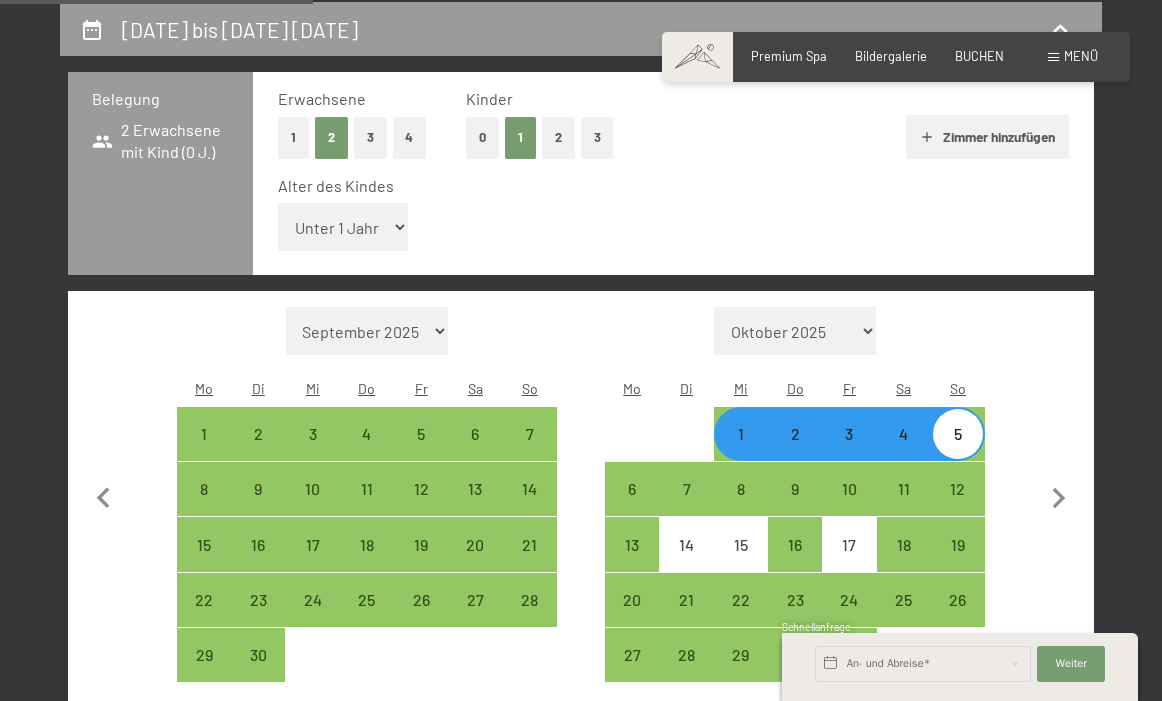select on "2025-09-01" 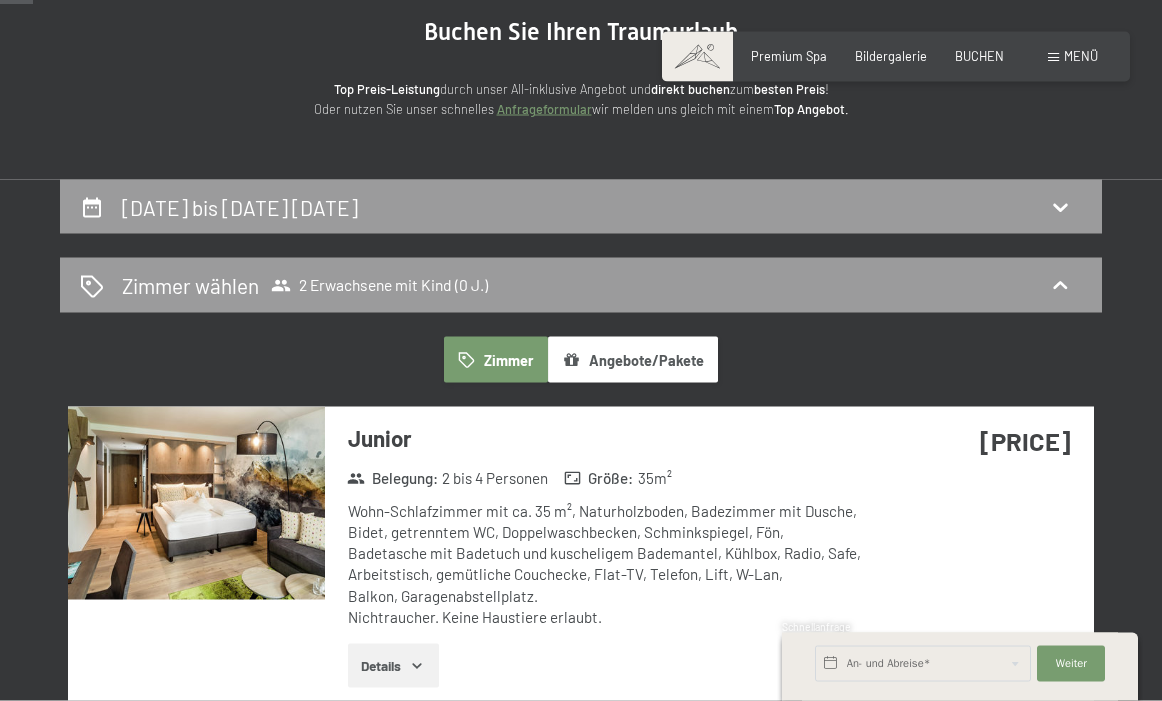 scroll, scrollTop: 0, scrollLeft: 0, axis: both 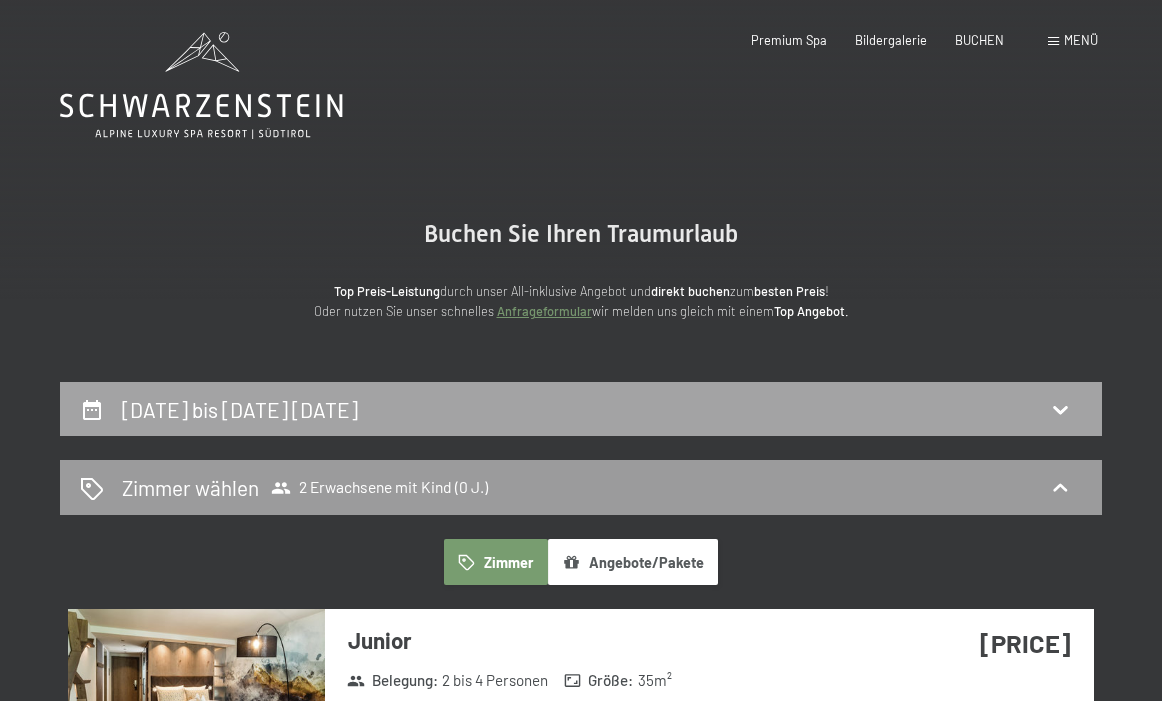 click on "1. Oktober bis 5. Oktober 2025" at bounding box center (581, 409) 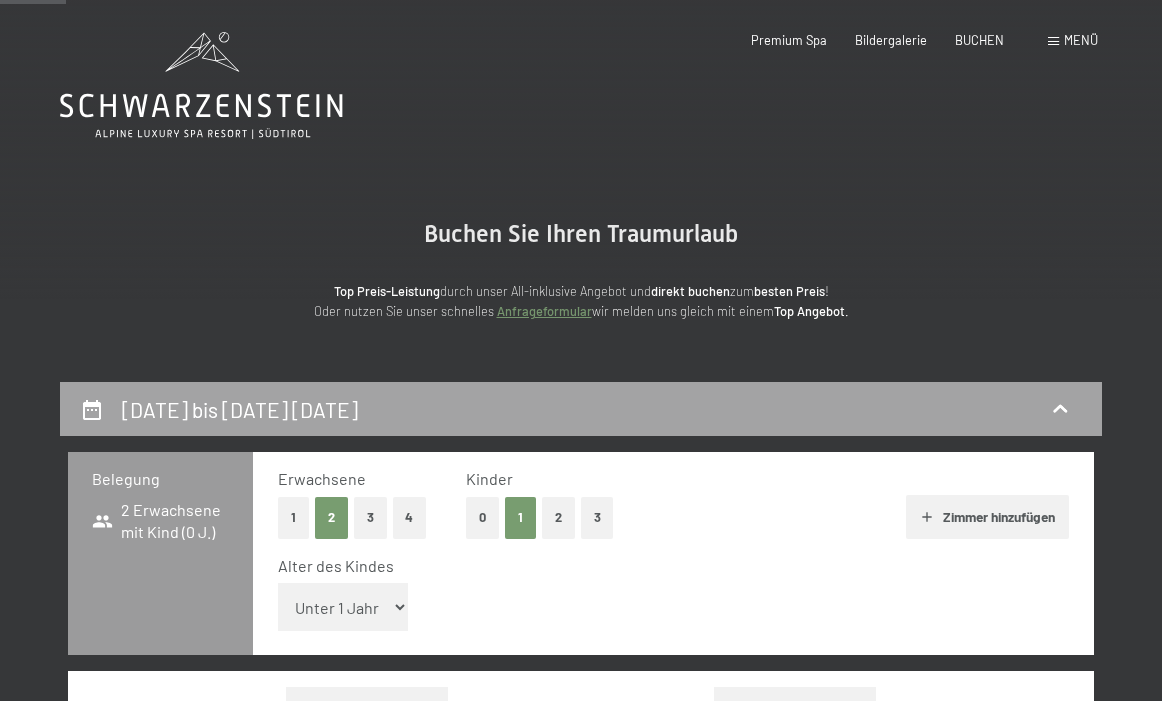 scroll, scrollTop: 380, scrollLeft: 0, axis: vertical 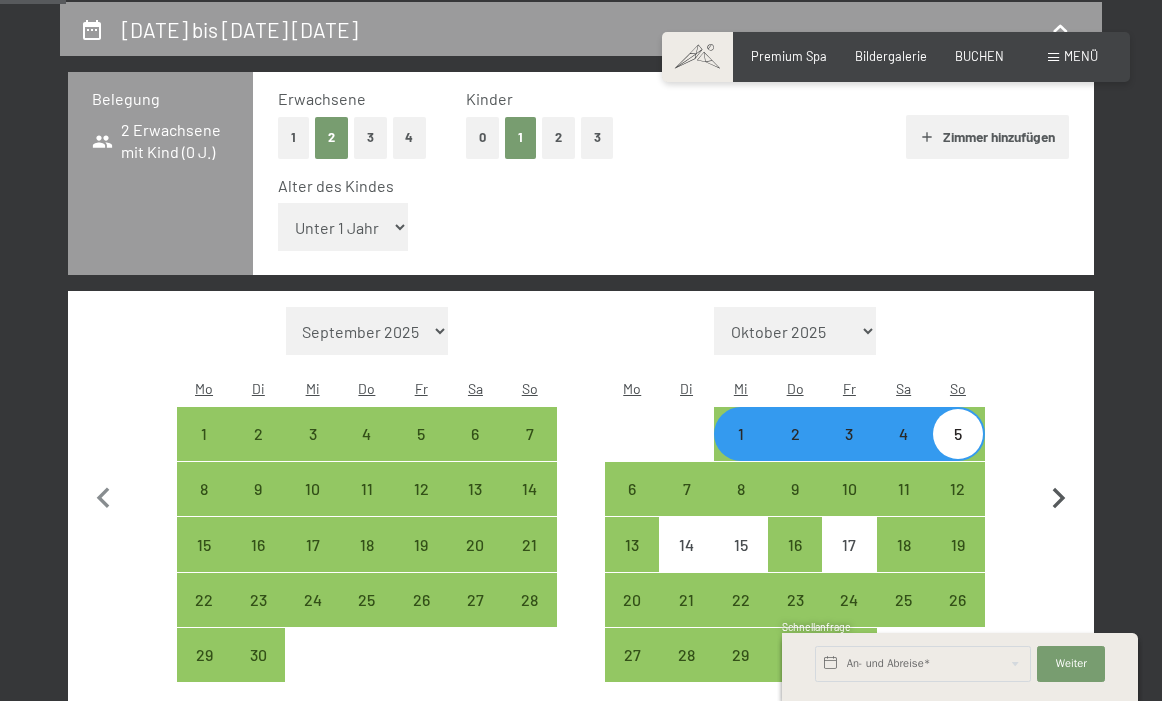 click 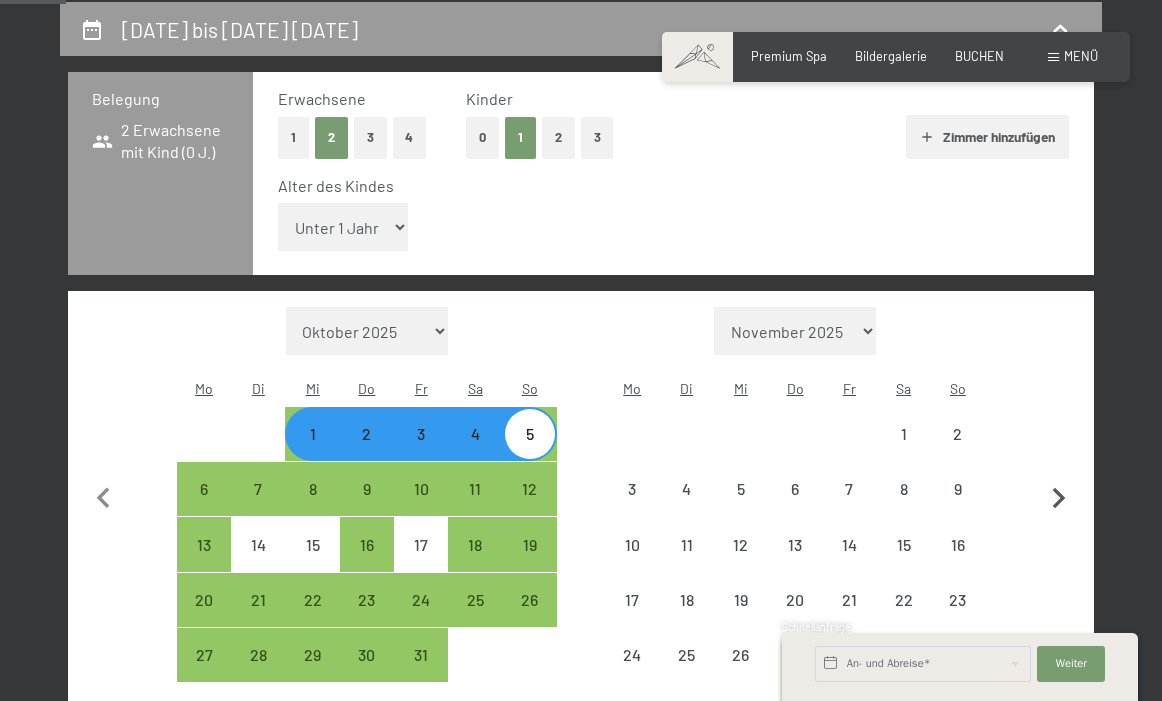 click 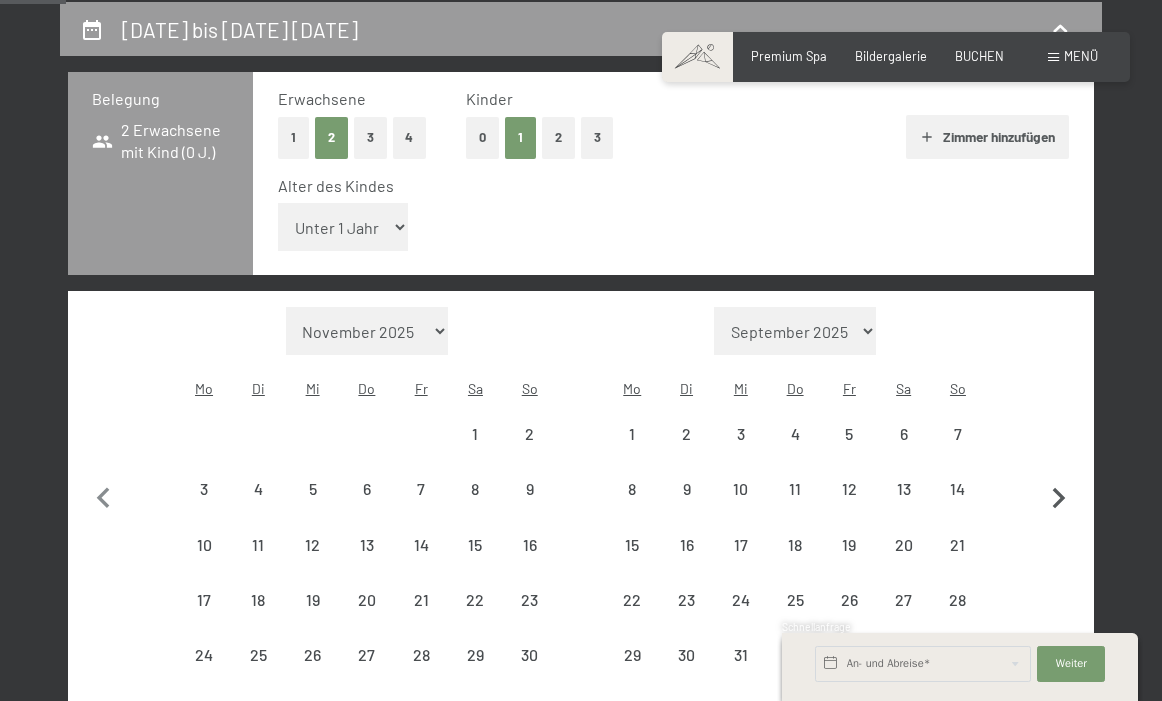 select on "2025-11-01" 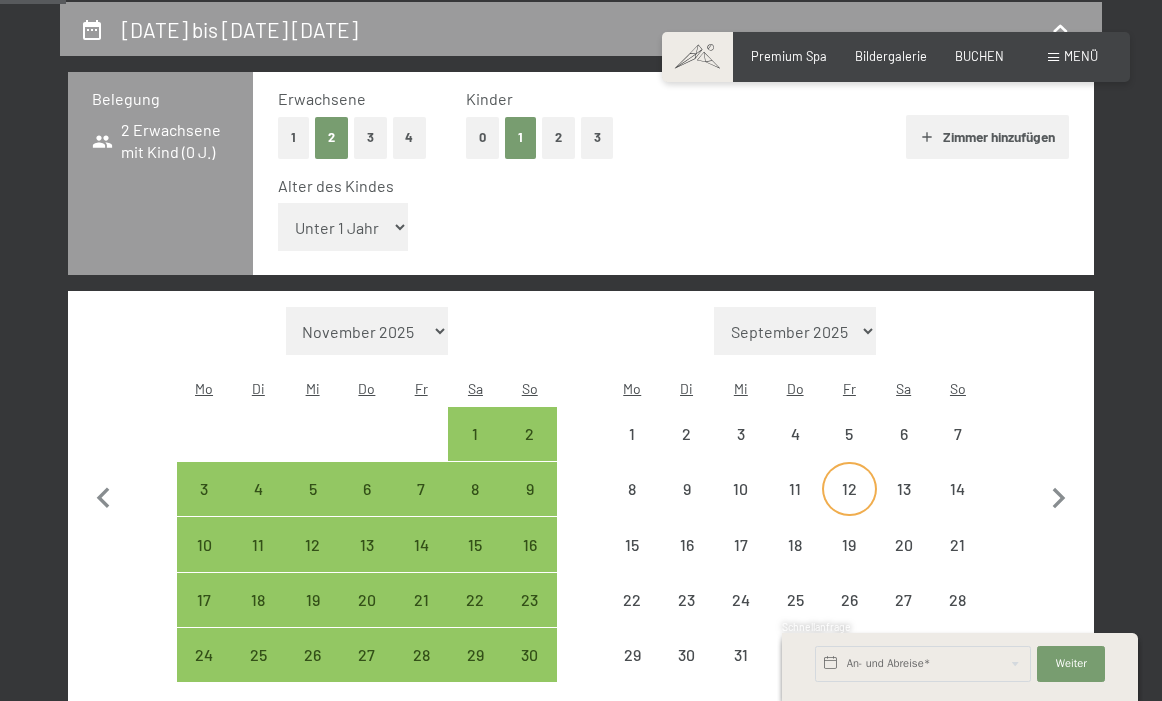 select on "2025-11-01" 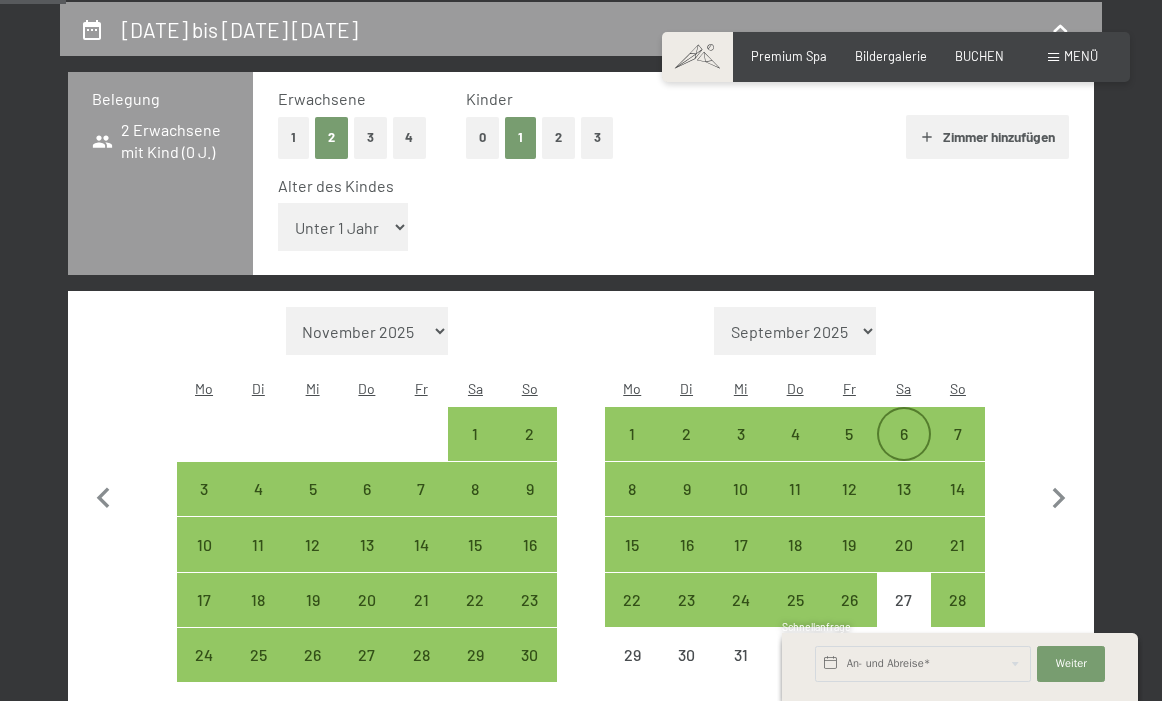 click on "6" at bounding box center (904, 451) 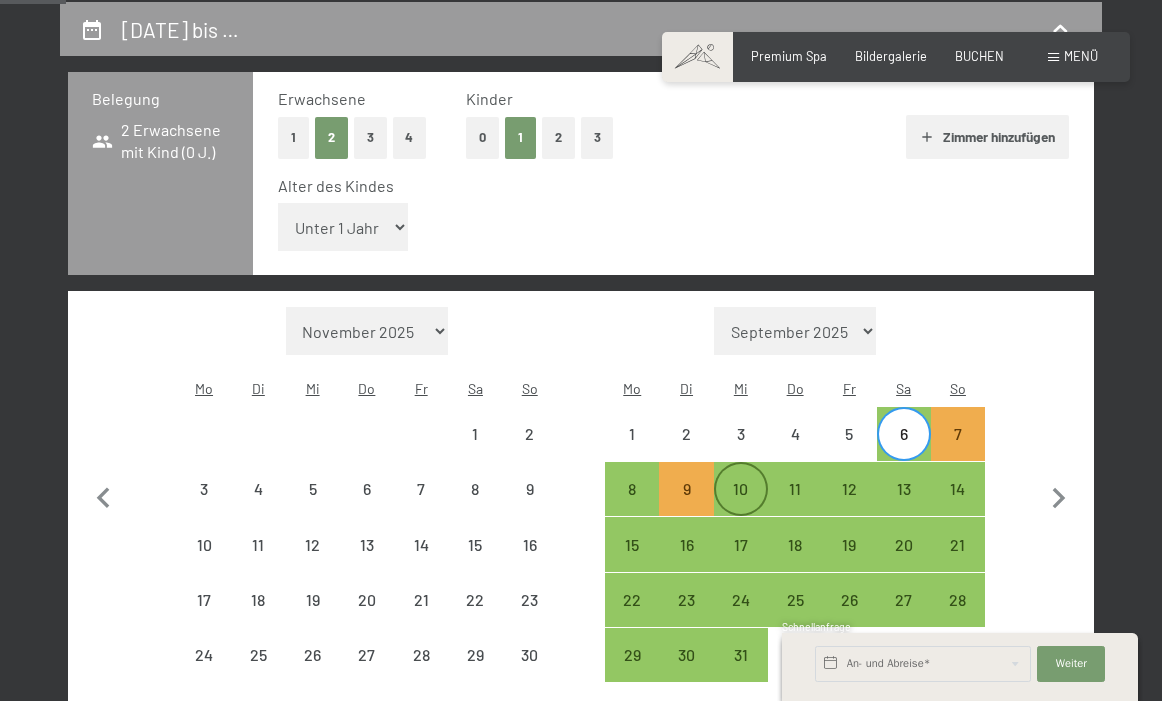 click on "10" at bounding box center (741, 506) 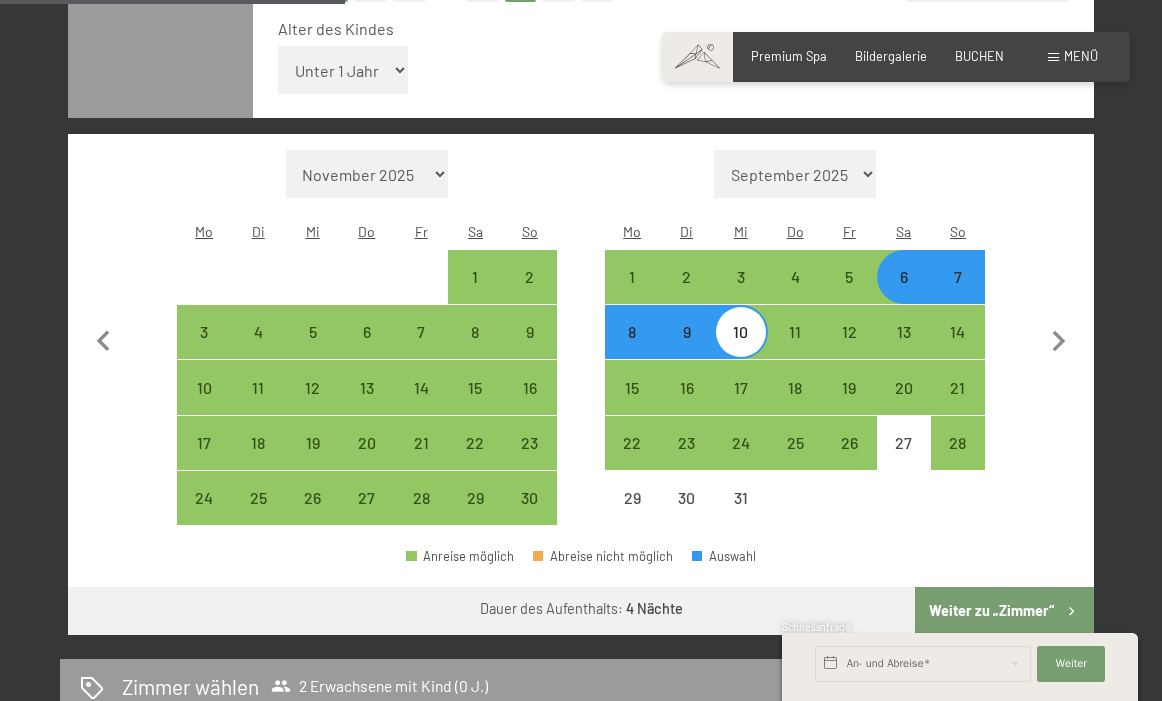 scroll, scrollTop: 554, scrollLeft: 0, axis: vertical 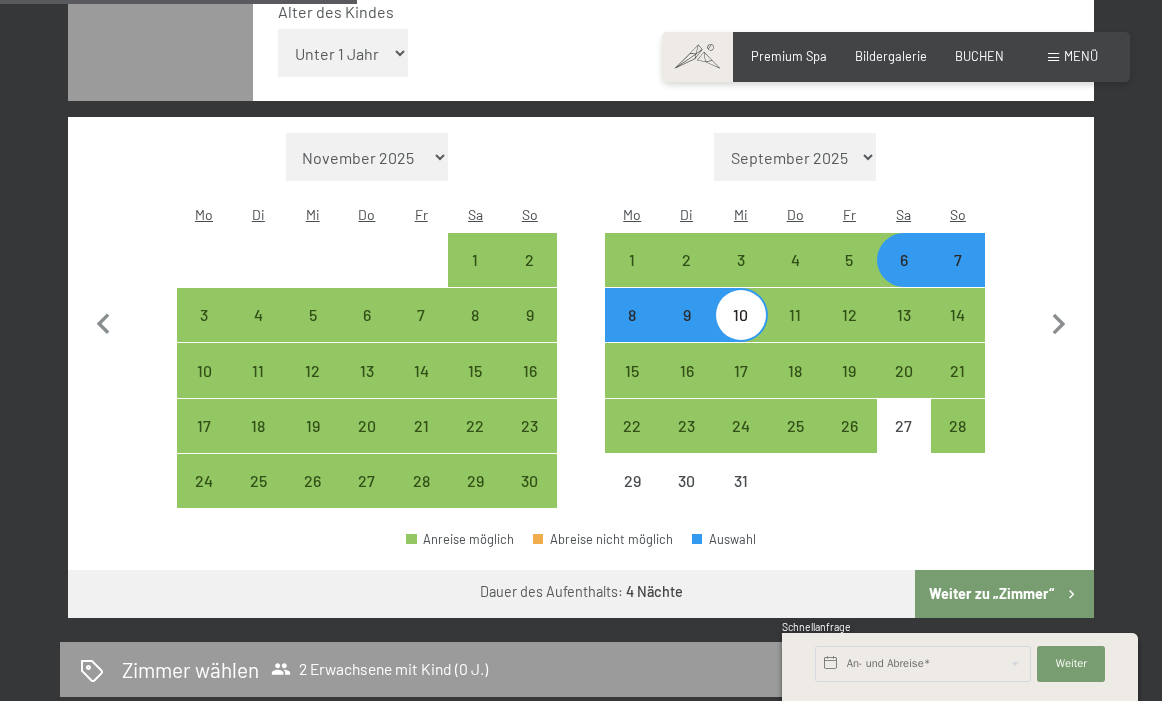 drag, startPoint x: 968, startPoint y: 550, endPoint x: 968, endPoint y: 724, distance: 174 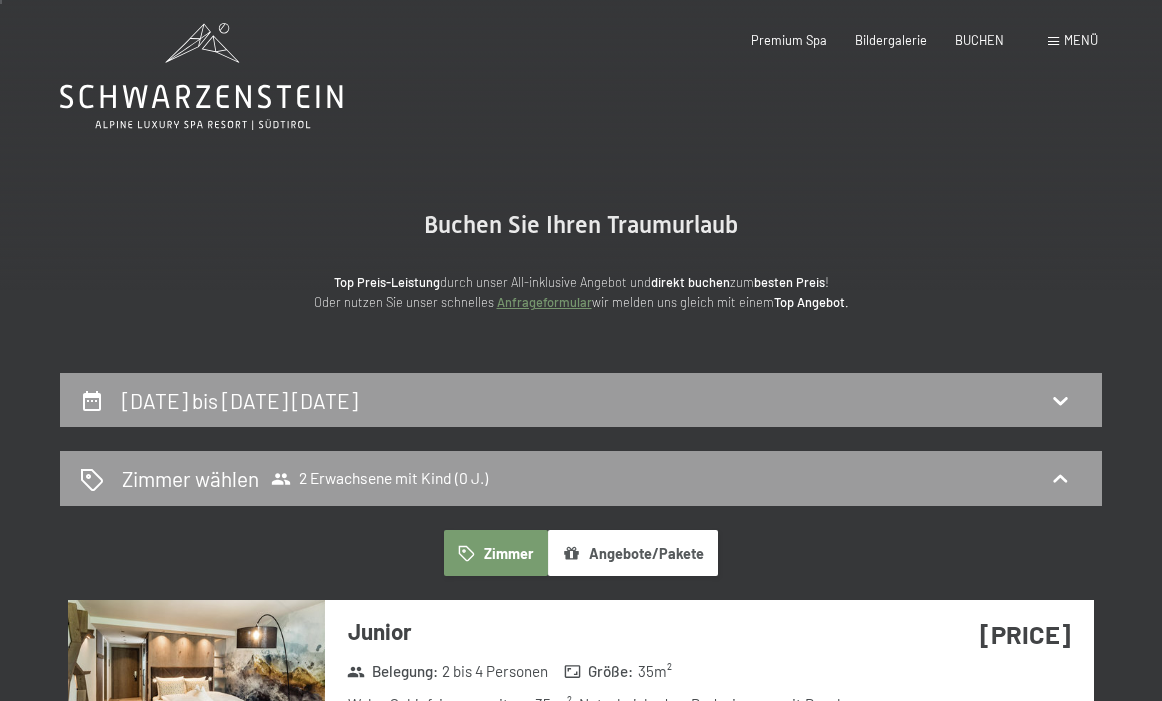scroll, scrollTop: 0, scrollLeft: 0, axis: both 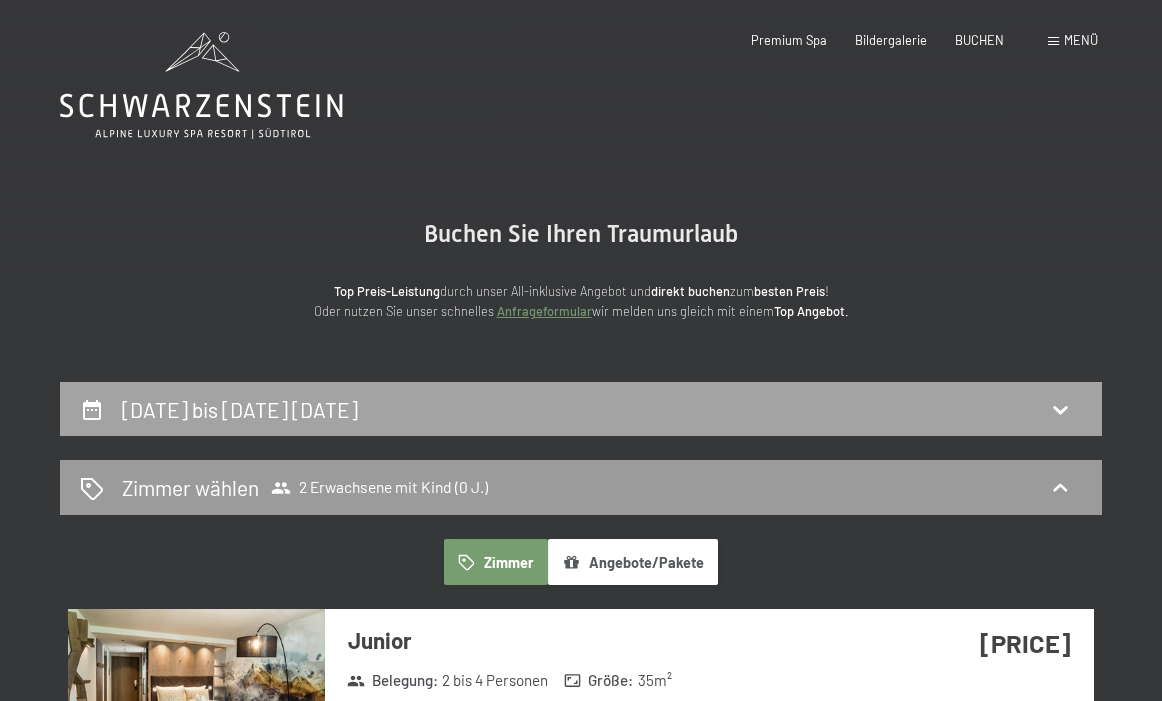 drag, startPoint x: 498, startPoint y: 414, endPoint x: 498, endPoint y: 34, distance: 380 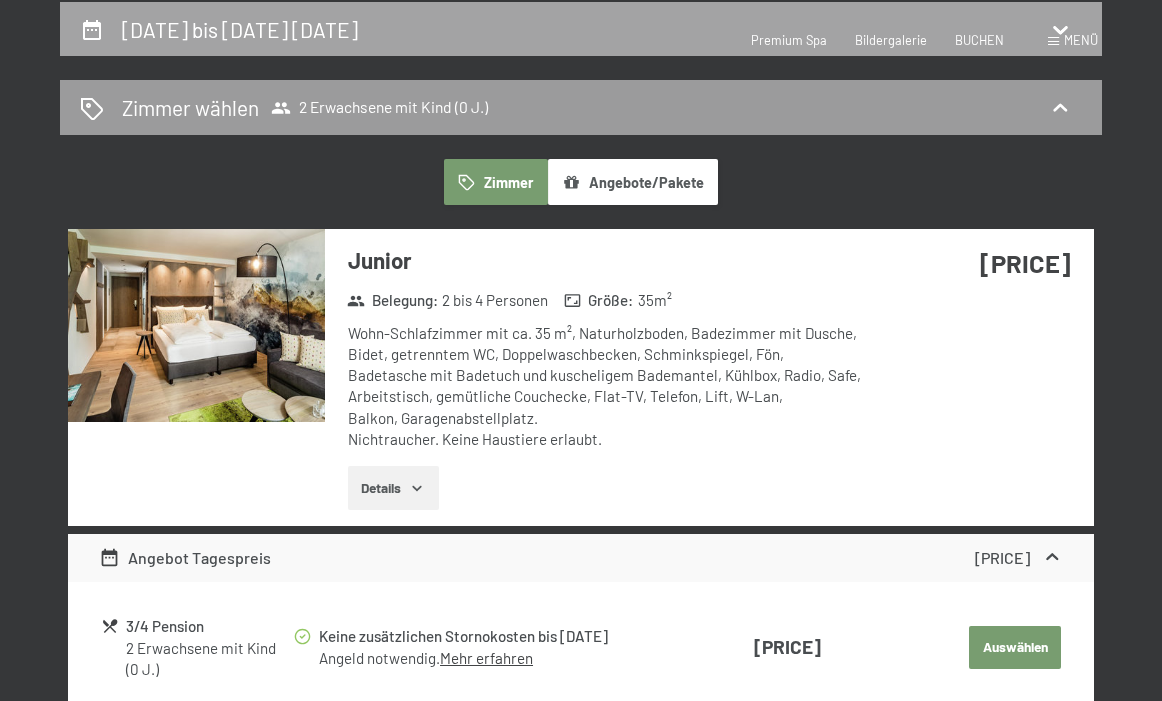 select on "2025-11-01" 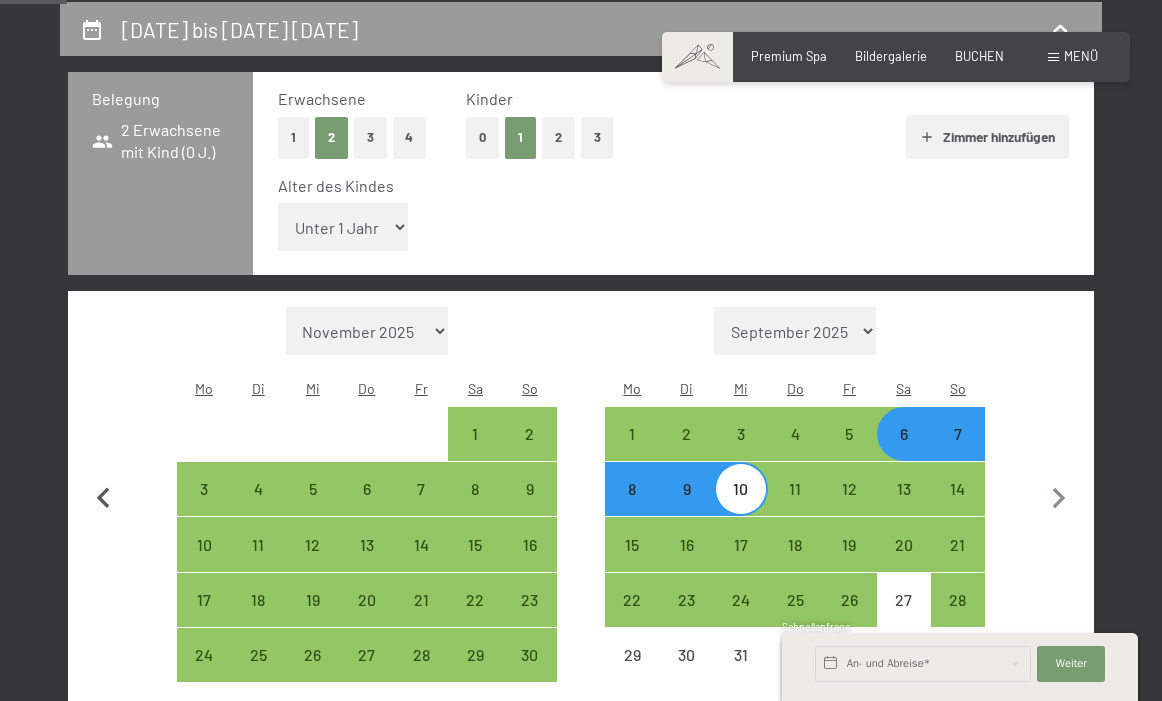 click 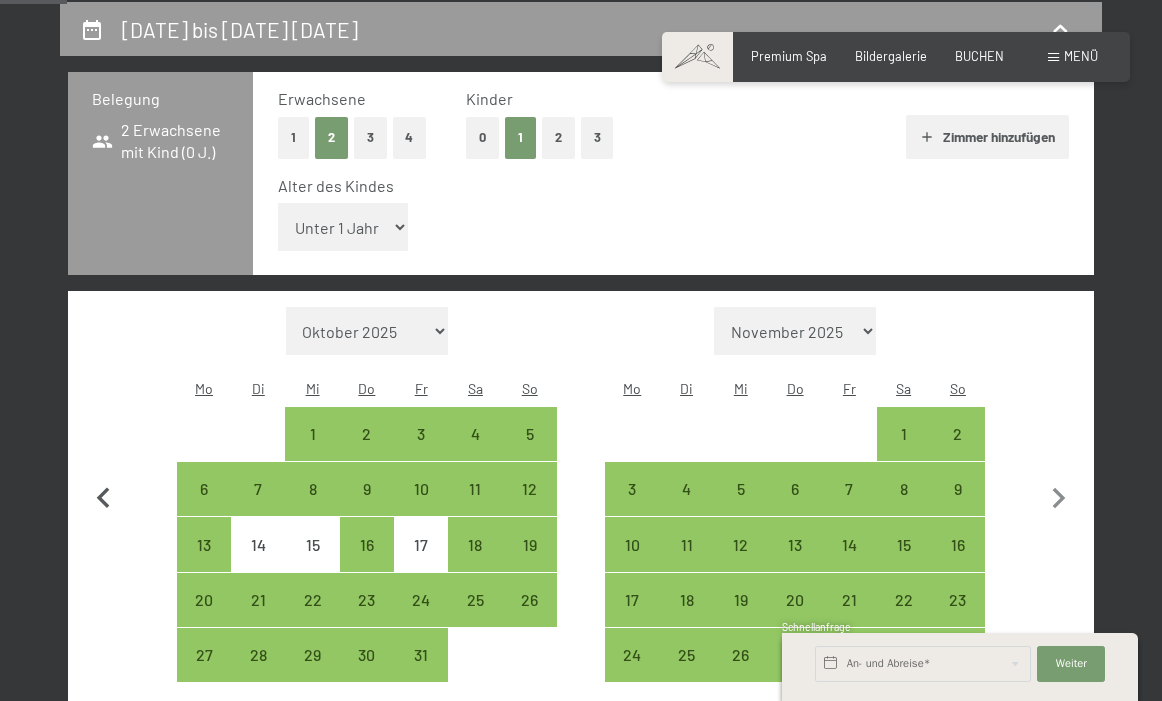 click 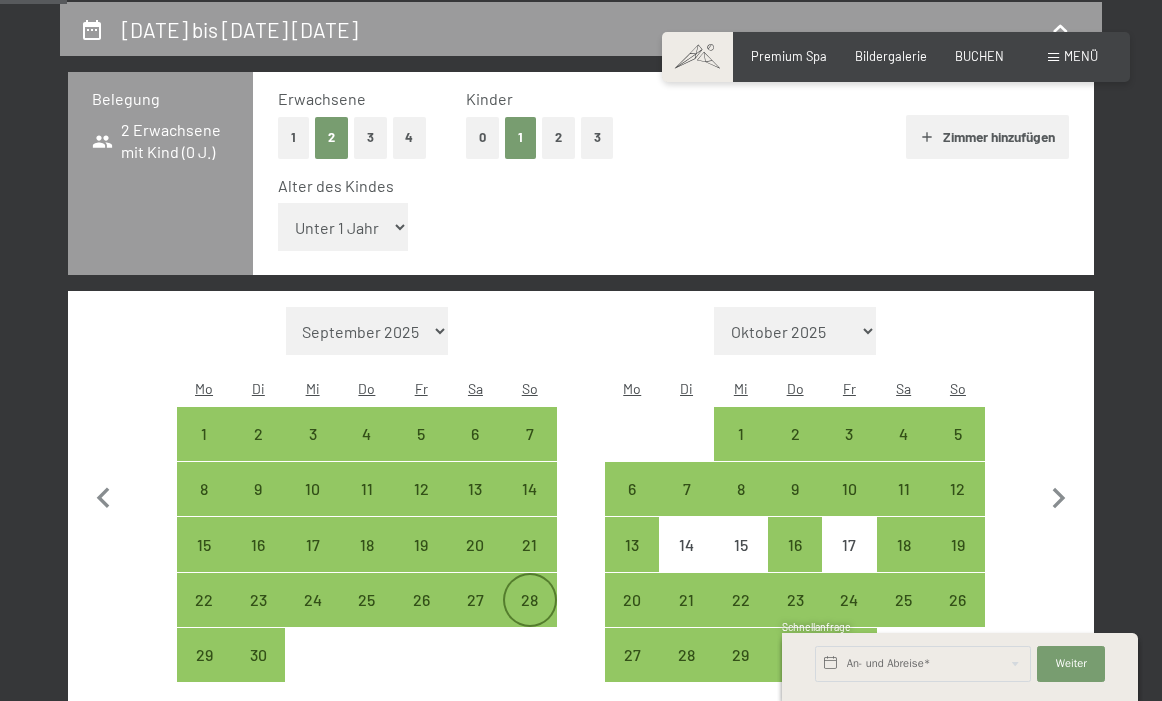 click on "28" at bounding box center [530, 617] 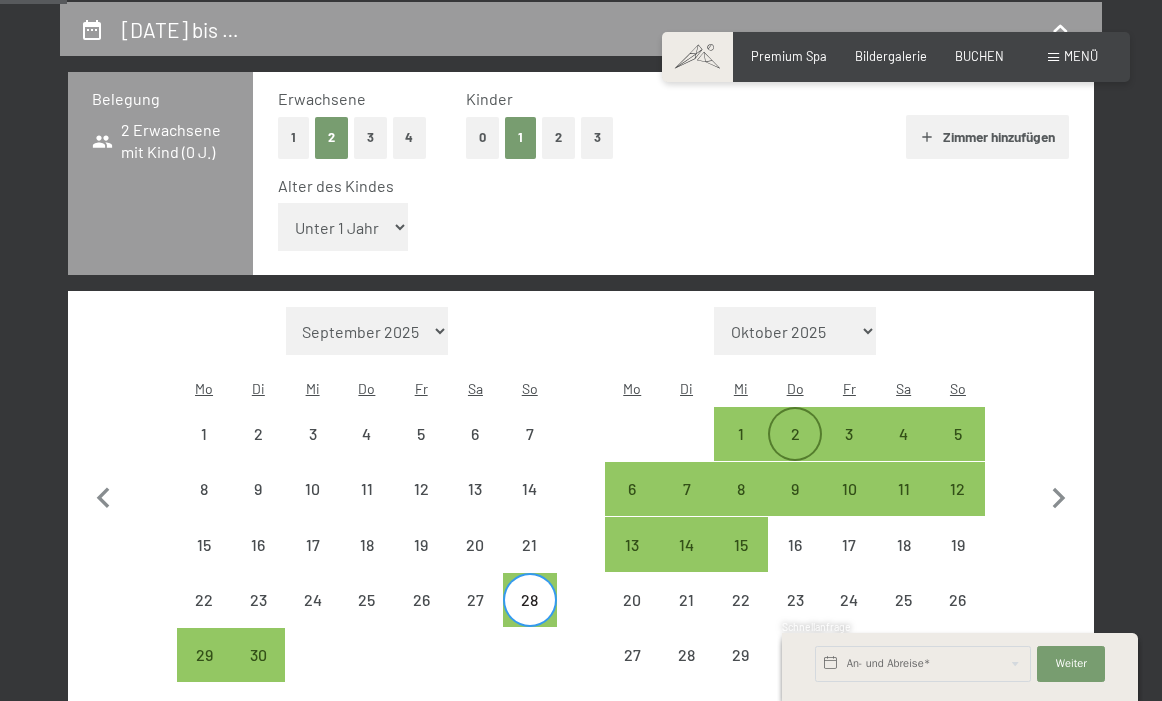 click on "2" at bounding box center [795, 451] 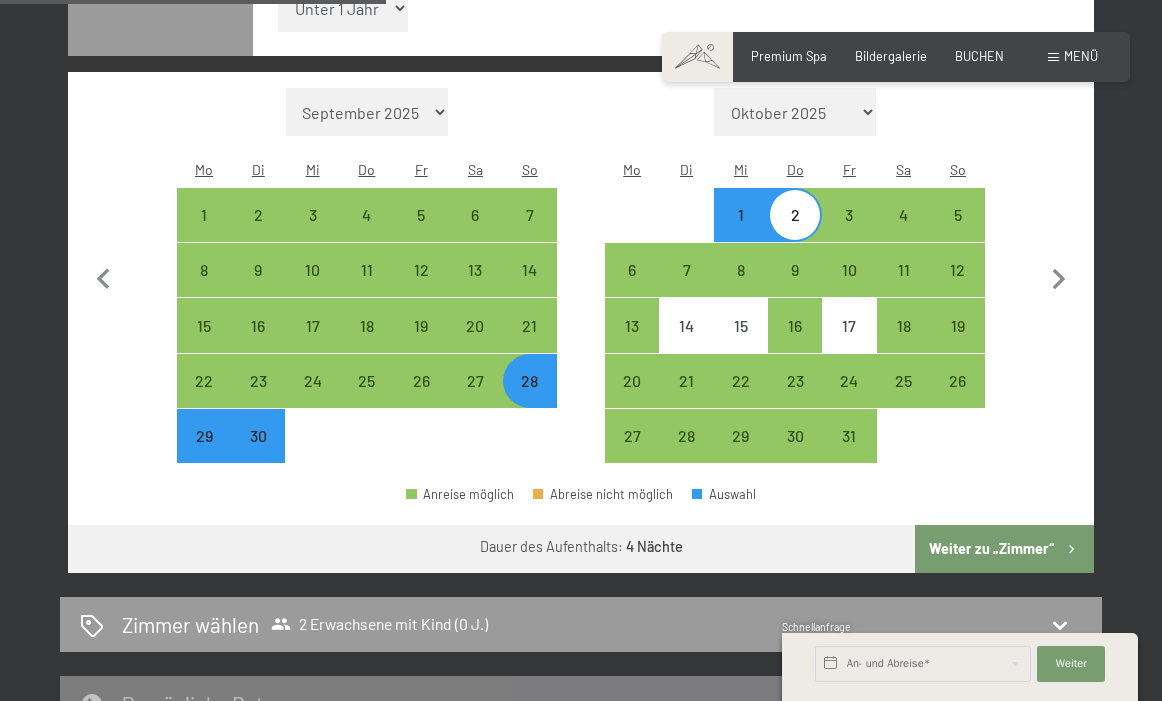 drag, startPoint x: 1028, startPoint y: 519, endPoint x: 1028, endPoint y: 738, distance: 219 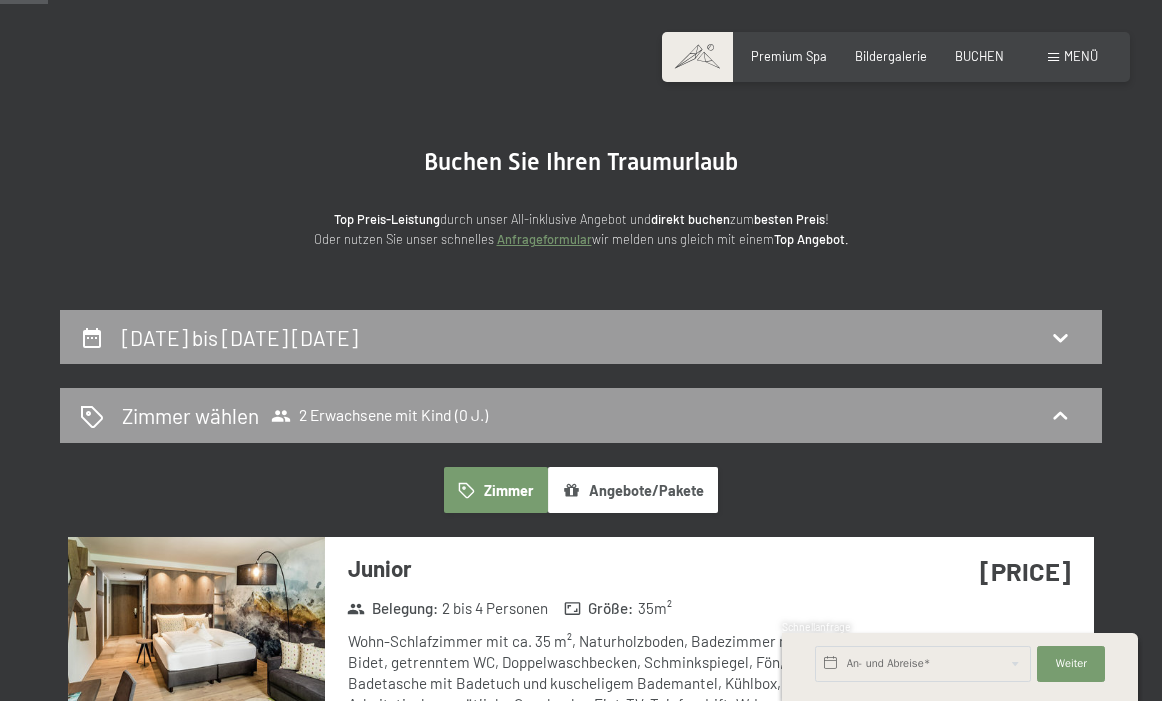 scroll, scrollTop: 0, scrollLeft: 0, axis: both 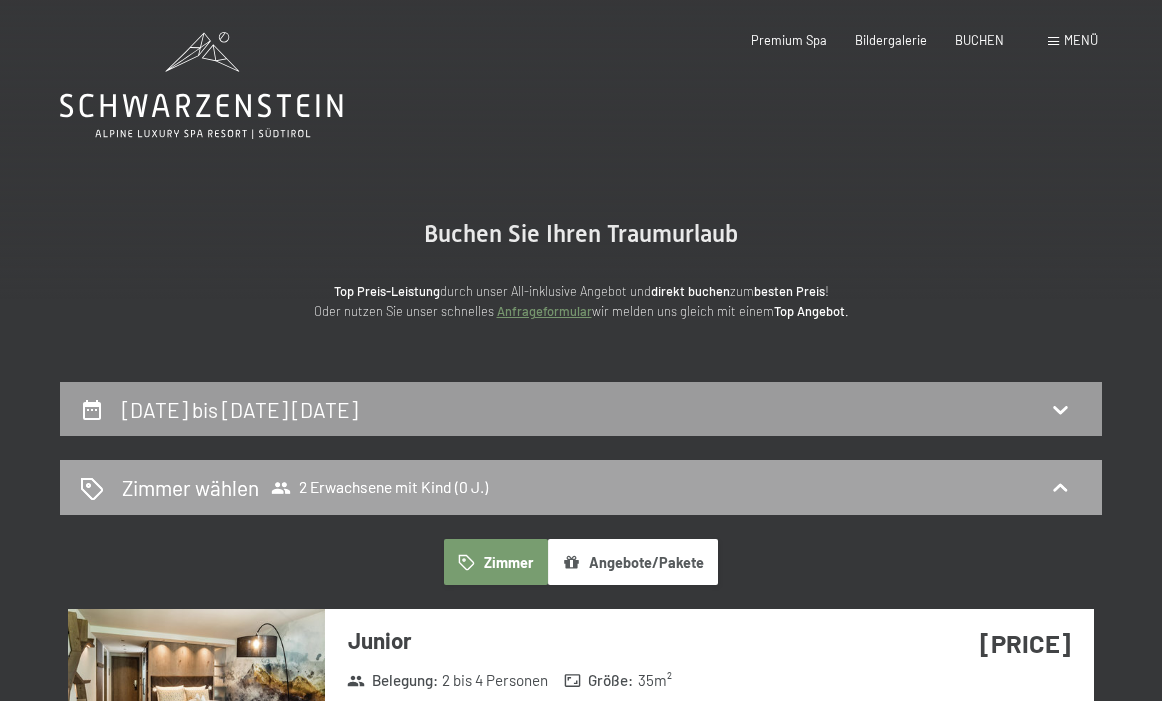 click on "Zimmer wählen 2 Erwachsene mit Kind (0 J.)" at bounding box center [581, 487] 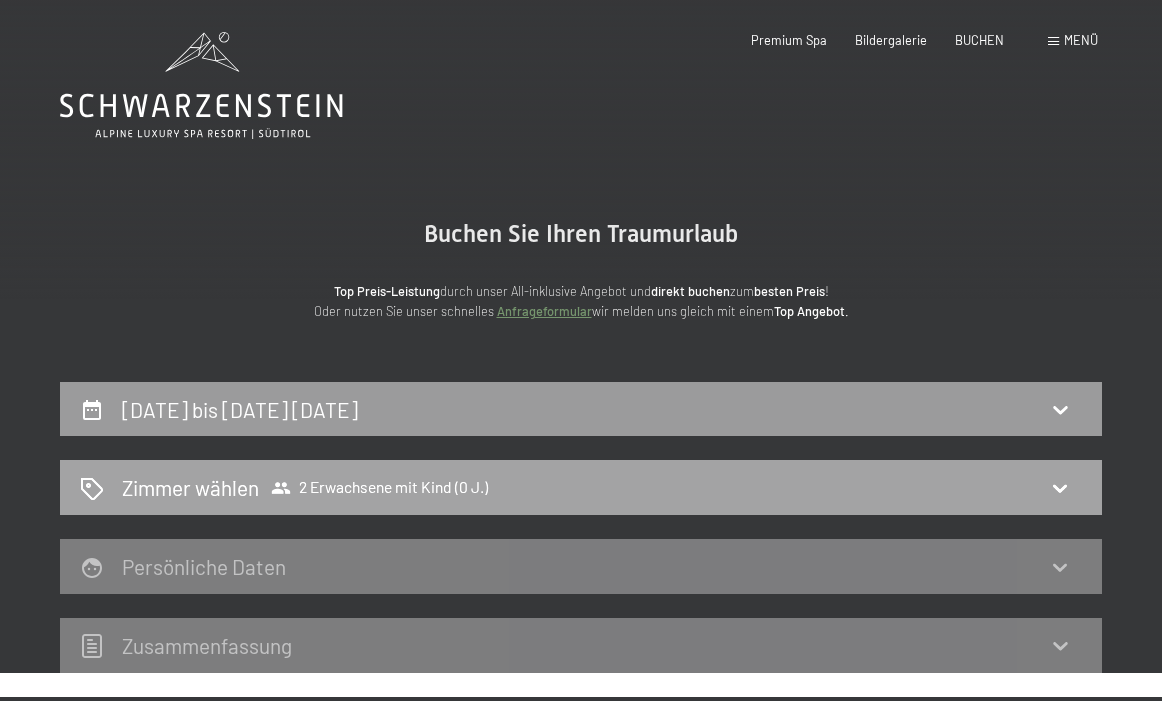 click on "Zimmer wählen 2 Erwachsene mit Kind (0 J.)" at bounding box center (581, 487) 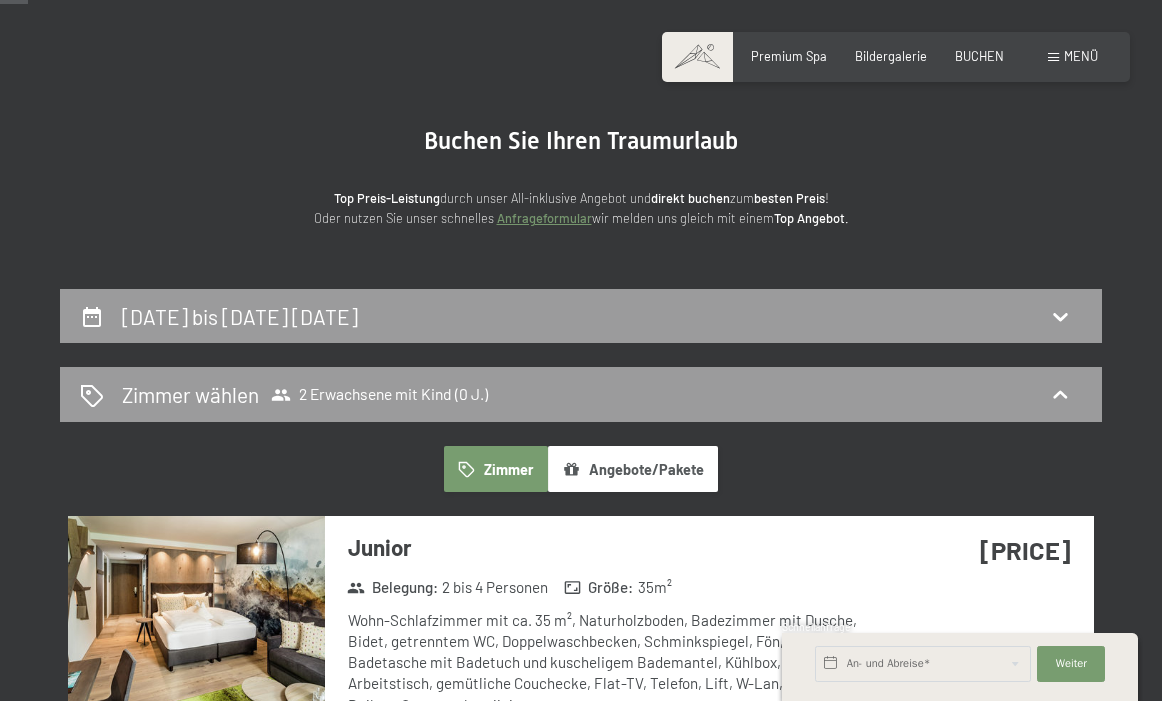 scroll, scrollTop: 0, scrollLeft: 0, axis: both 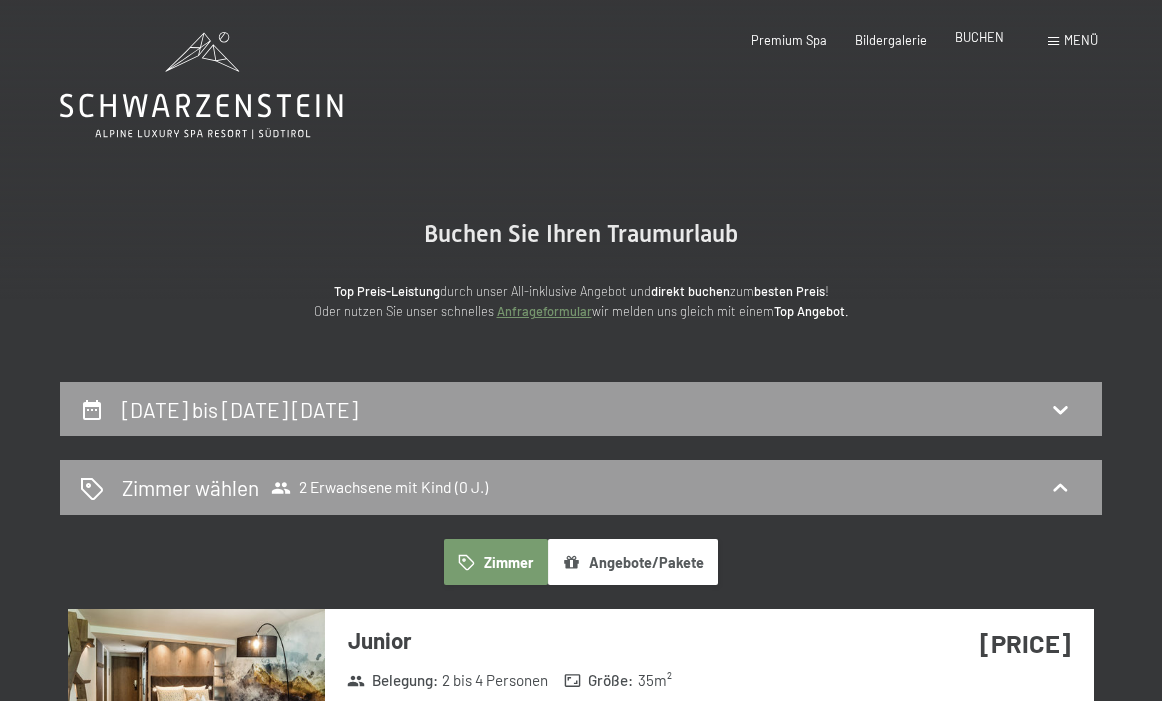 click on "BUCHEN" at bounding box center [979, 37] 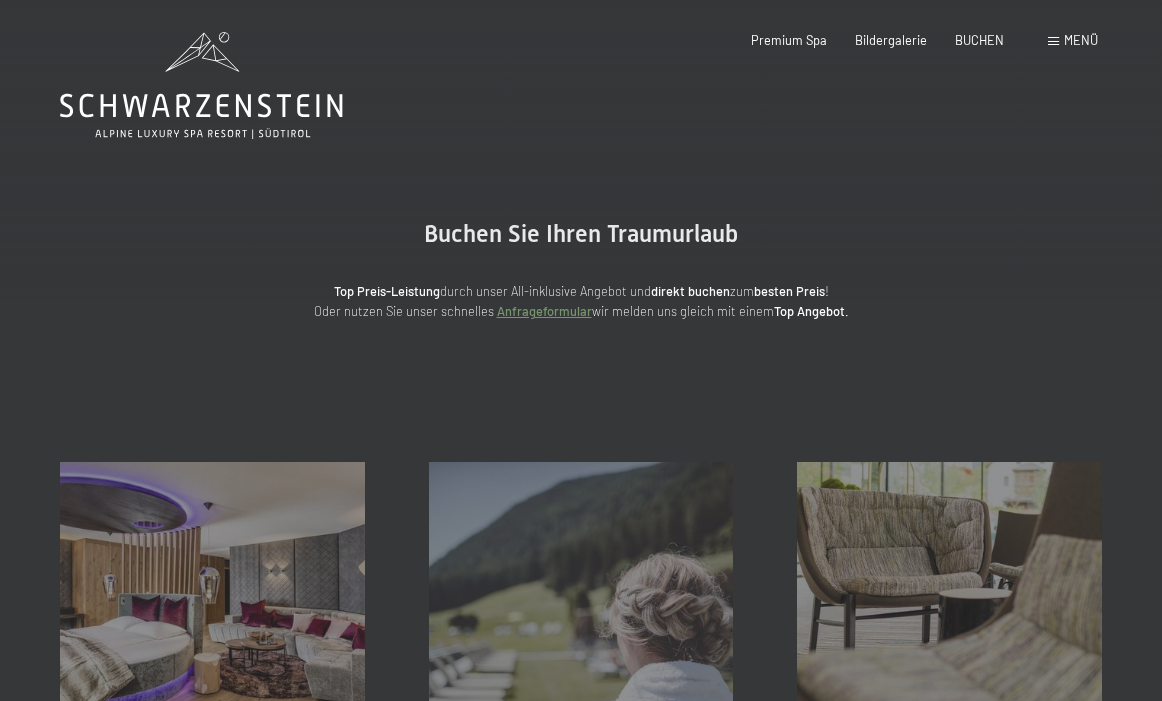scroll, scrollTop: 0, scrollLeft: 0, axis: both 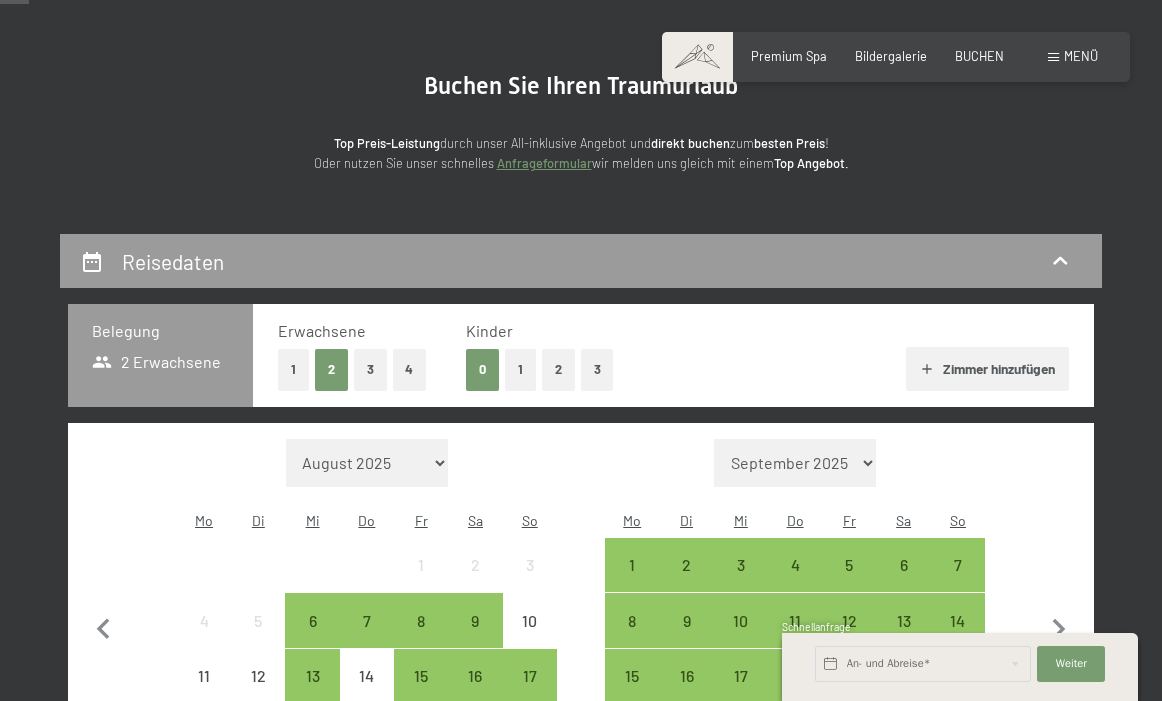 click on "1" at bounding box center (520, 369) 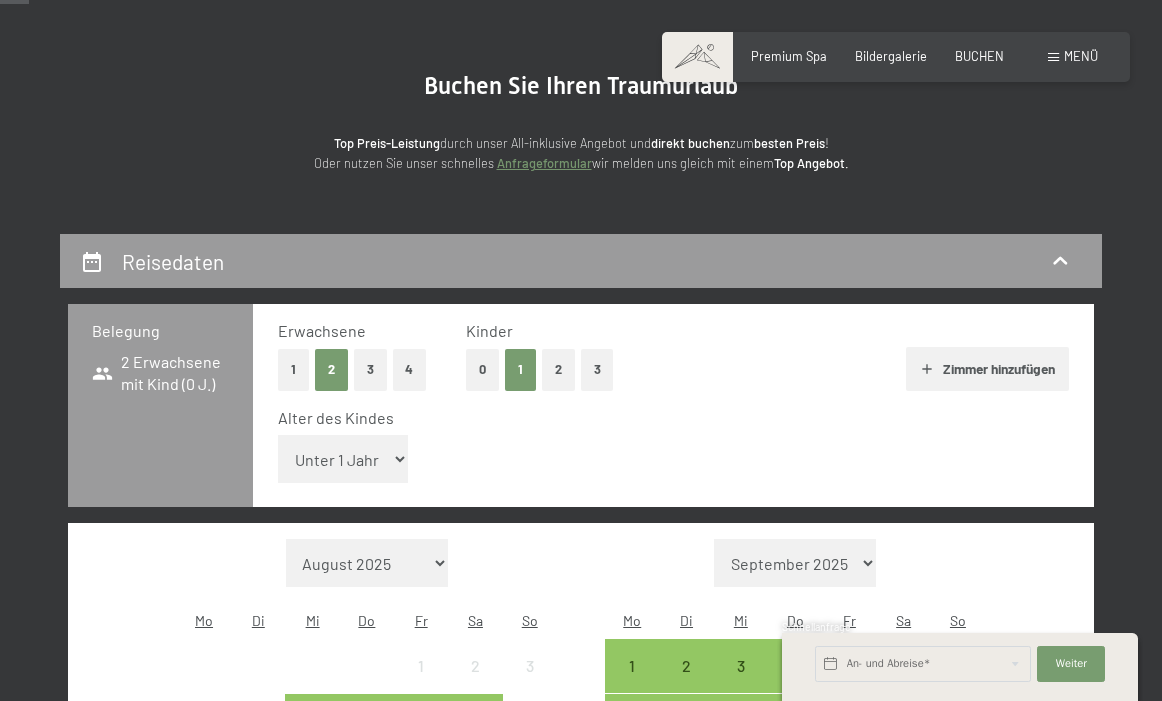 select on "10" 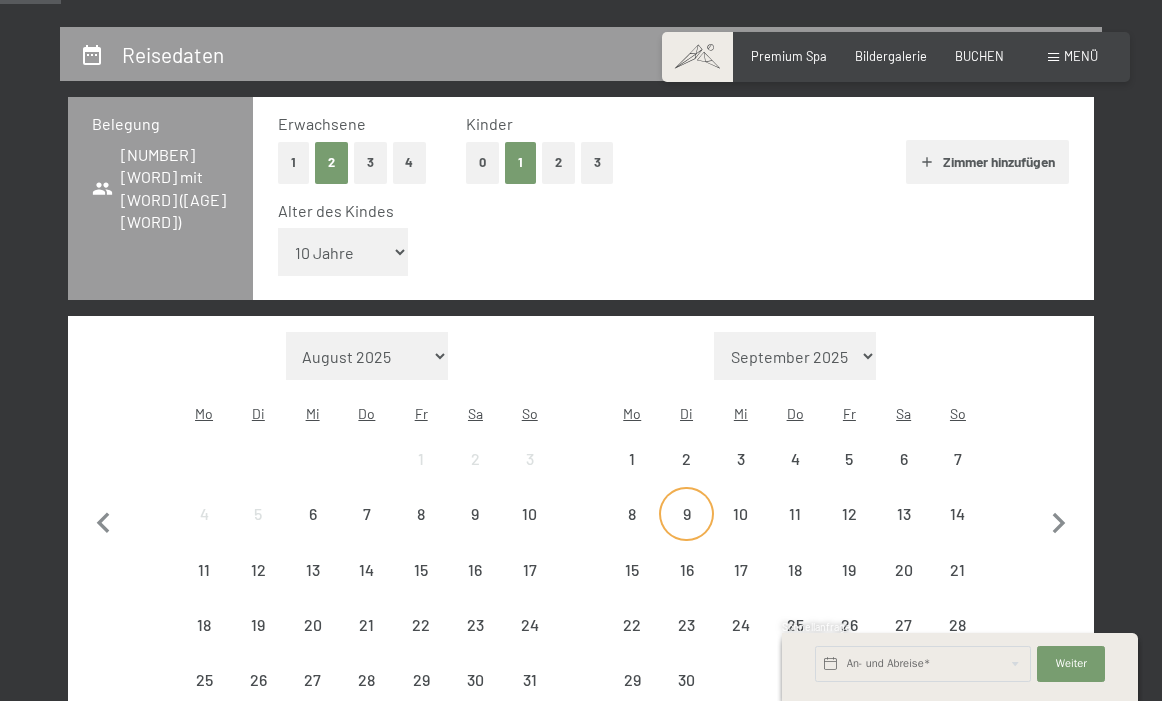 scroll, scrollTop: 397, scrollLeft: 0, axis: vertical 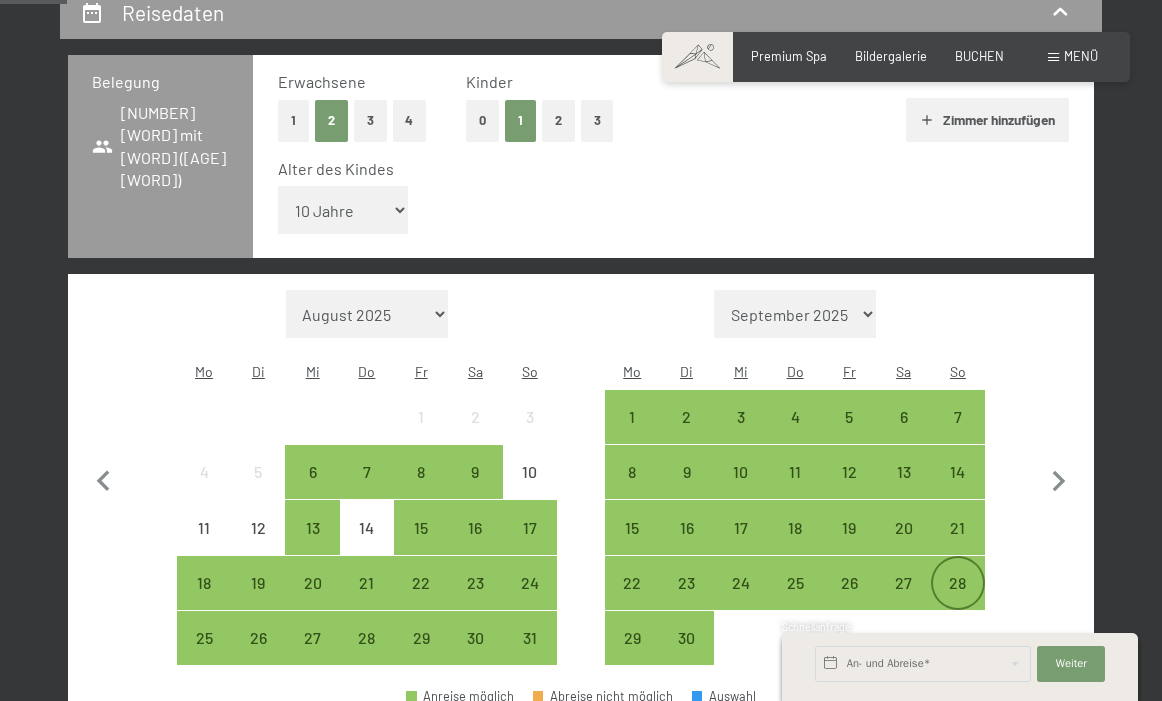 click on "28" at bounding box center [958, 600] 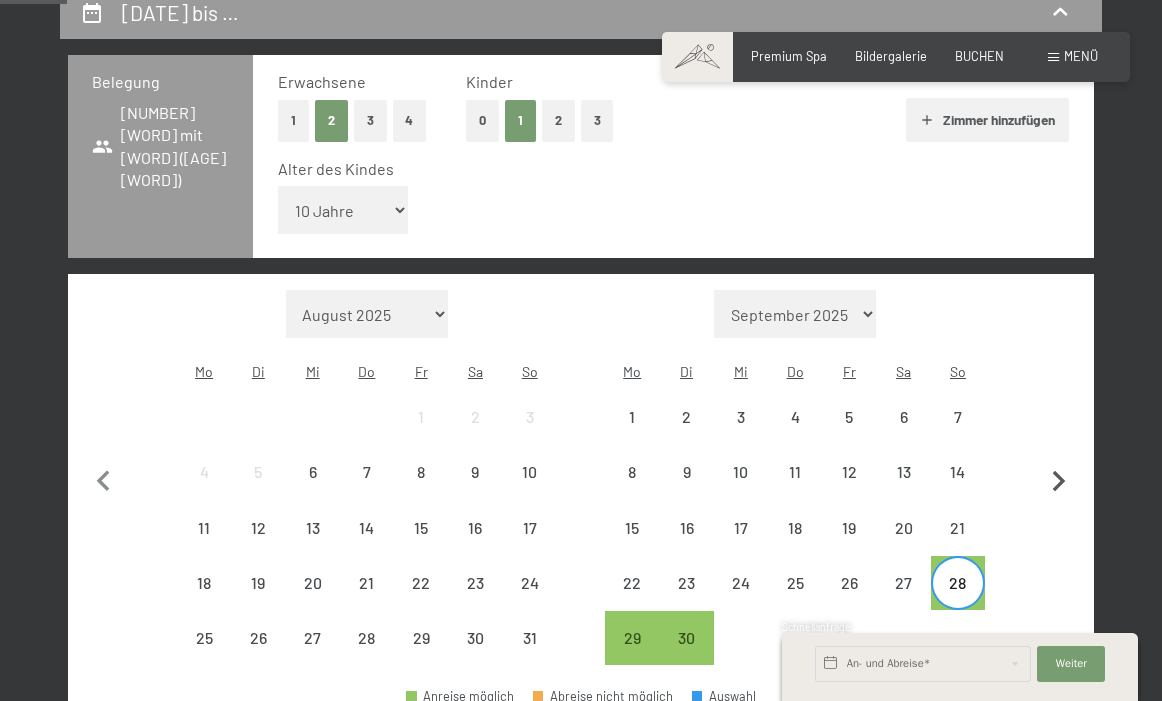 click 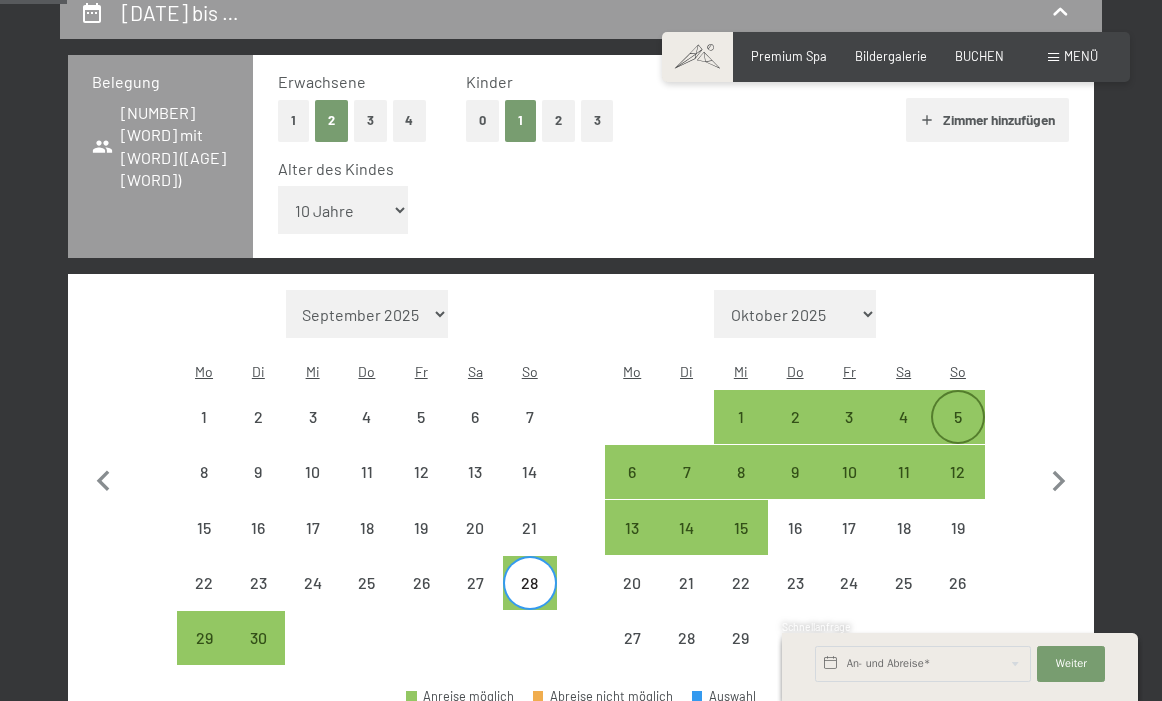 click on "5" at bounding box center (958, 434) 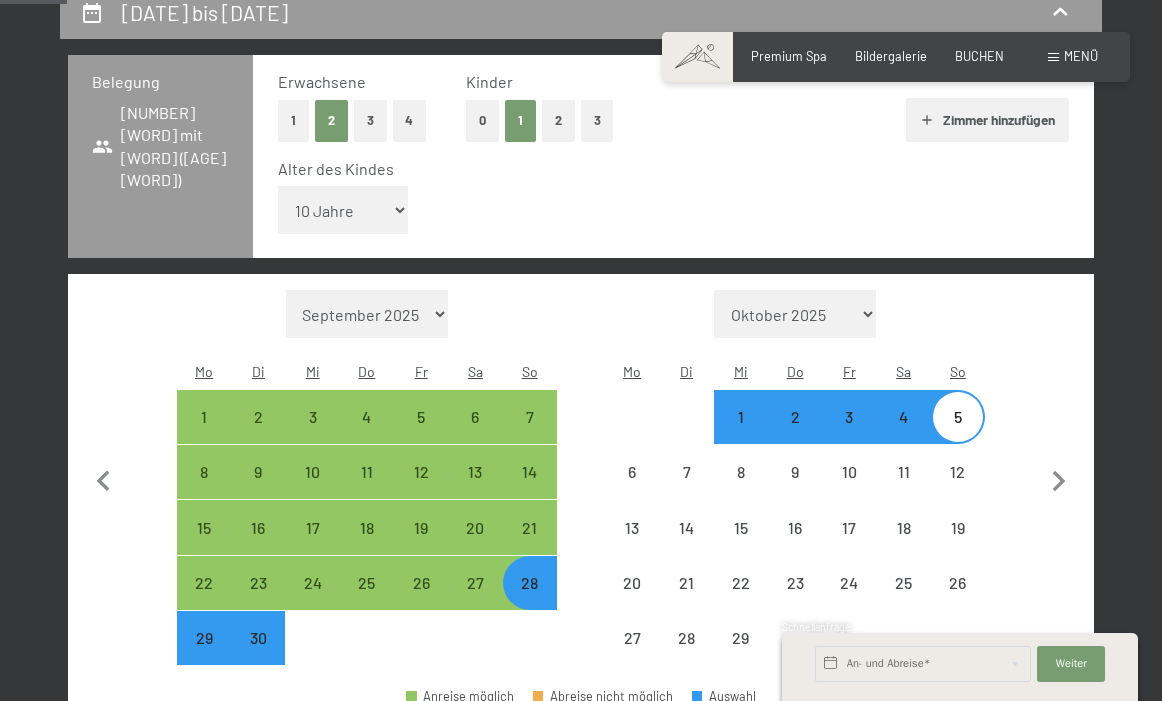select on "2025-09-01" 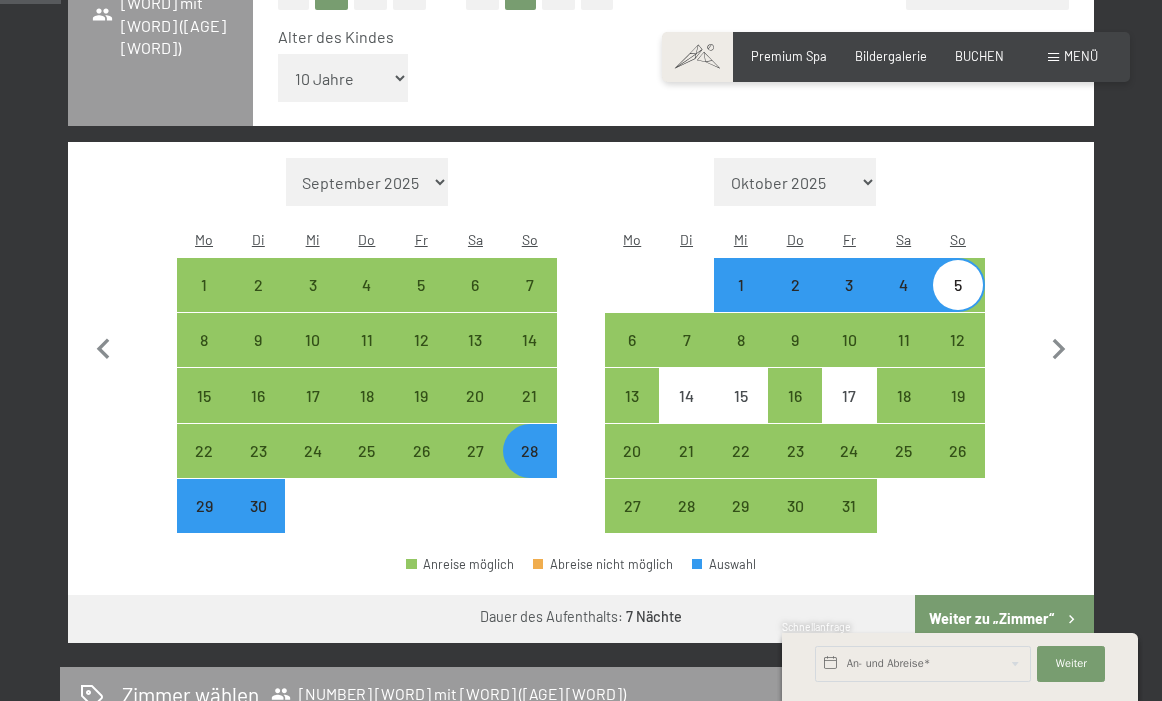 drag, startPoint x: 1008, startPoint y: 580, endPoint x: 1008, endPoint y: 729, distance: 149 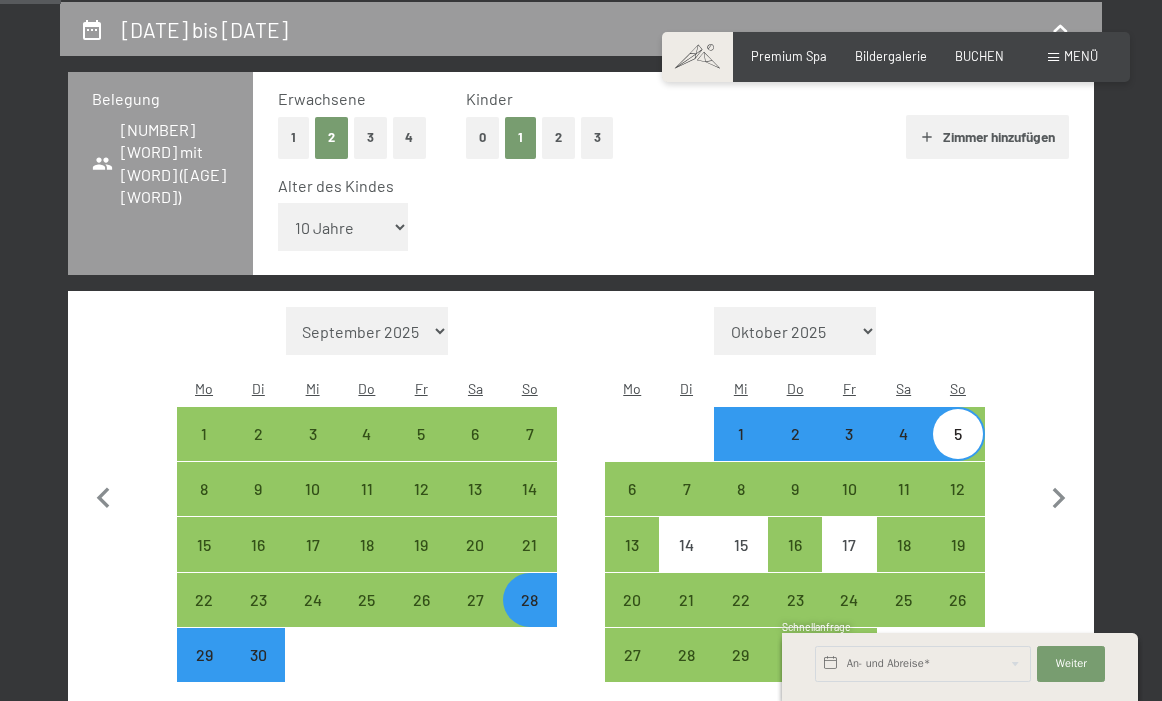 select on "2025-09-01" 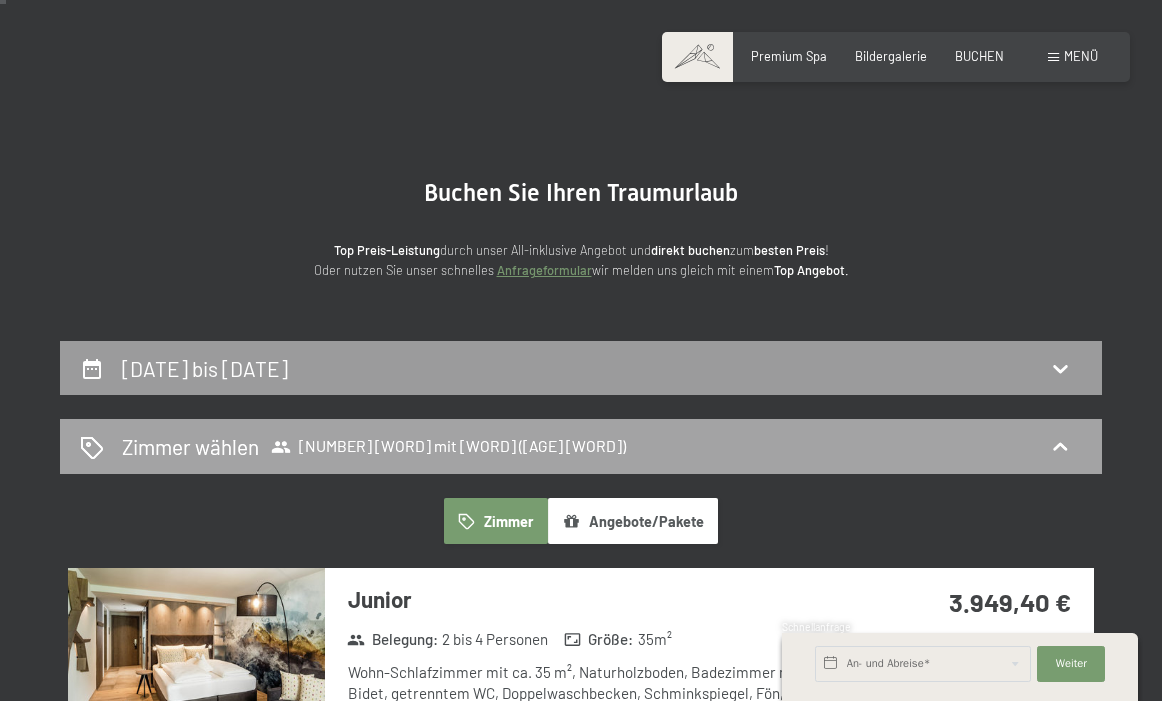 scroll, scrollTop: 0, scrollLeft: 0, axis: both 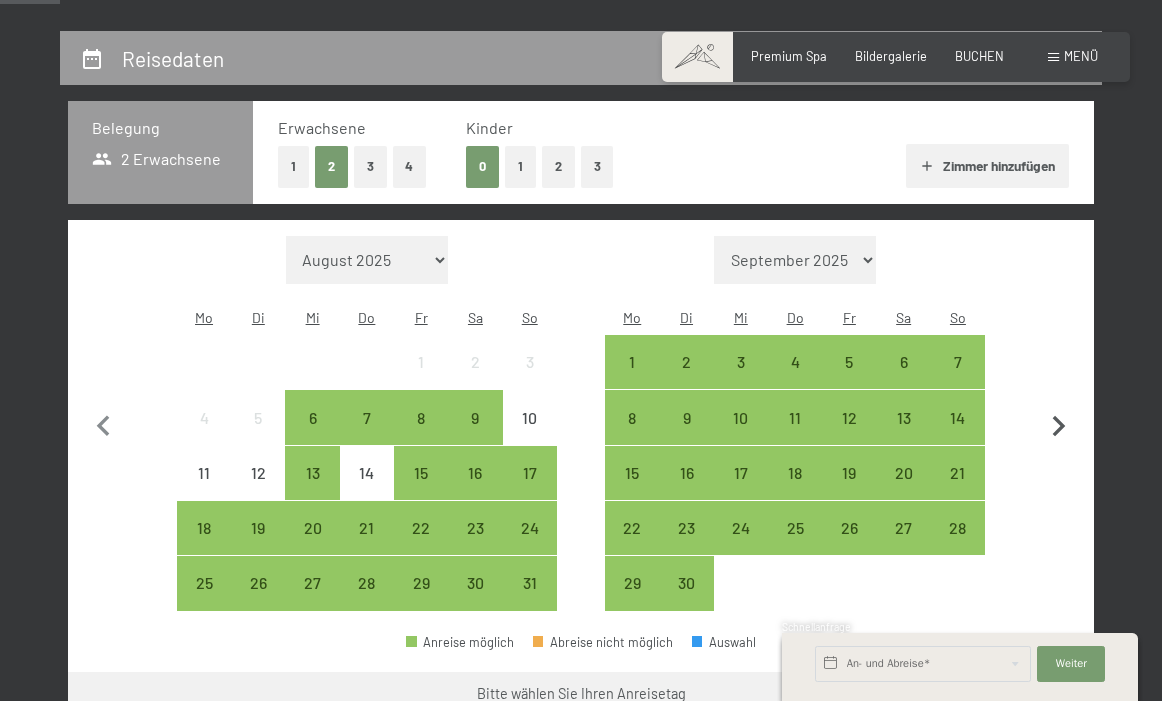 click 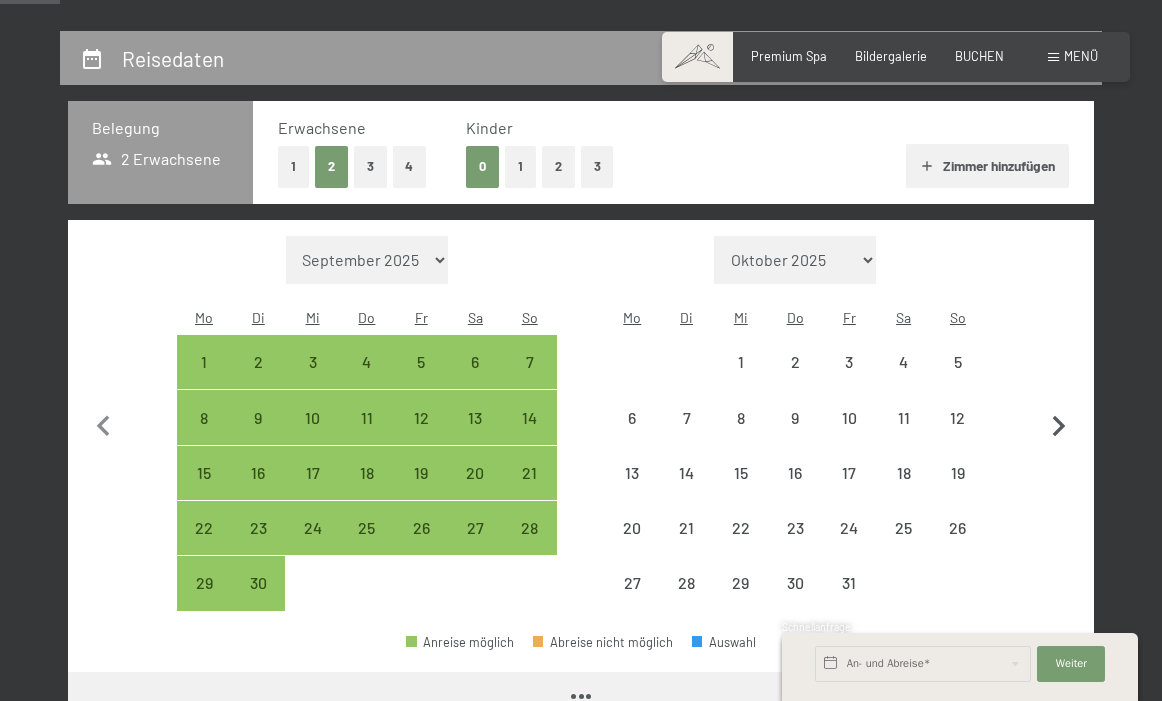 select on "2025-09-01" 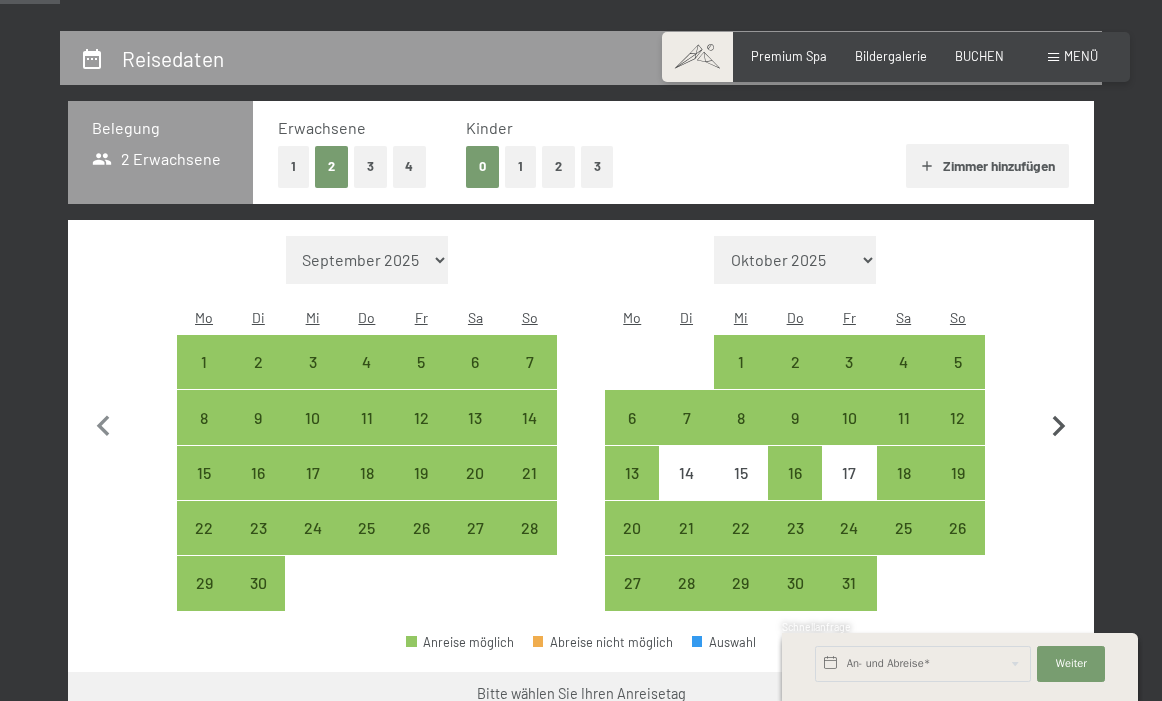 click 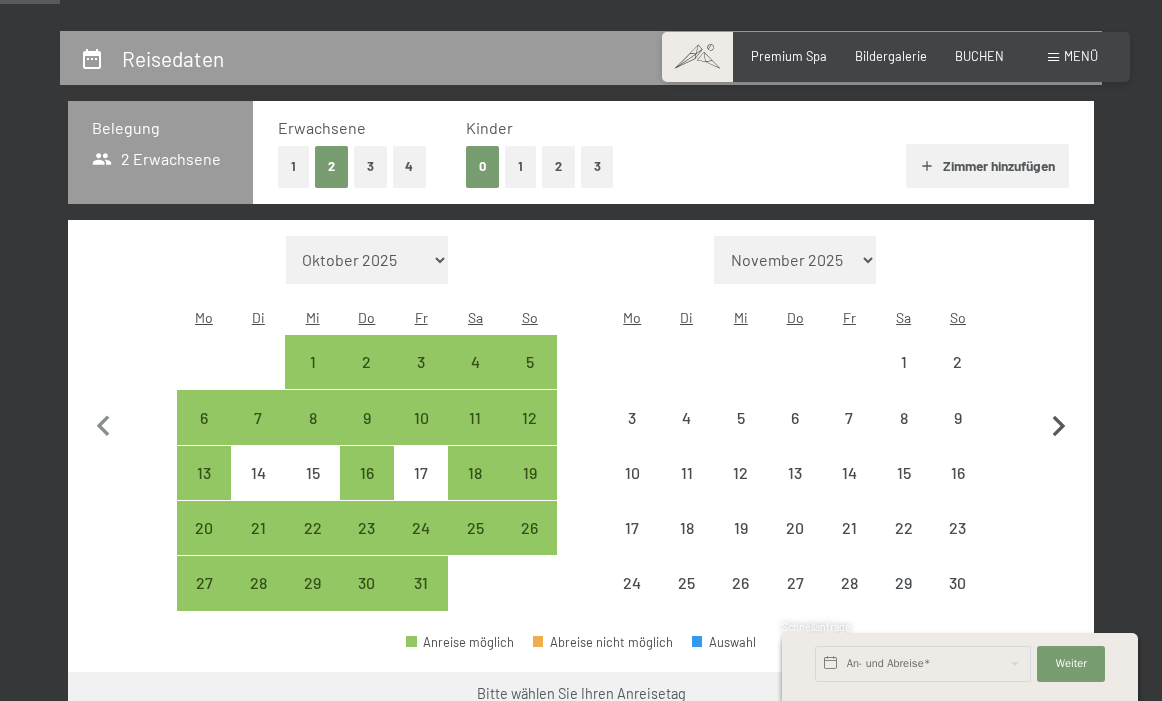 select on "2025-10-01" 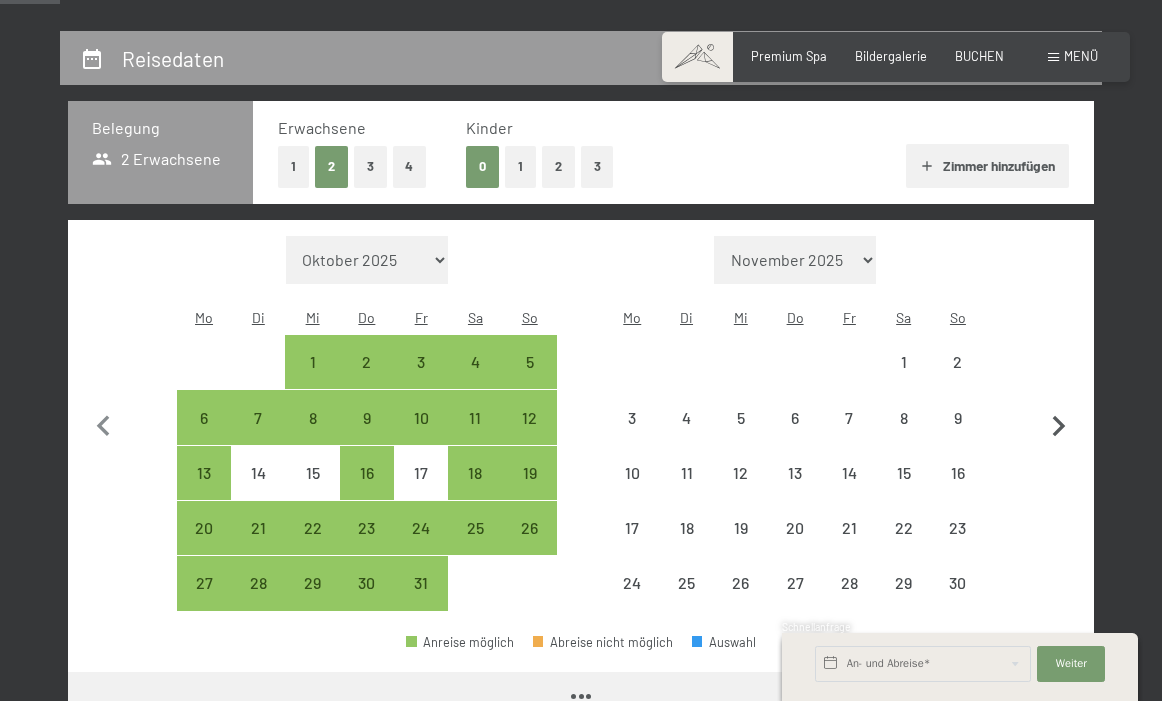 select on "2025-10-01" 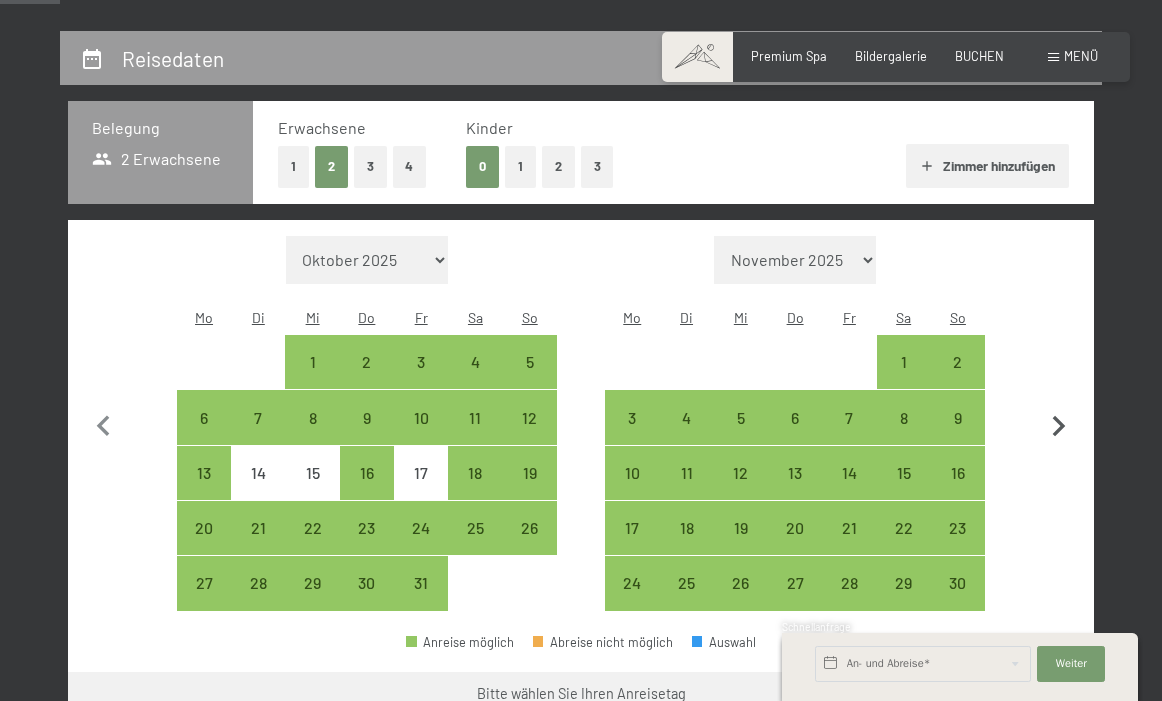 select on "2025-10-01" 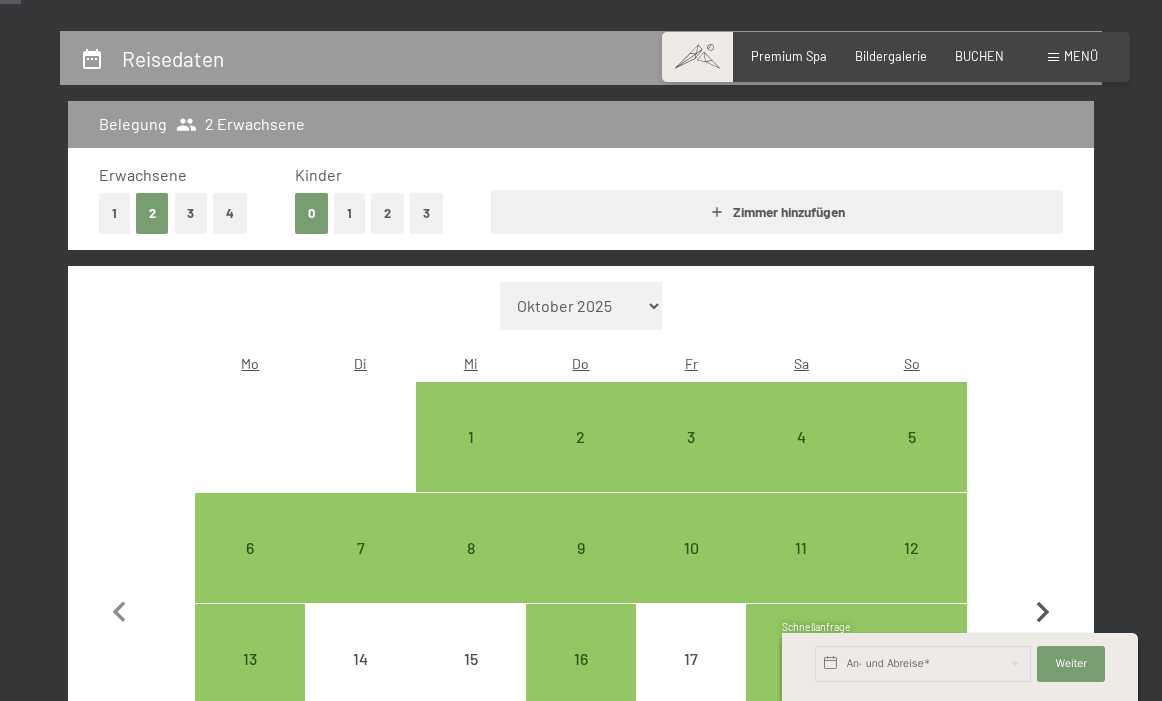 scroll, scrollTop: 232, scrollLeft: 0, axis: vertical 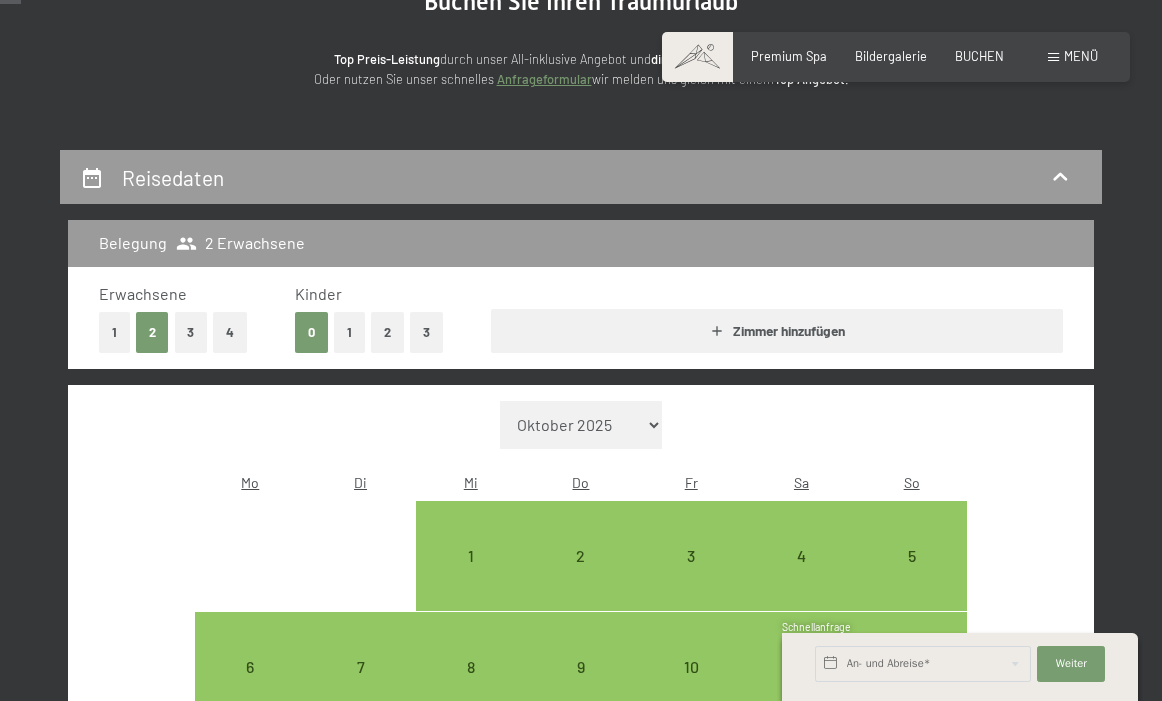 select on "2025-11-01" 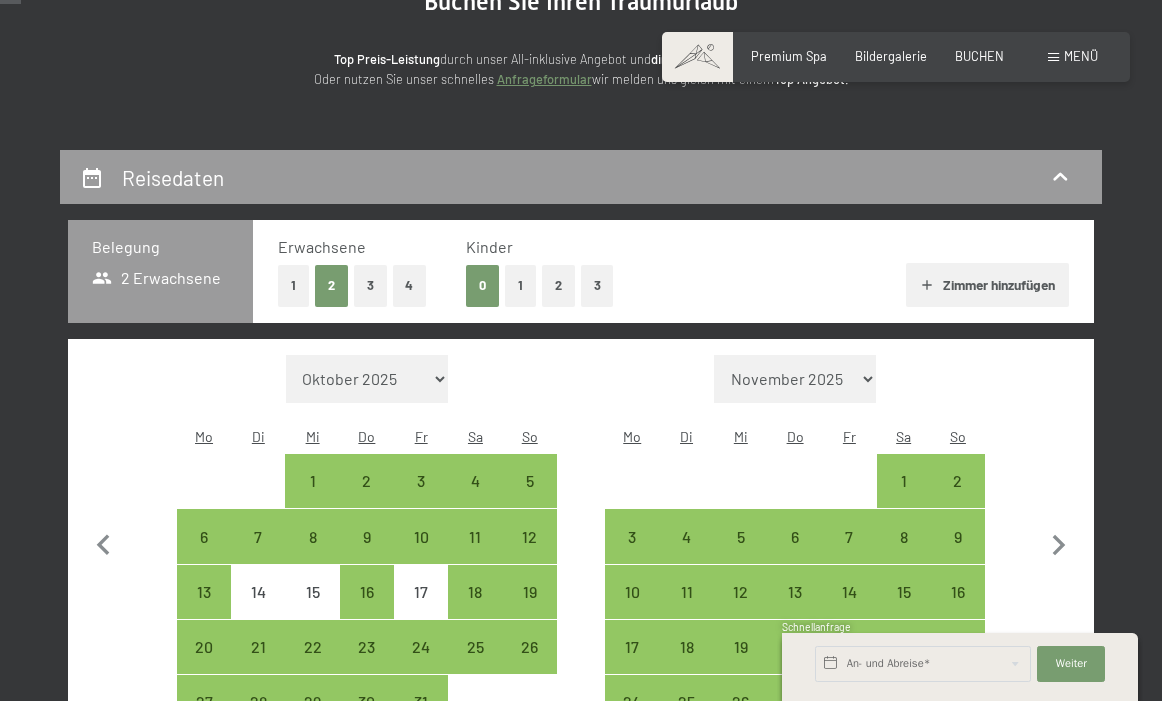 click on "1" at bounding box center (520, 285) 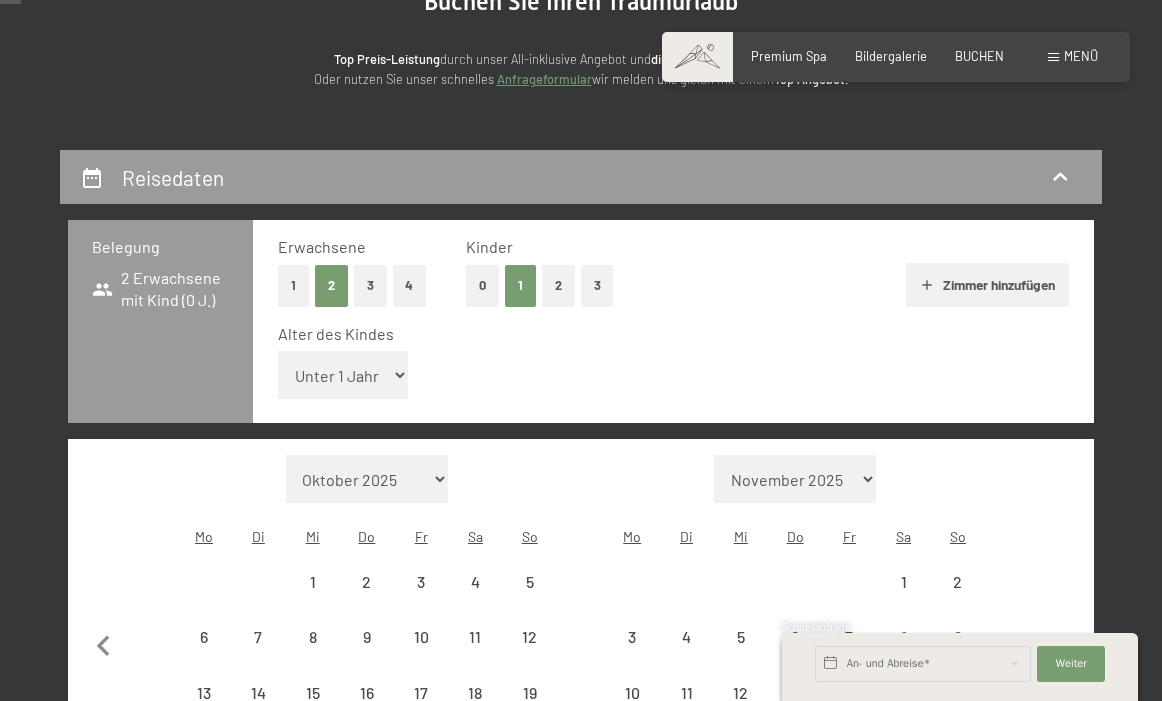 select on "2025-10-01" 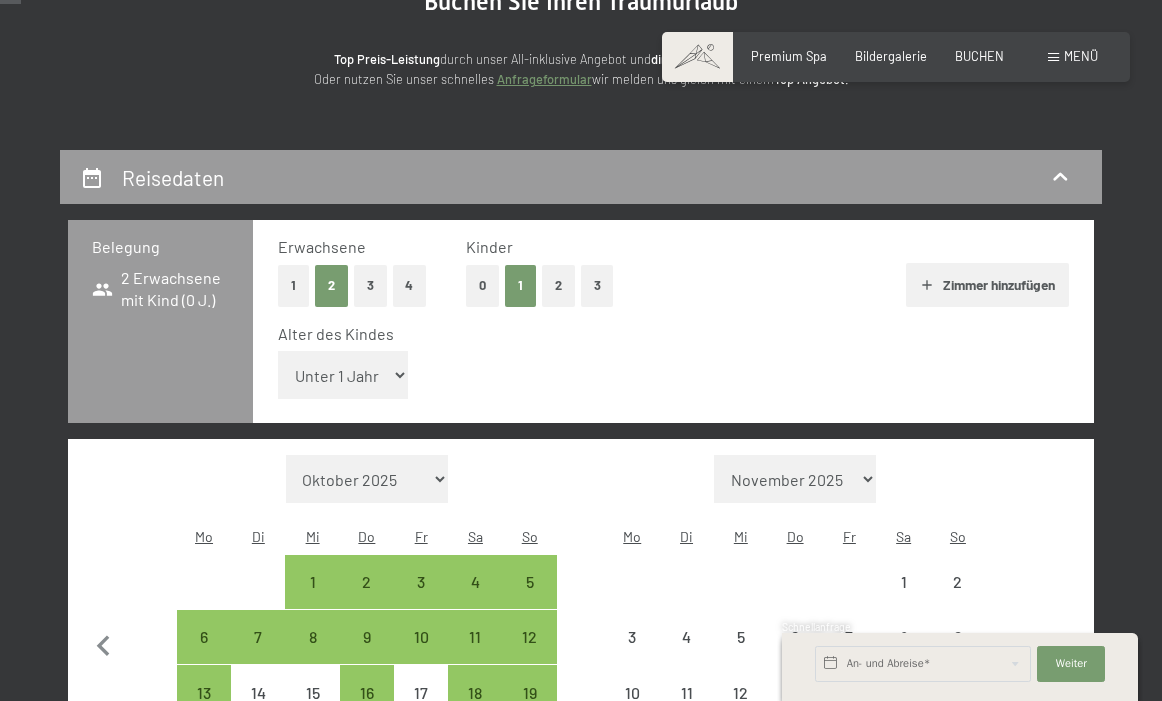 select on "2025-10-01" 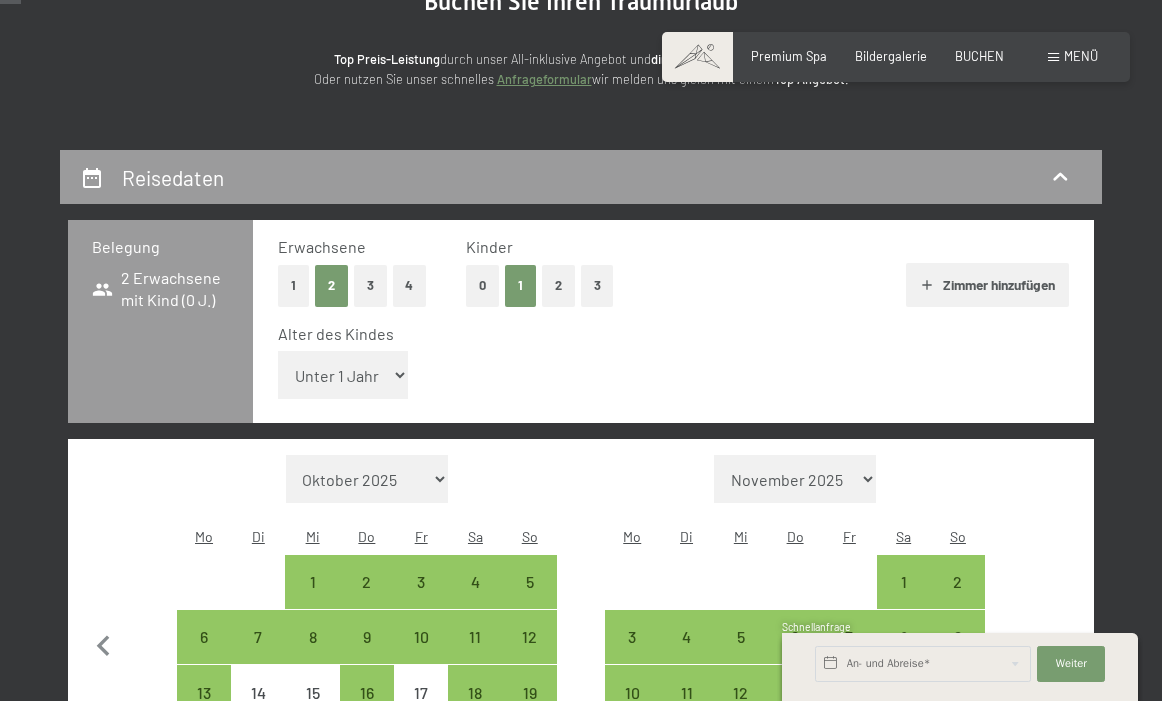 select on "10" 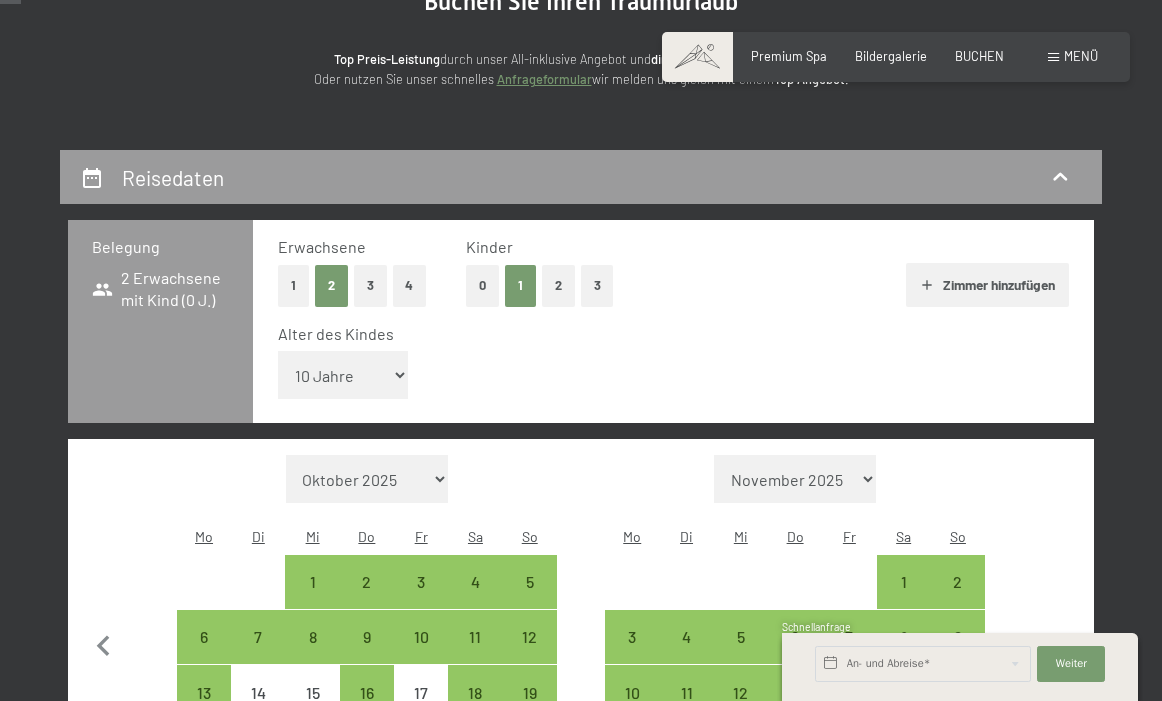 select on "2025-10-01" 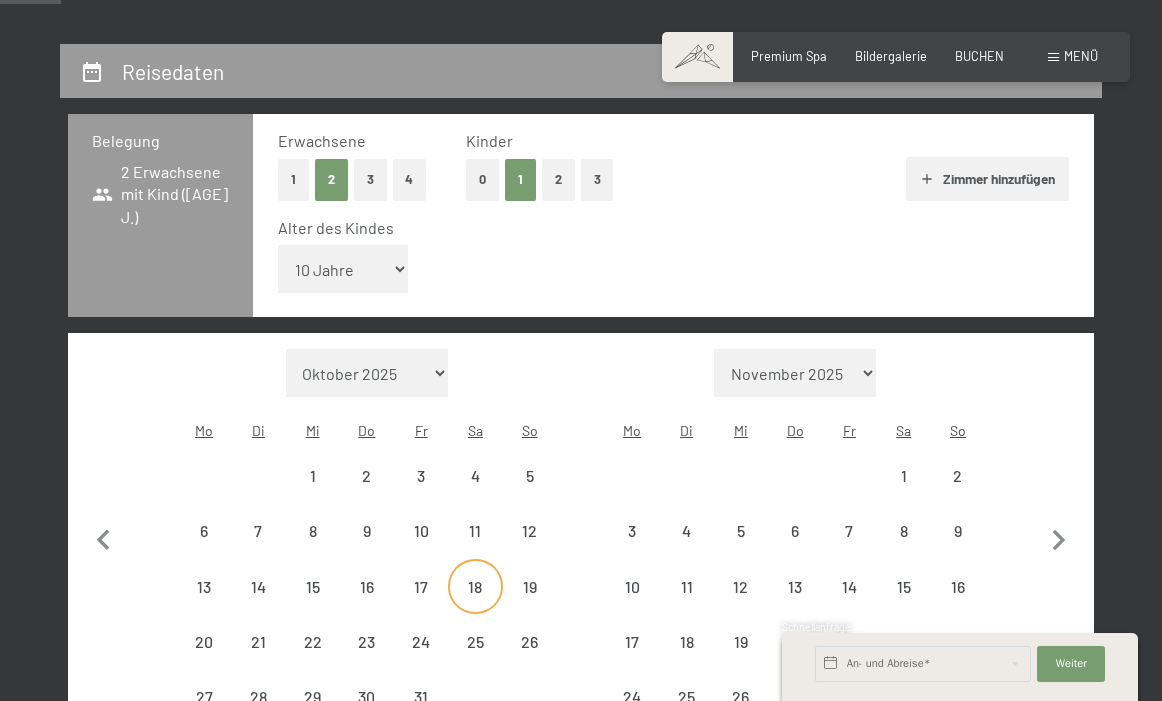 scroll, scrollTop: 452, scrollLeft: 0, axis: vertical 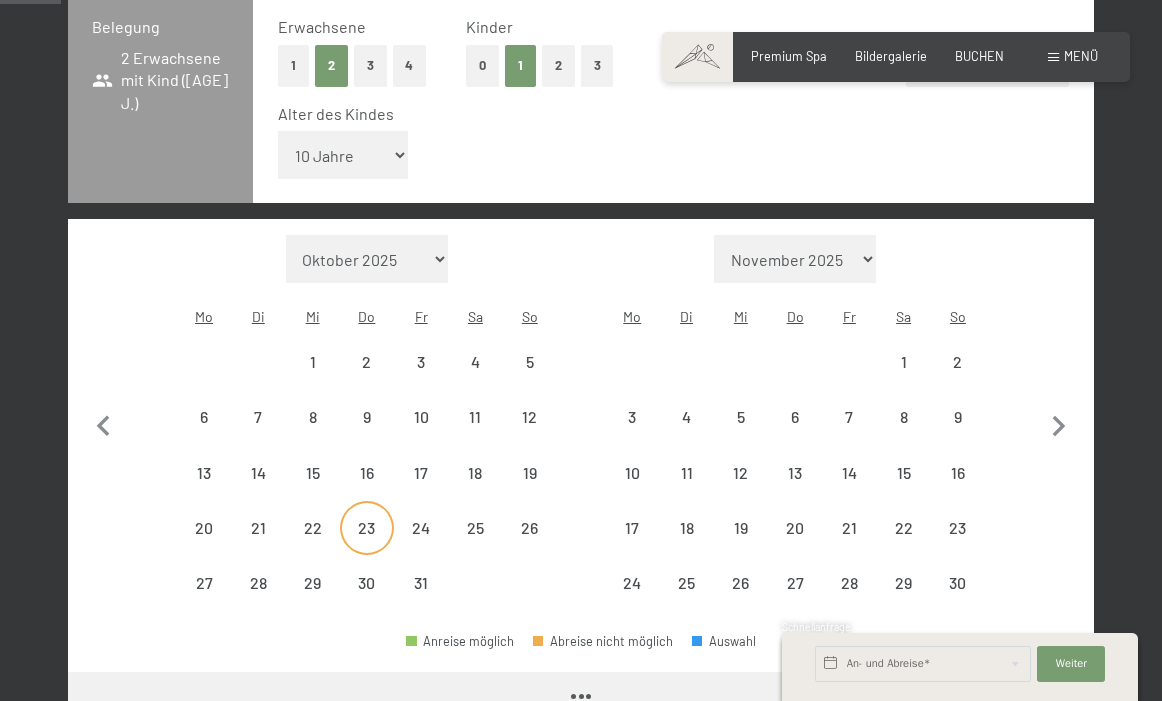 select on "2025-10-01" 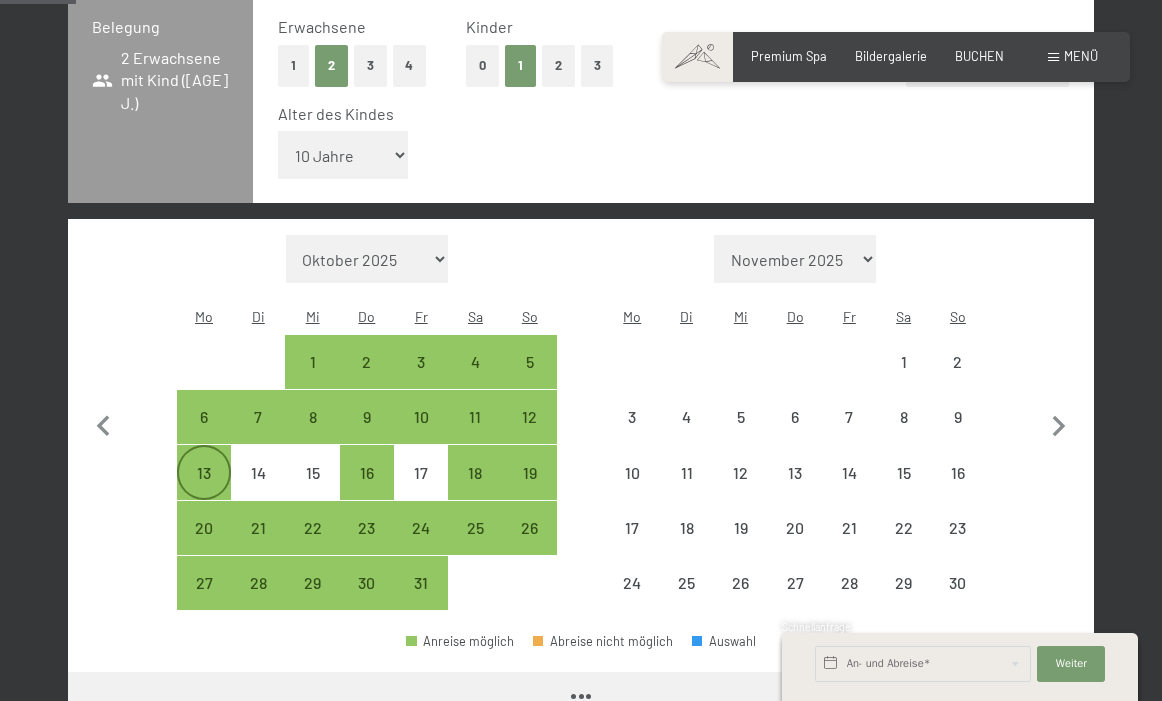 select on "2025-10-01" 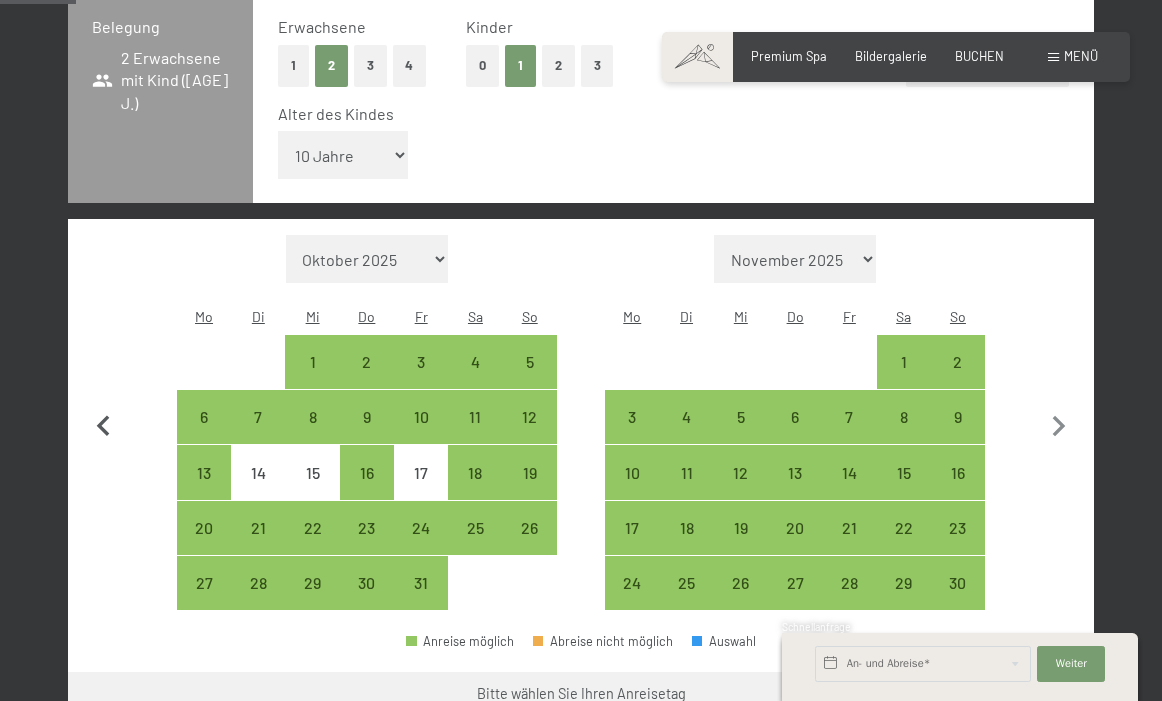 click 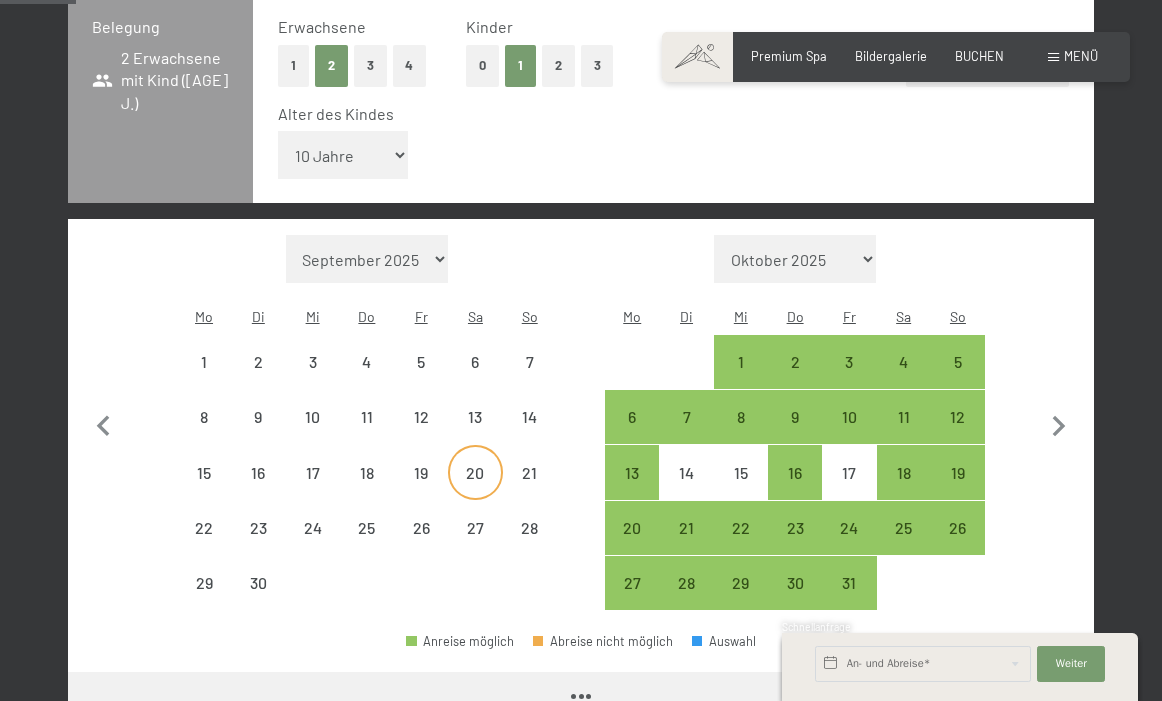 select on "2025-09-01" 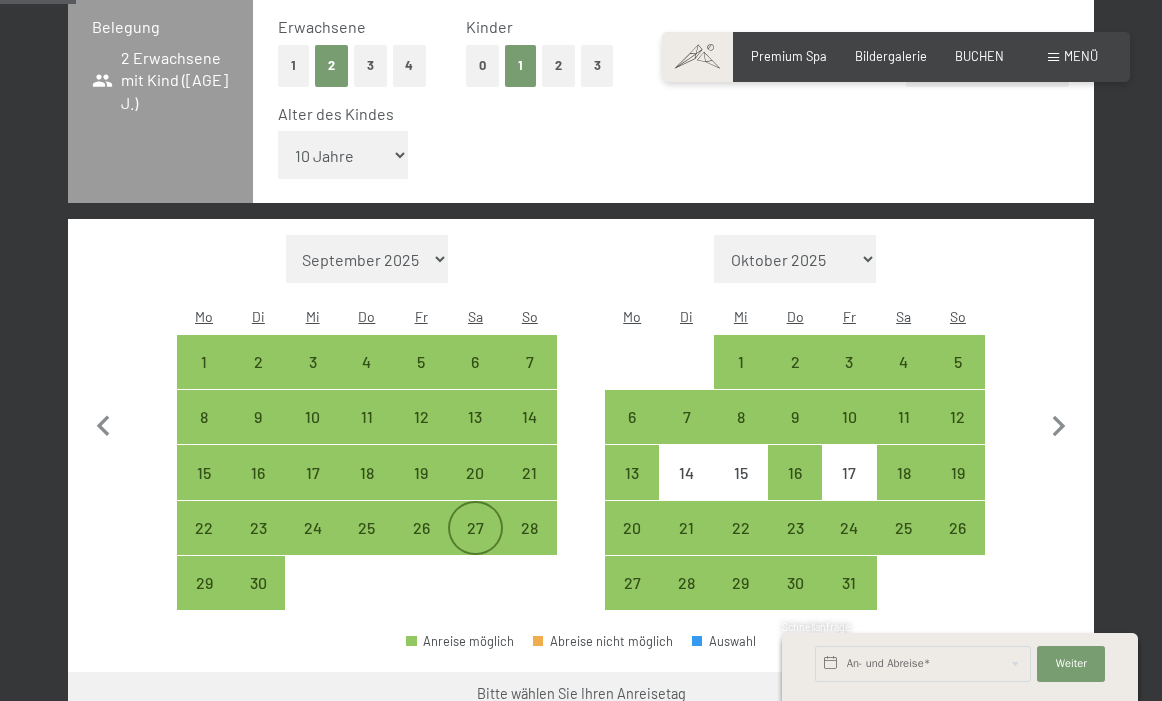 click on "27" at bounding box center [475, 545] 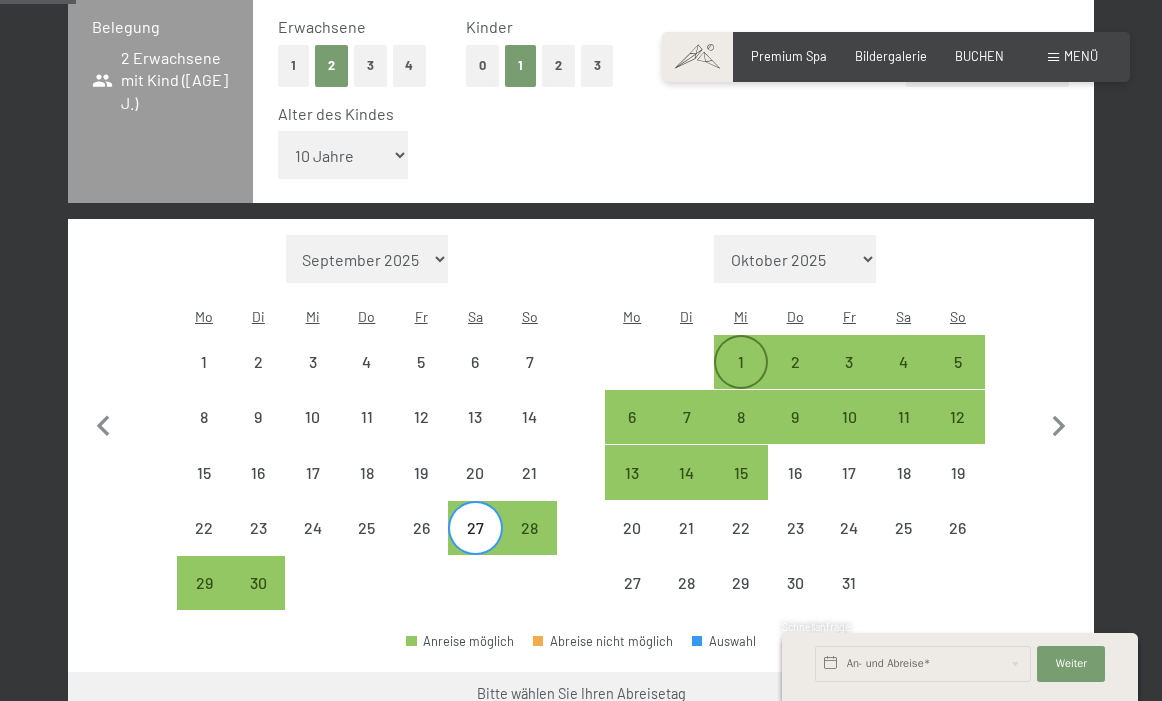 click on "1" at bounding box center [741, 379] 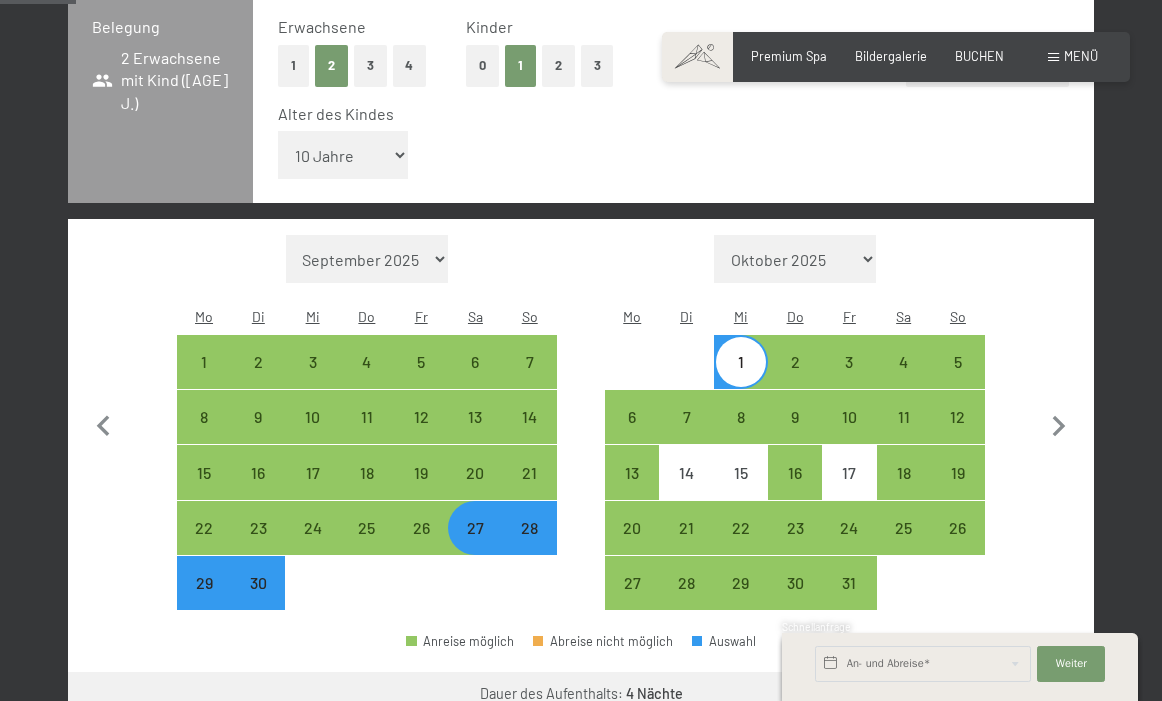 drag, startPoint x: 996, startPoint y: 655, endPoint x: 996, endPoint y: 727, distance: 72 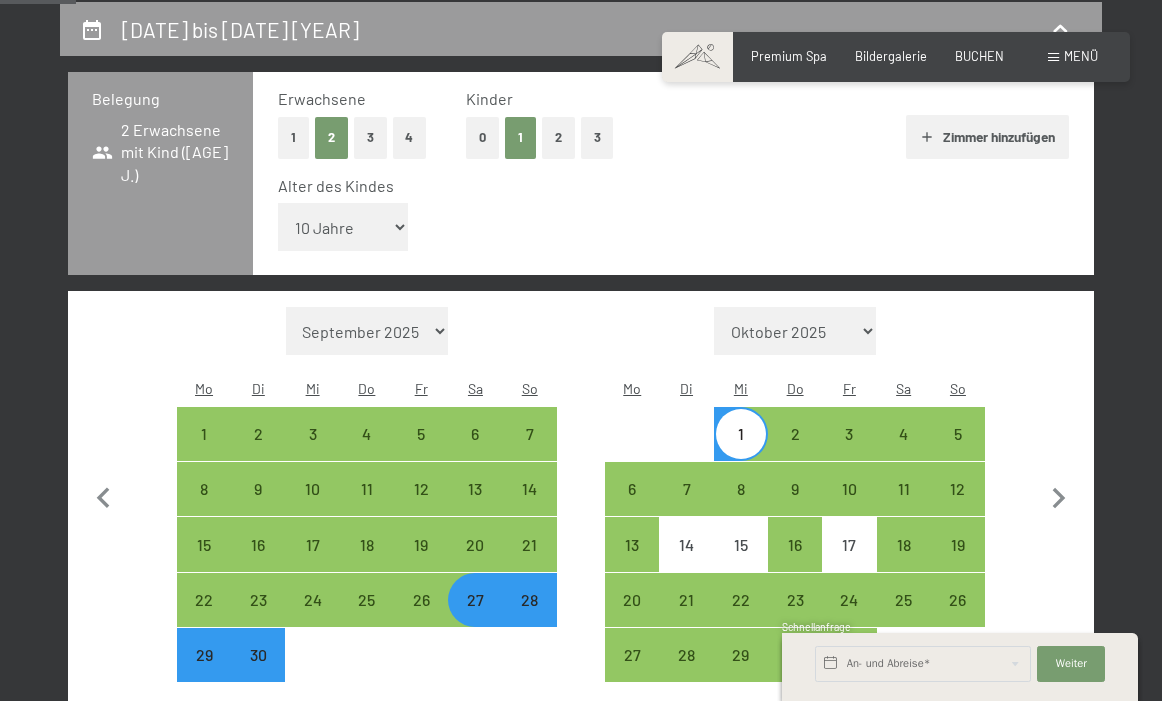 select on "2025-09-01" 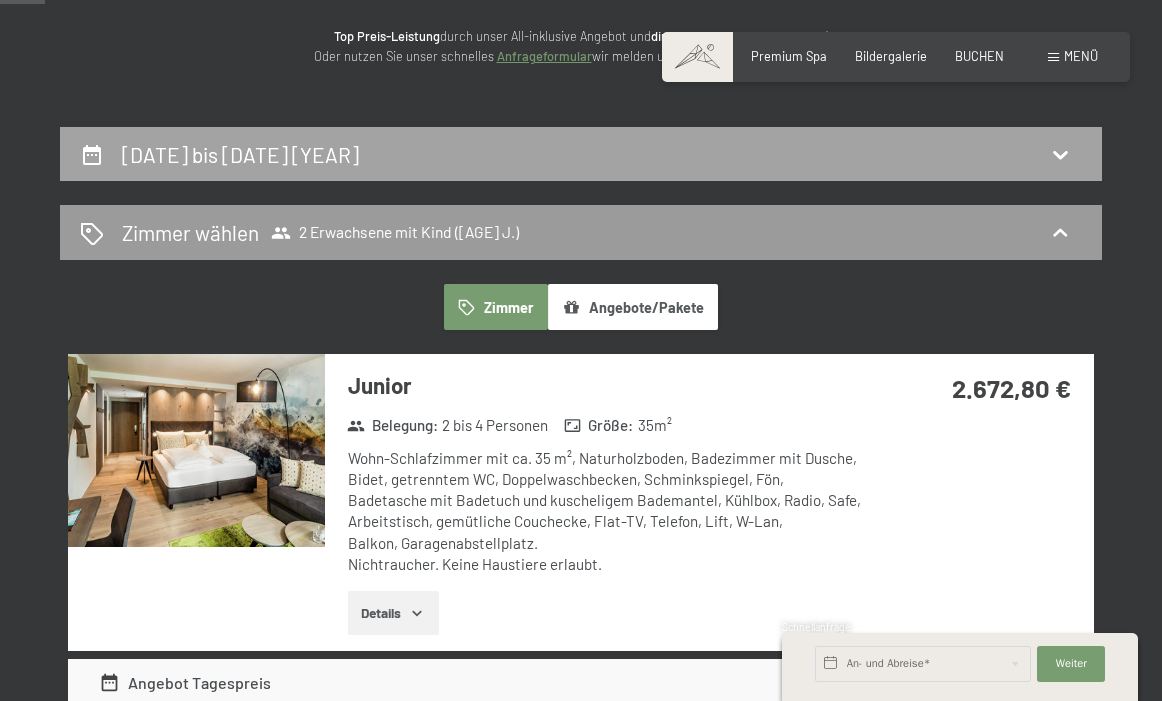 scroll, scrollTop: 0, scrollLeft: 0, axis: both 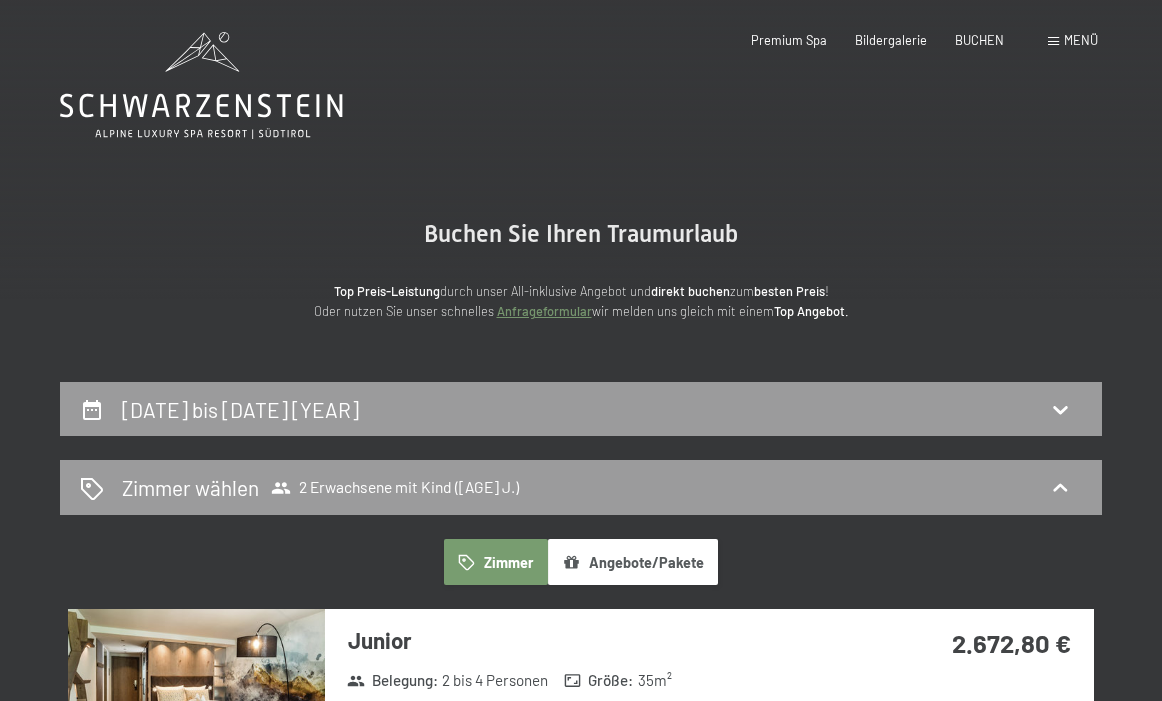 drag, startPoint x: 691, startPoint y: 415, endPoint x: 691, endPoint y: 35, distance: 380 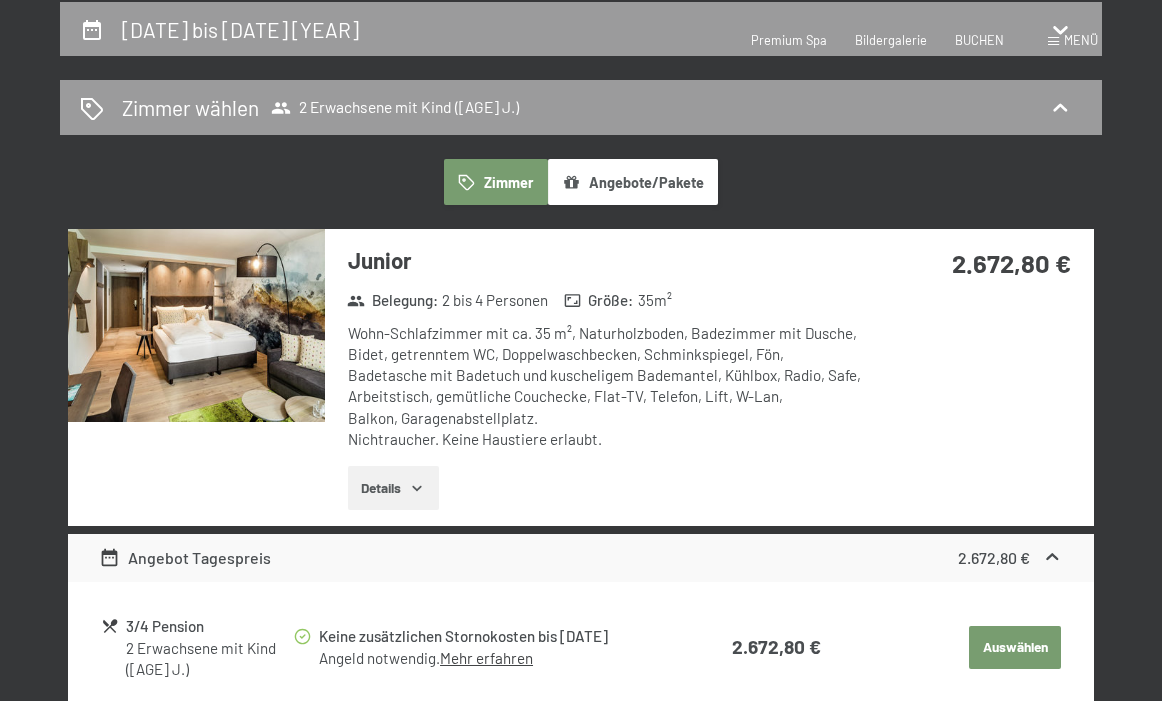 select on "10" 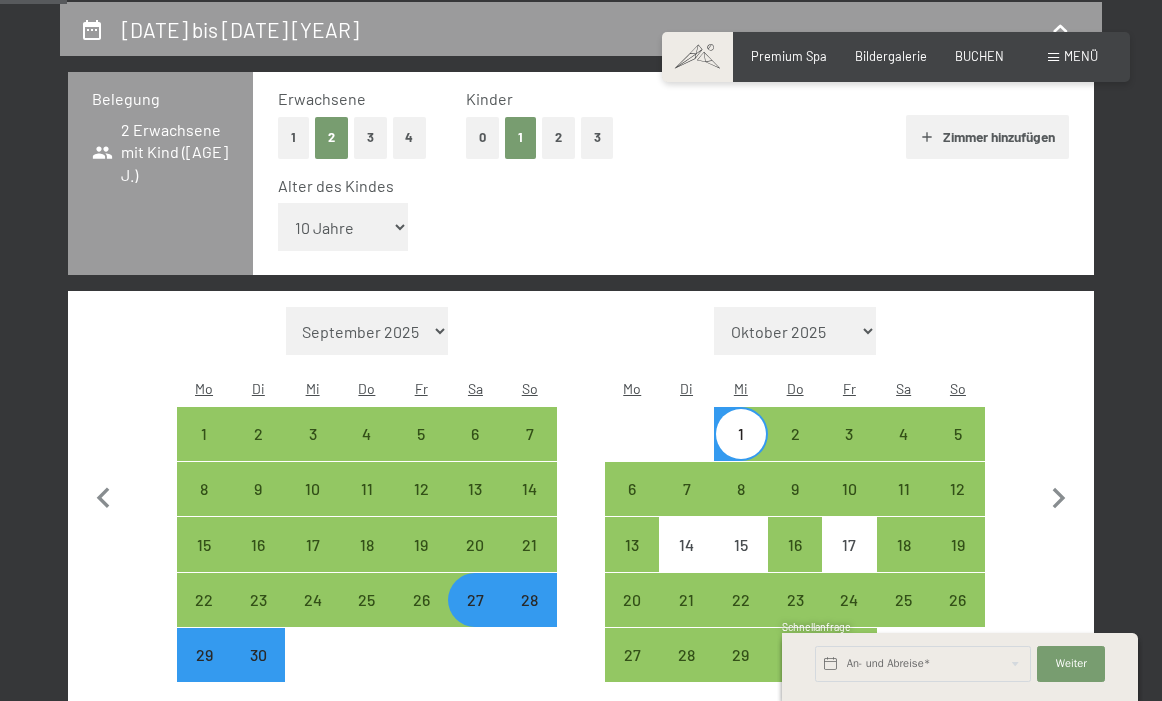 click on "29" at bounding box center [204, 655] 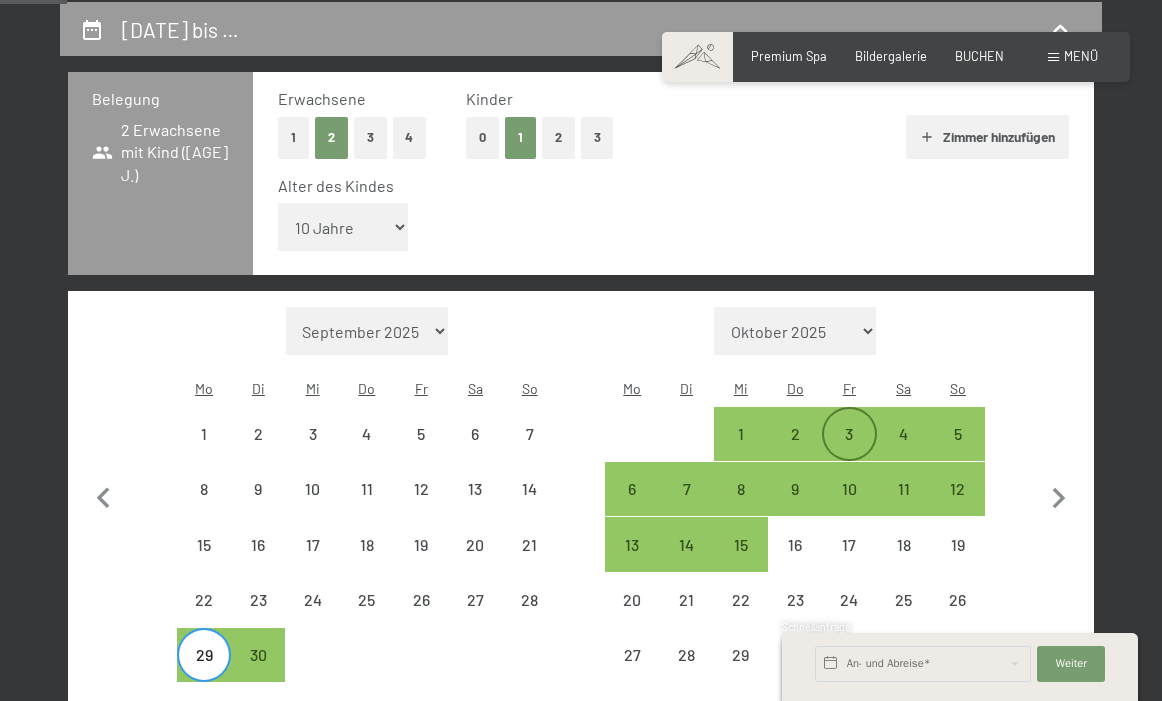 click on "3" at bounding box center (849, 451) 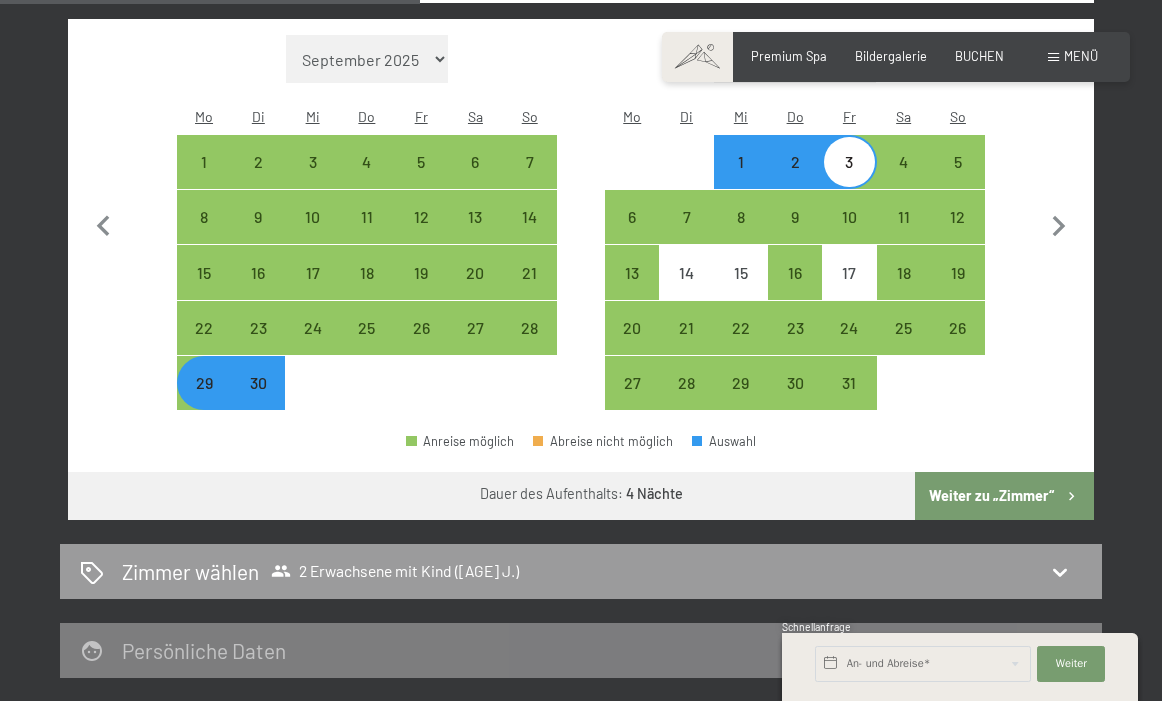 drag, startPoint x: 990, startPoint y: 460, endPoint x: 990, endPoint y: 732, distance: 272 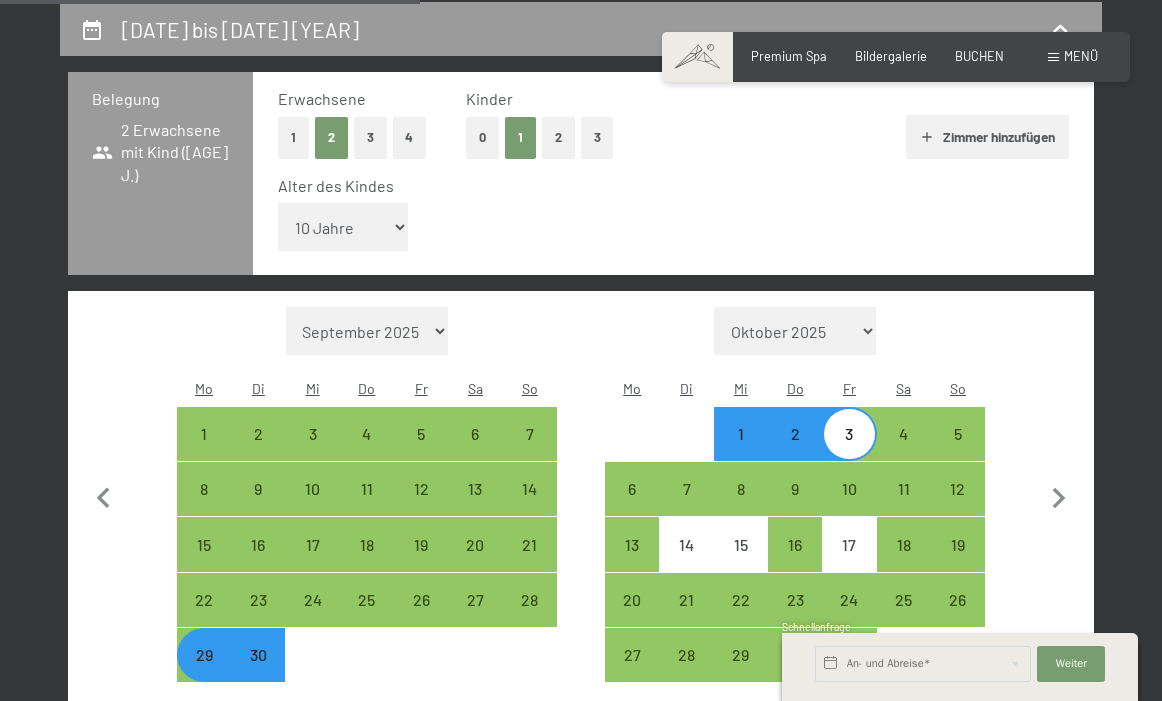 select on "2025-09-01" 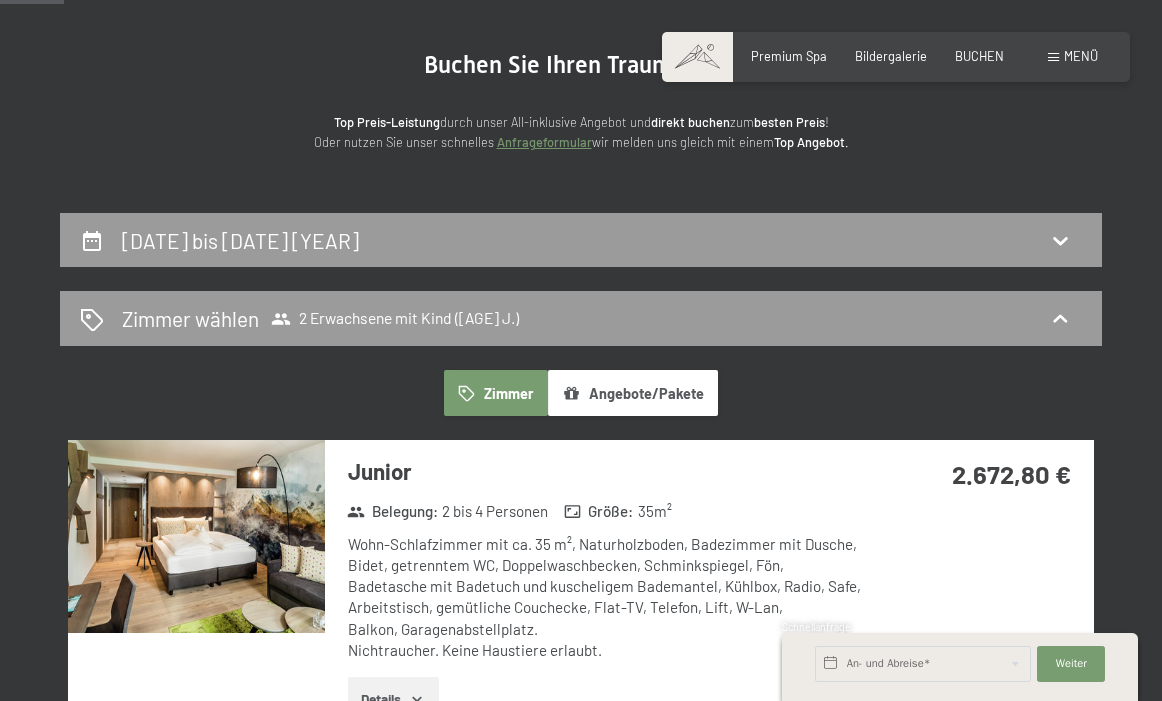 scroll, scrollTop: 0, scrollLeft: 0, axis: both 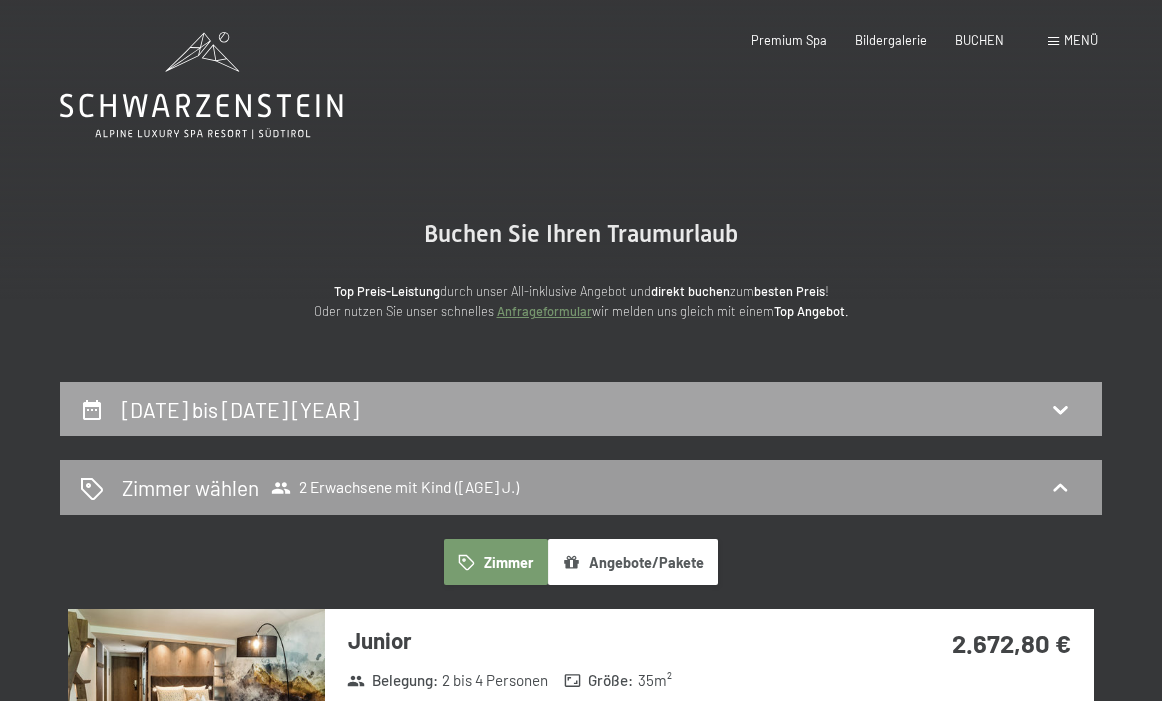 click on "[DATE] bis [DATE] [YEAR]" at bounding box center [581, 409] 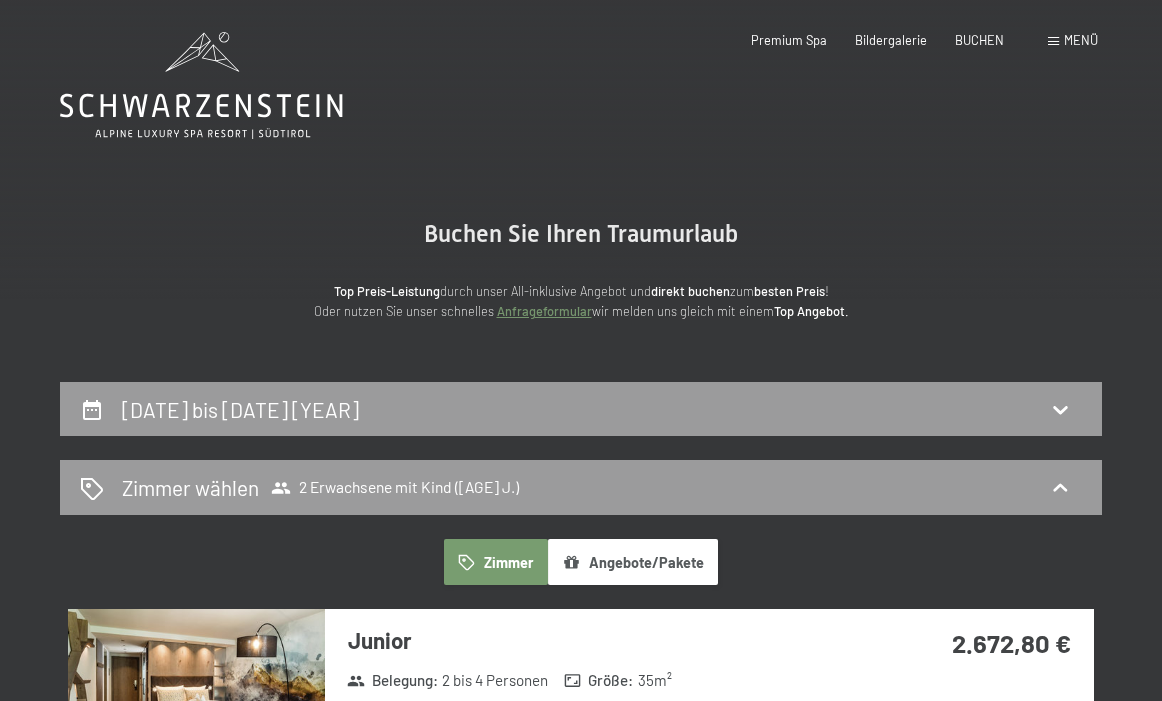 scroll, scrollTop: 380, scrollLeft: 0, axis: vertical 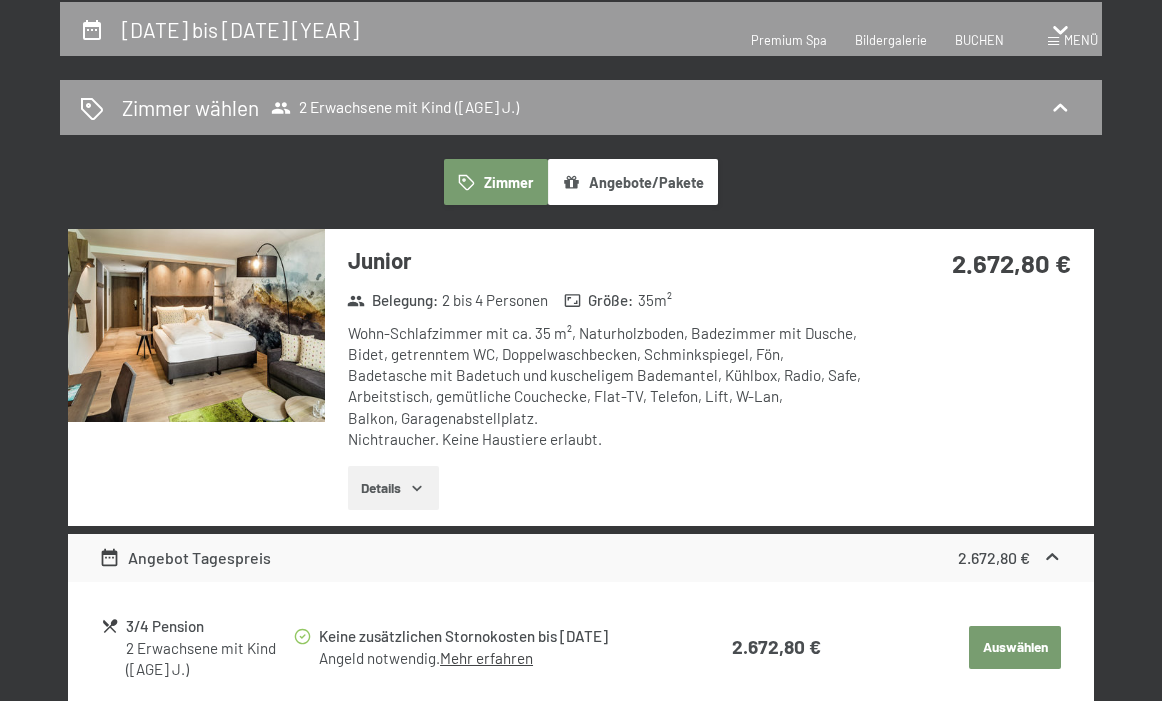 select on "10" 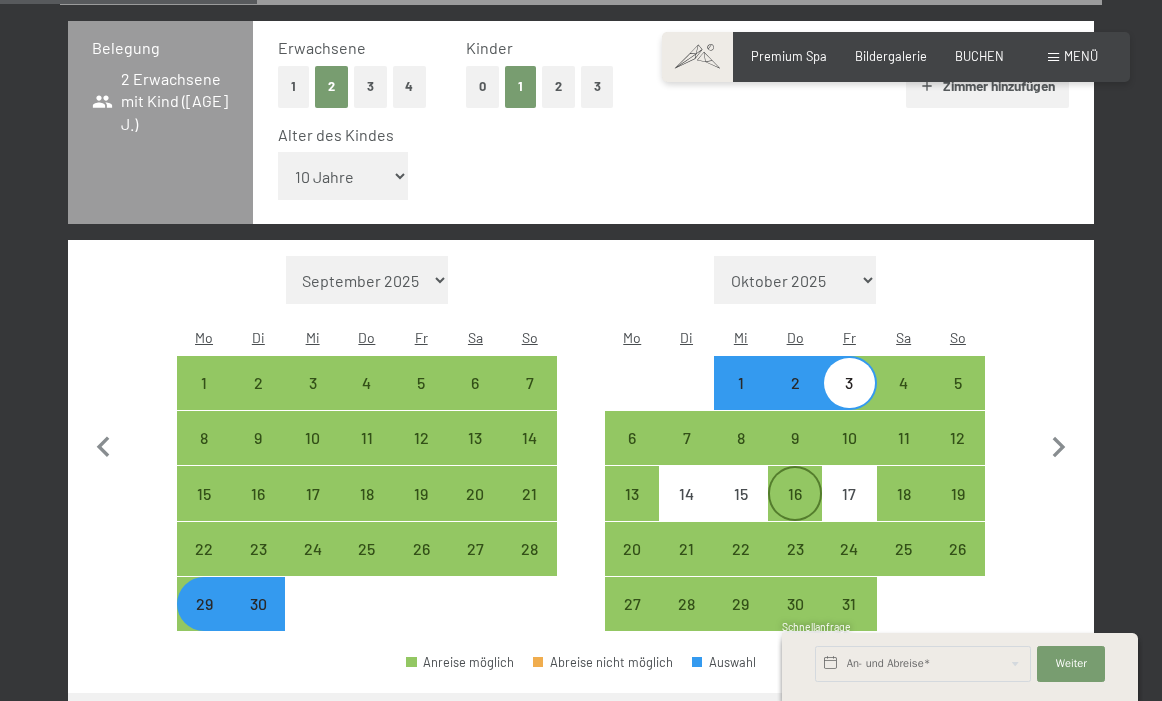 scroll, scrollTop: 449, scrollLeft: 0, axis: vertical 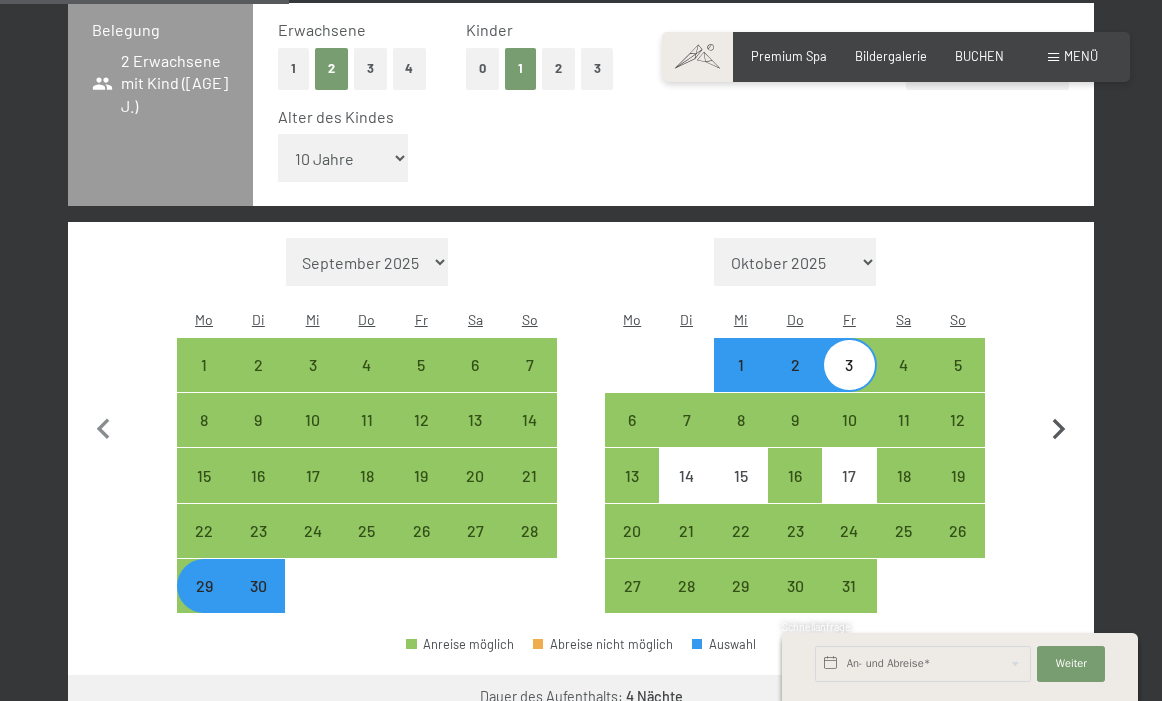 click 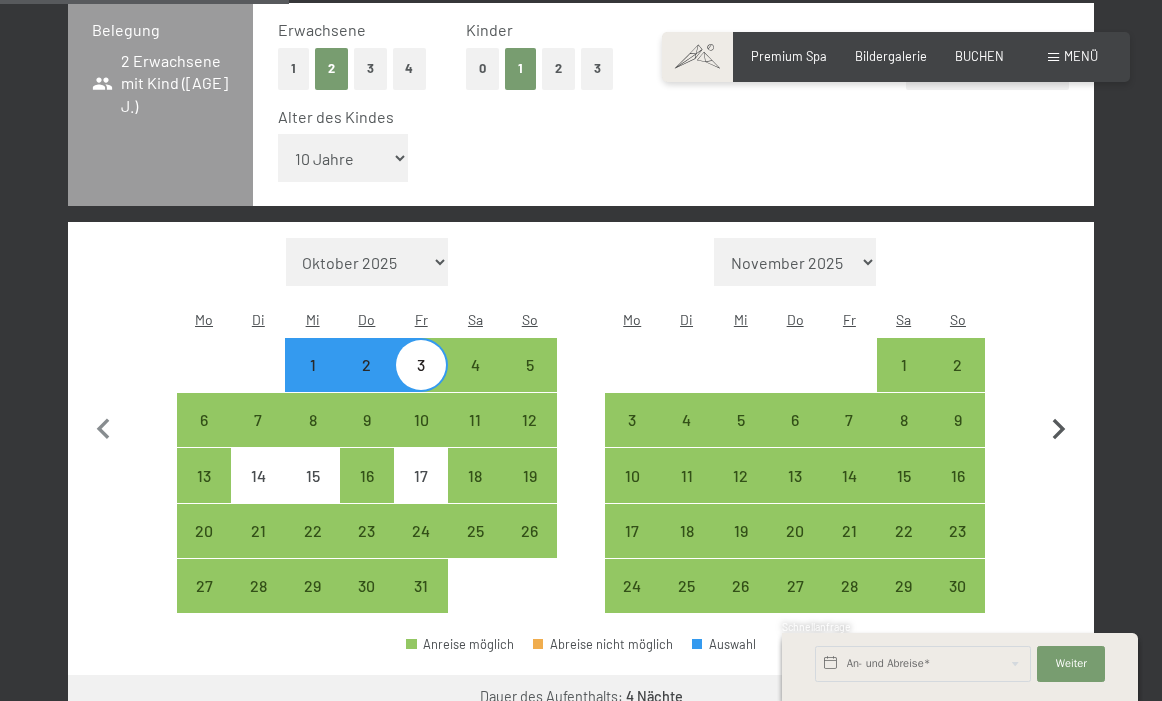 click 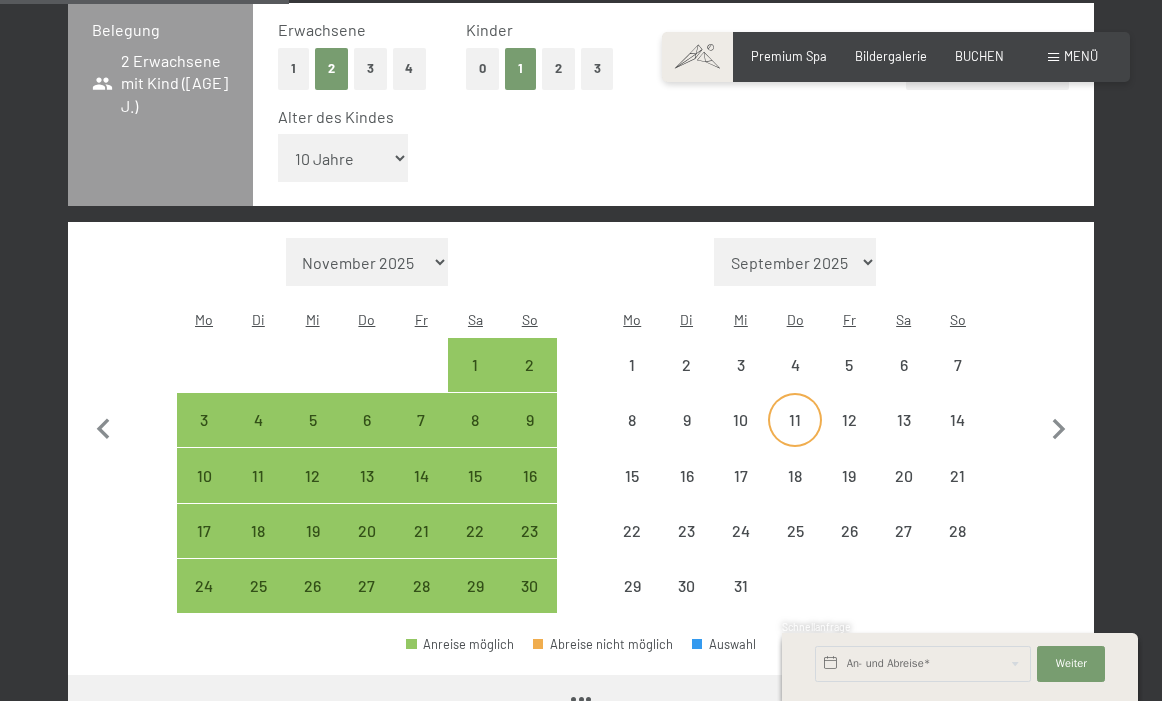 select on "2025-11-01" 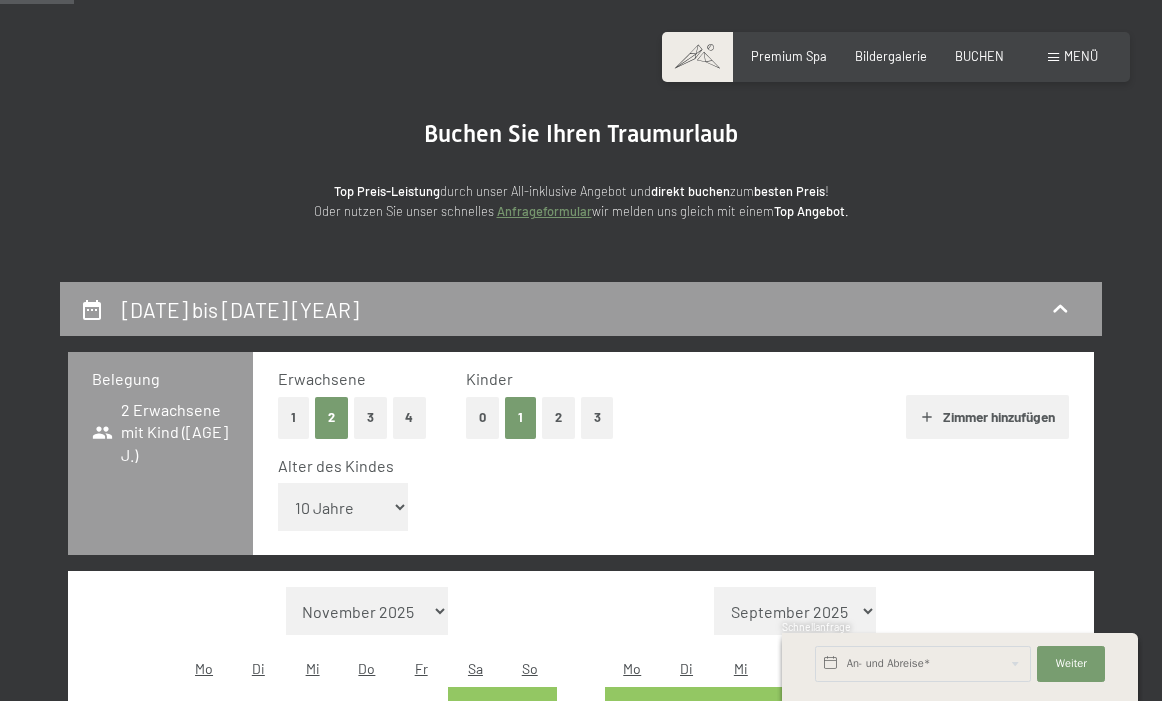scroll, scrollTop: 0, scrollLeft: 0, axis: both 